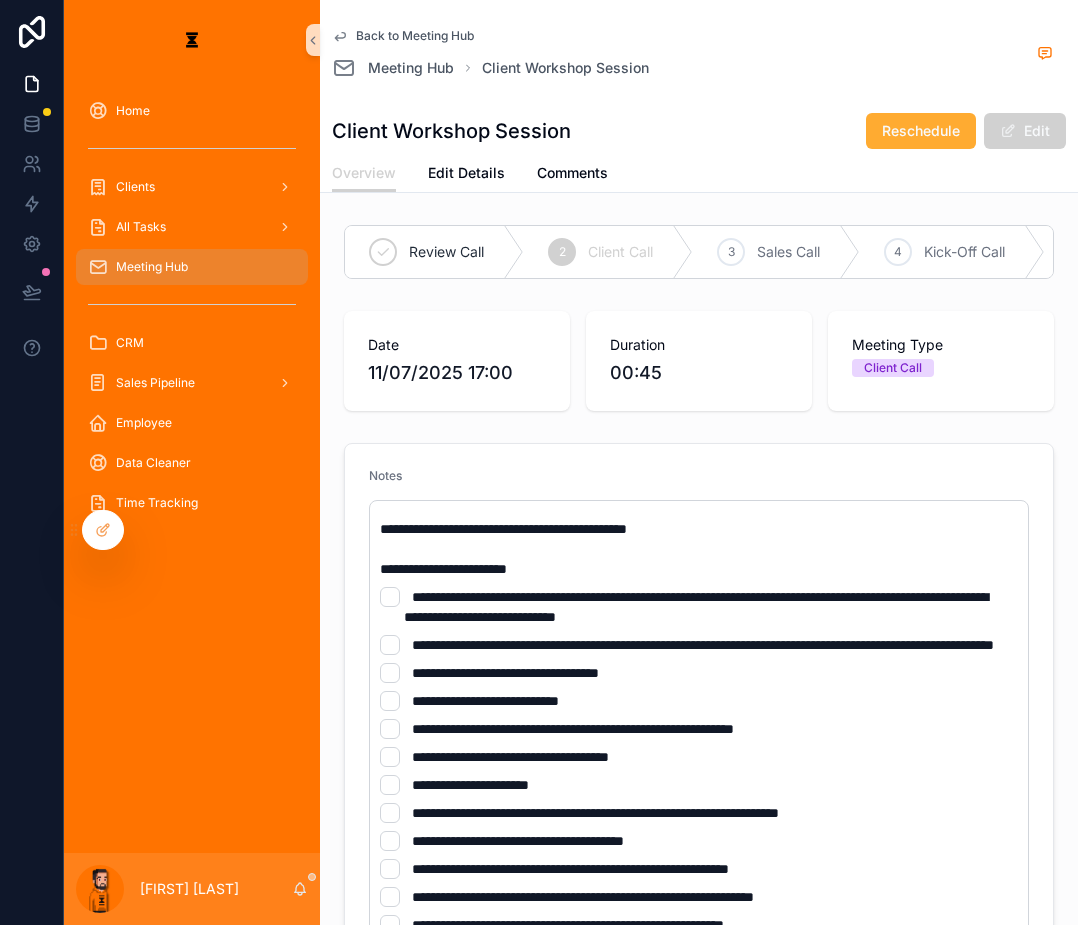 scroll, scrollTop: 0, scrollLeft: 0, axis: both 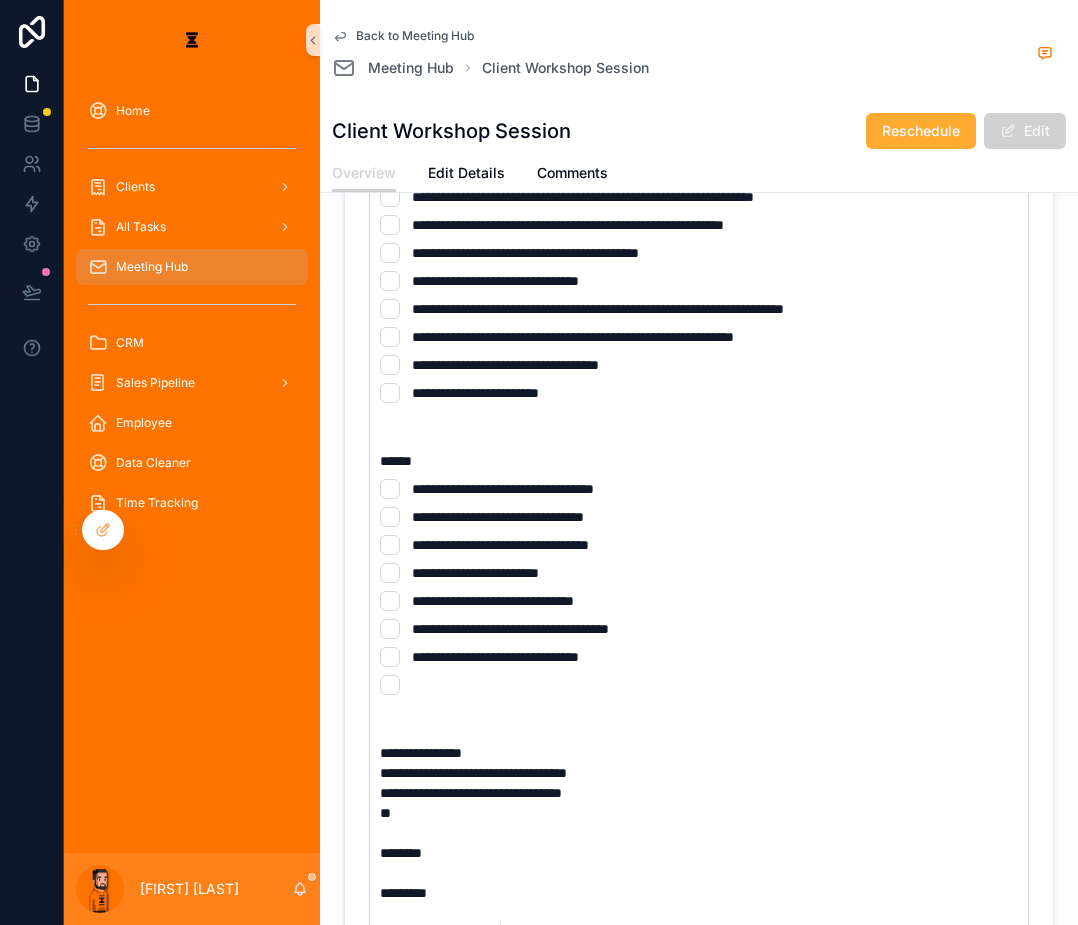 drag, startPoint x: 463, startPoint y: 596, endPoint x: 467, endPoint y: 584, distance: 12.649111 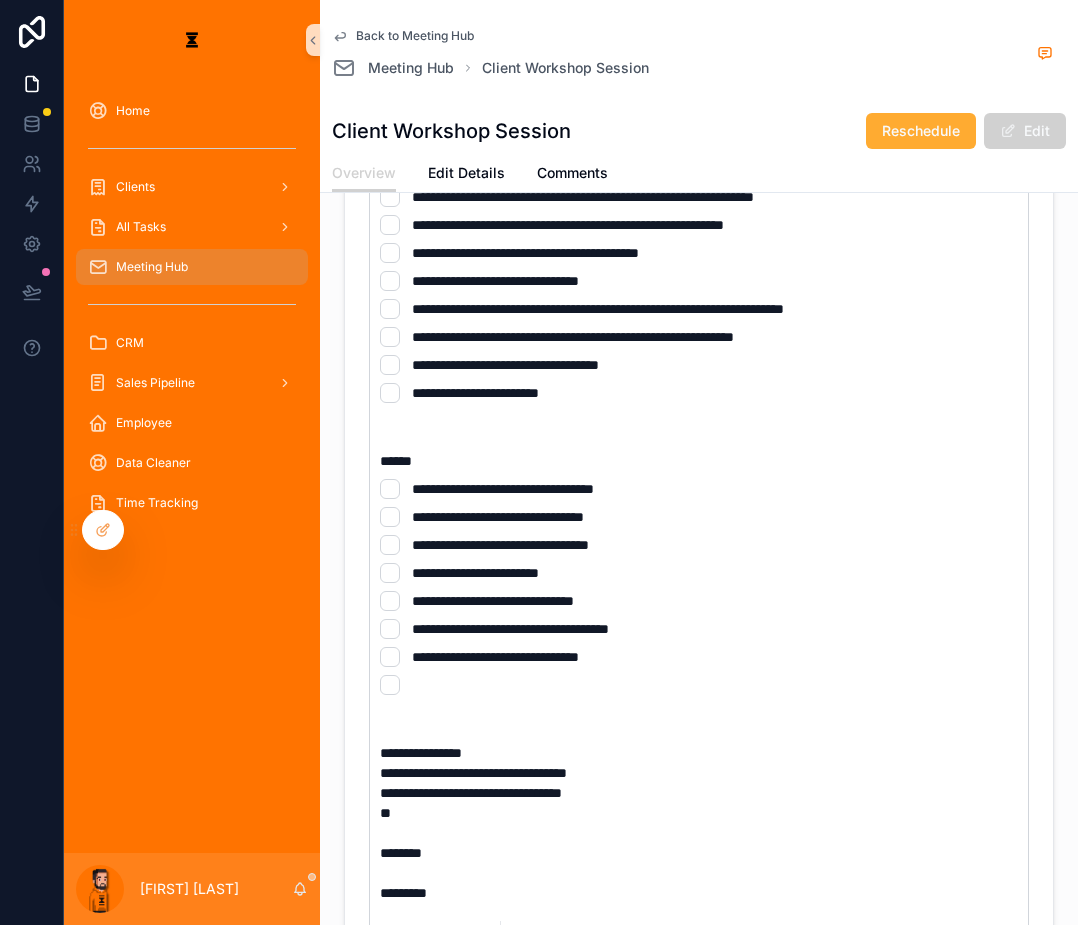 click on "**********" at bounding box center [473, 773] 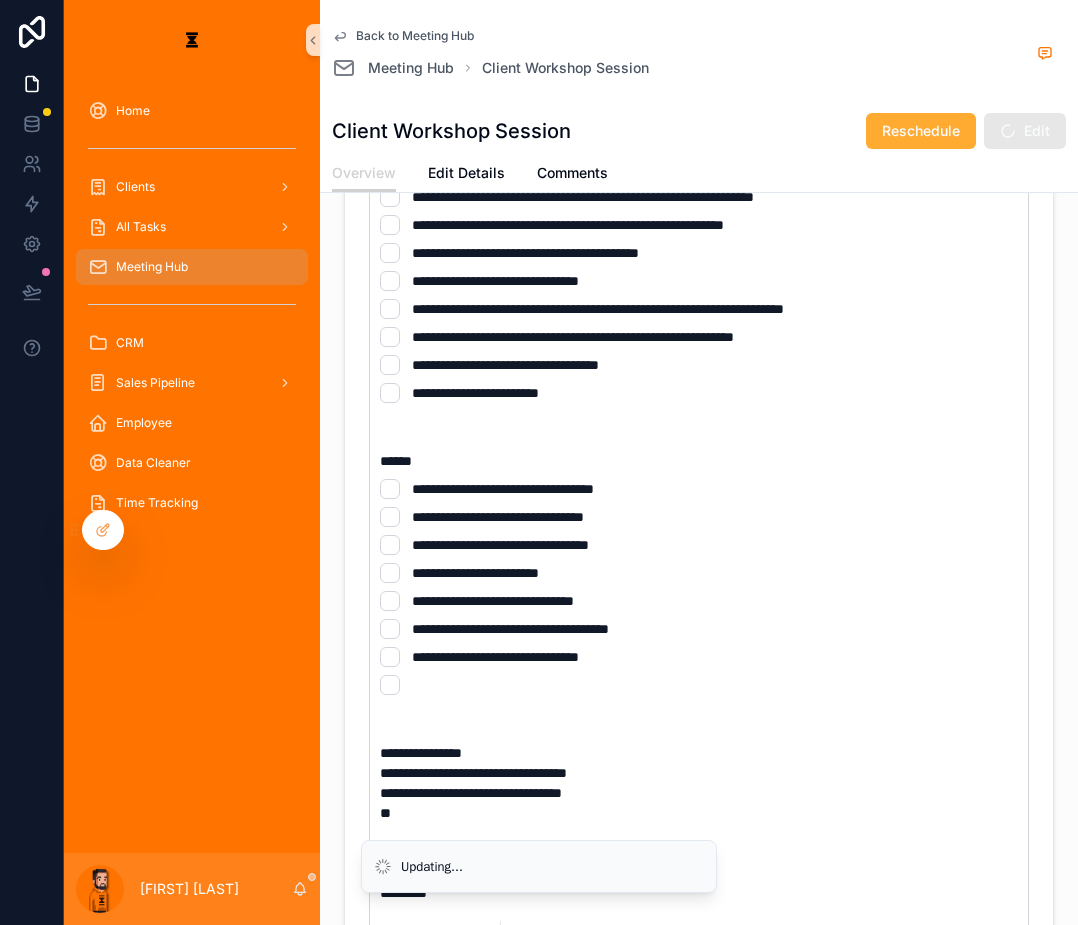 type 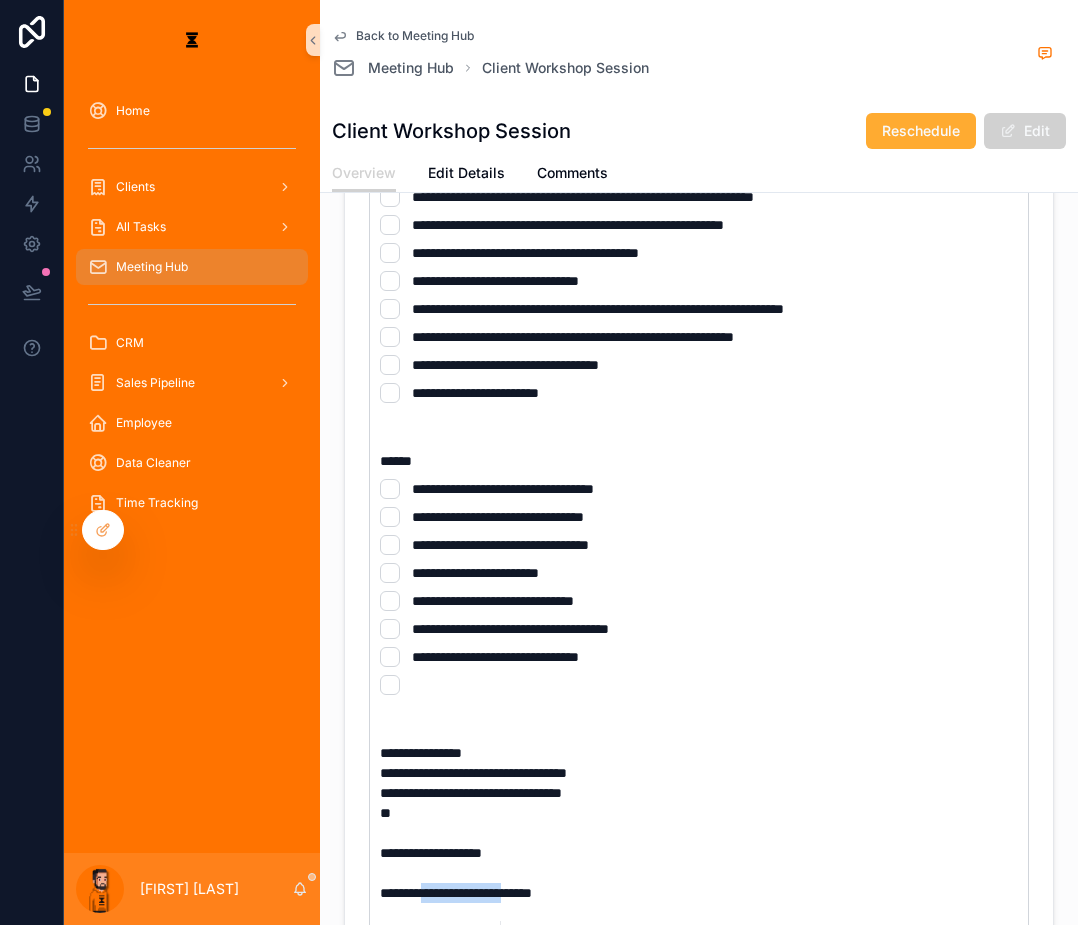 drag, startPoint x: 470, startPoint y: 734, endPoint x: 385, endPoint y: 727, distance: 85.28775 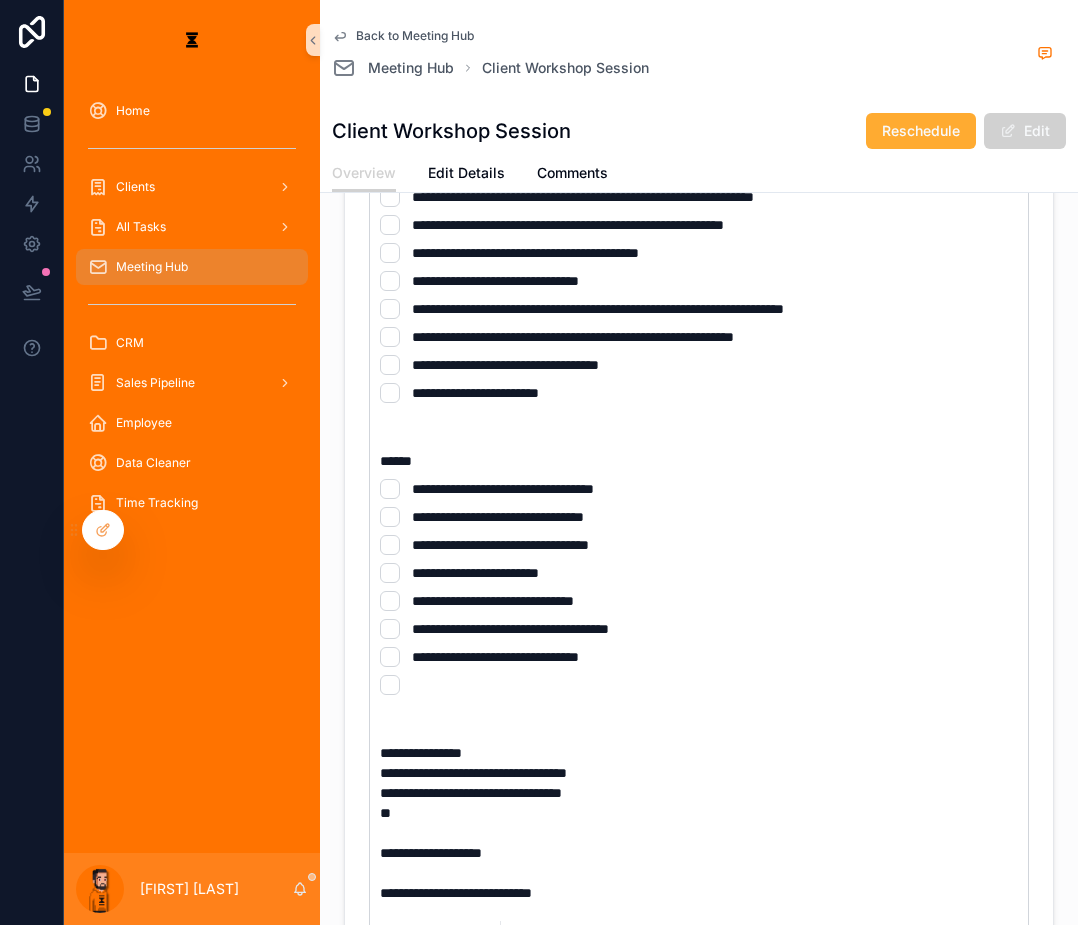 click at bounding box center (703, 833) 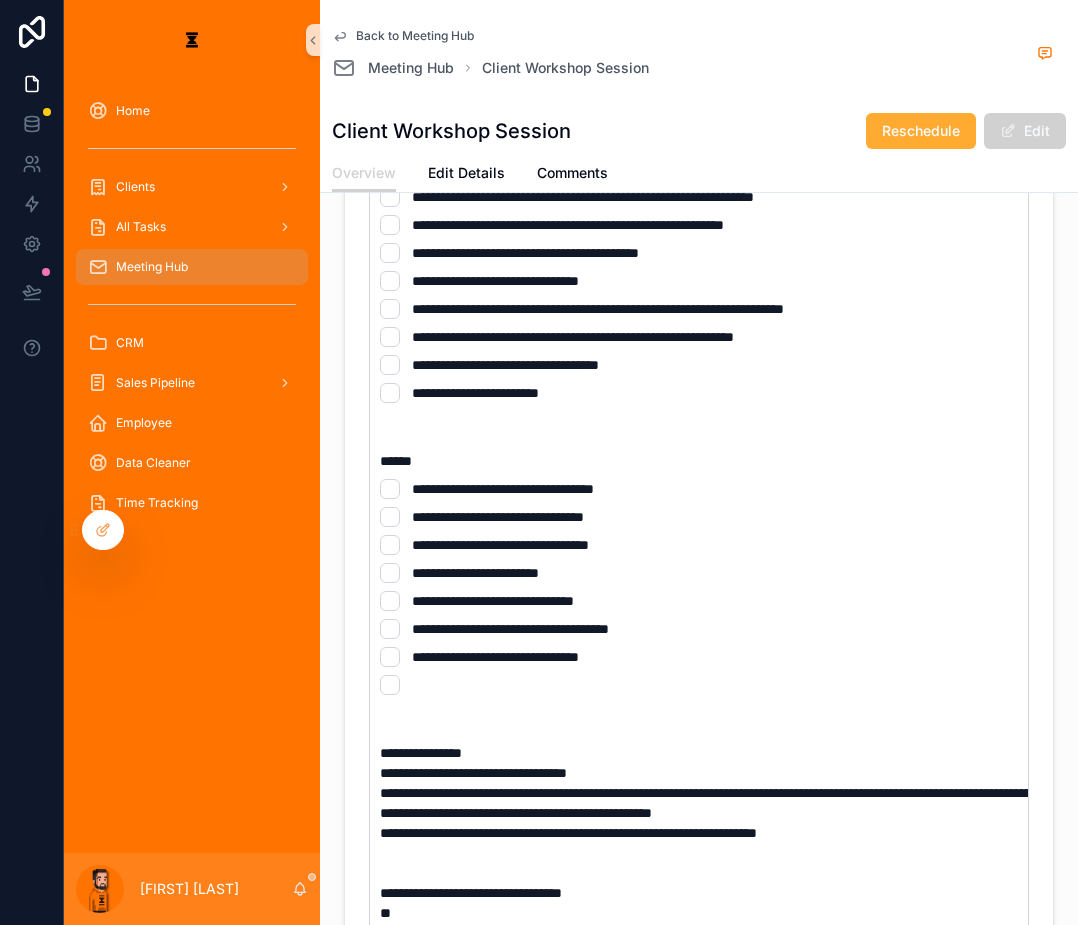 click on "**********" at bounding box center [703, 411] 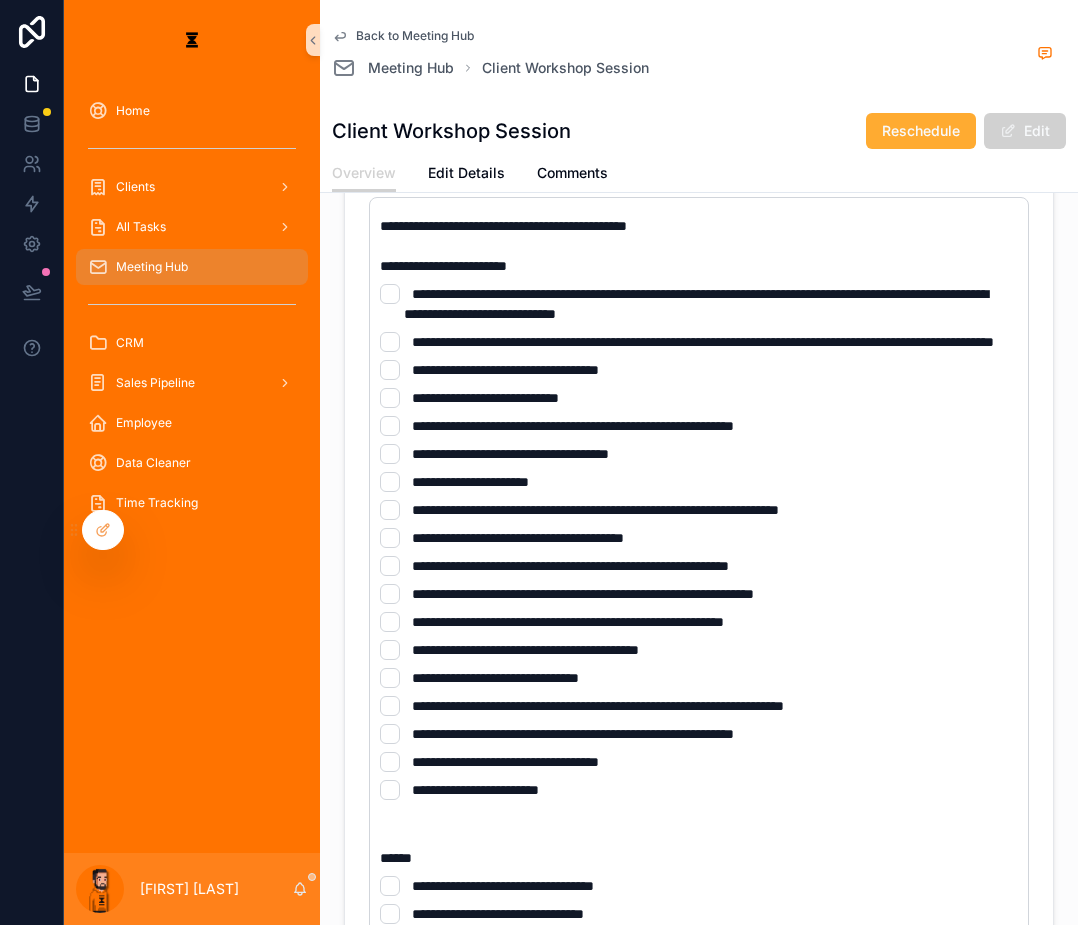 scroll, scrollTop: 300, scrollLeft: 0, axis: vertical 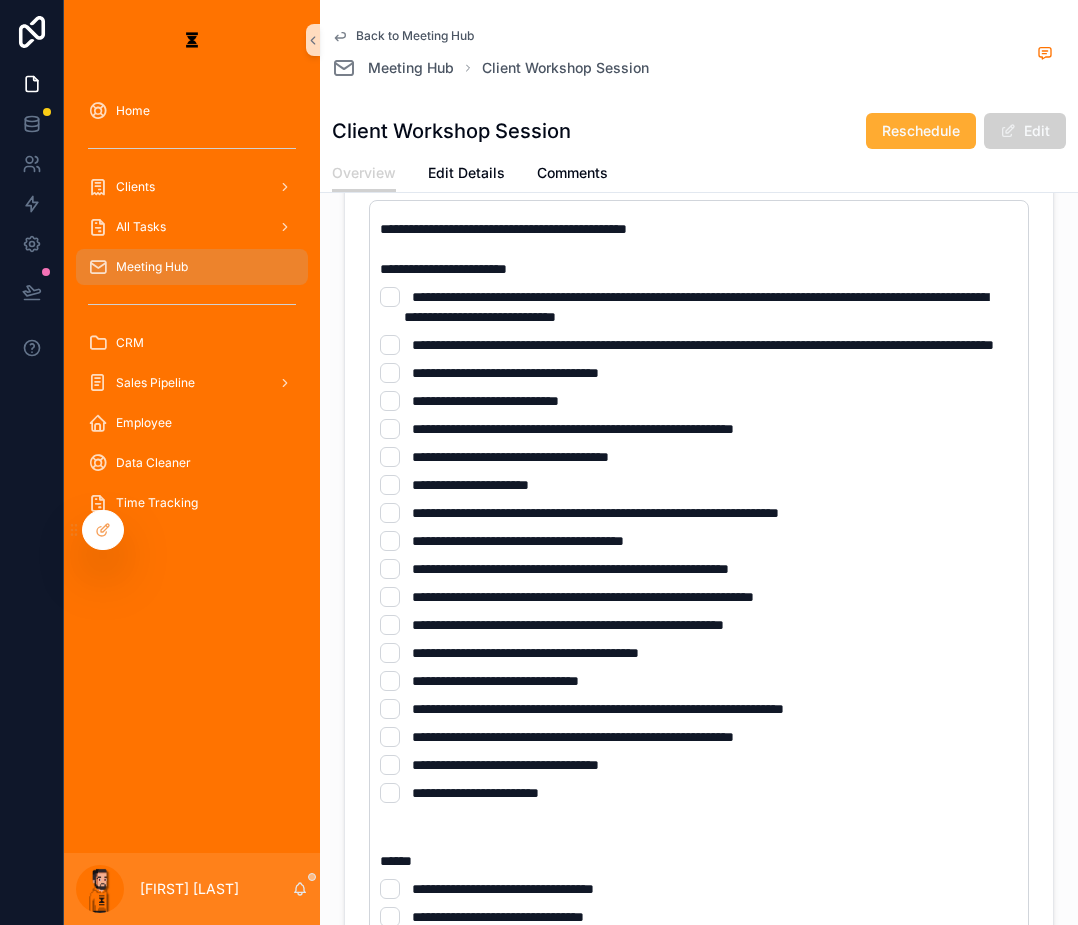 click on "**********" at bounding box center [703, 811] 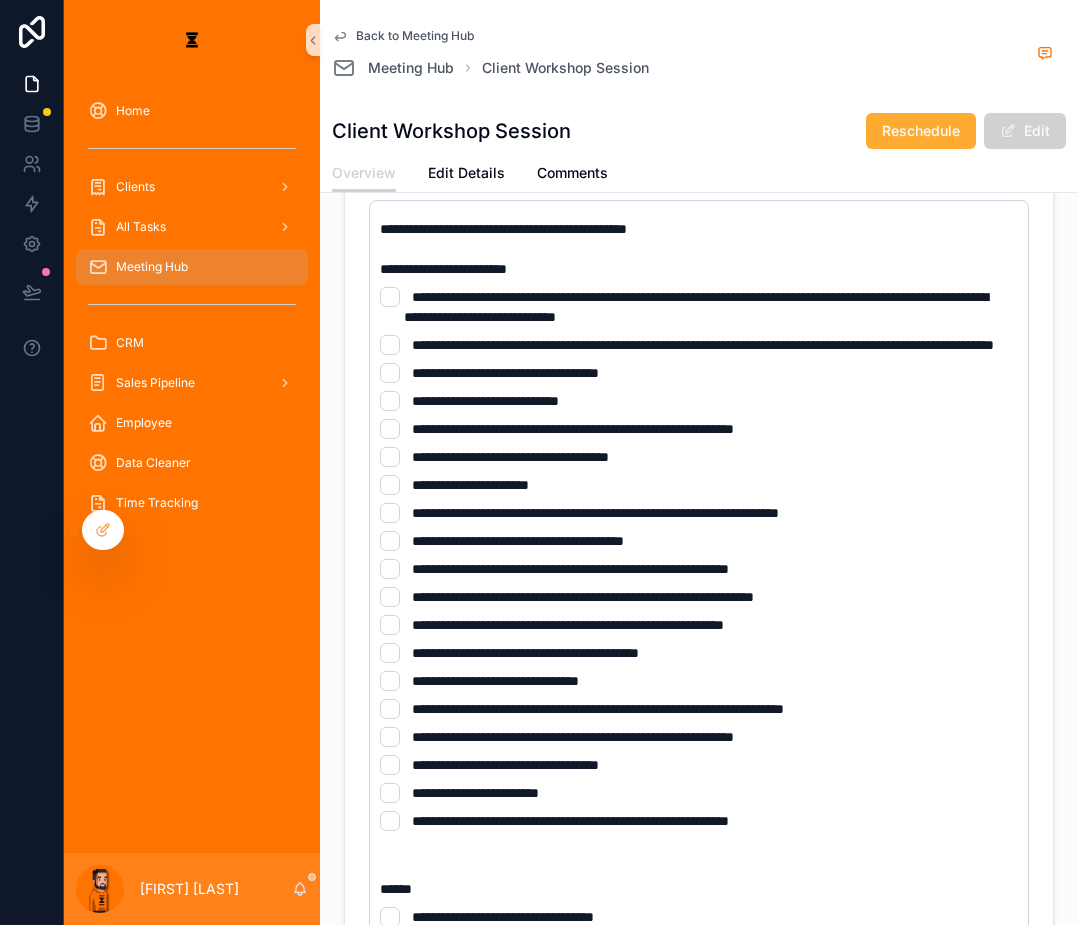 click on "**********" at bounding box center [699, 821] 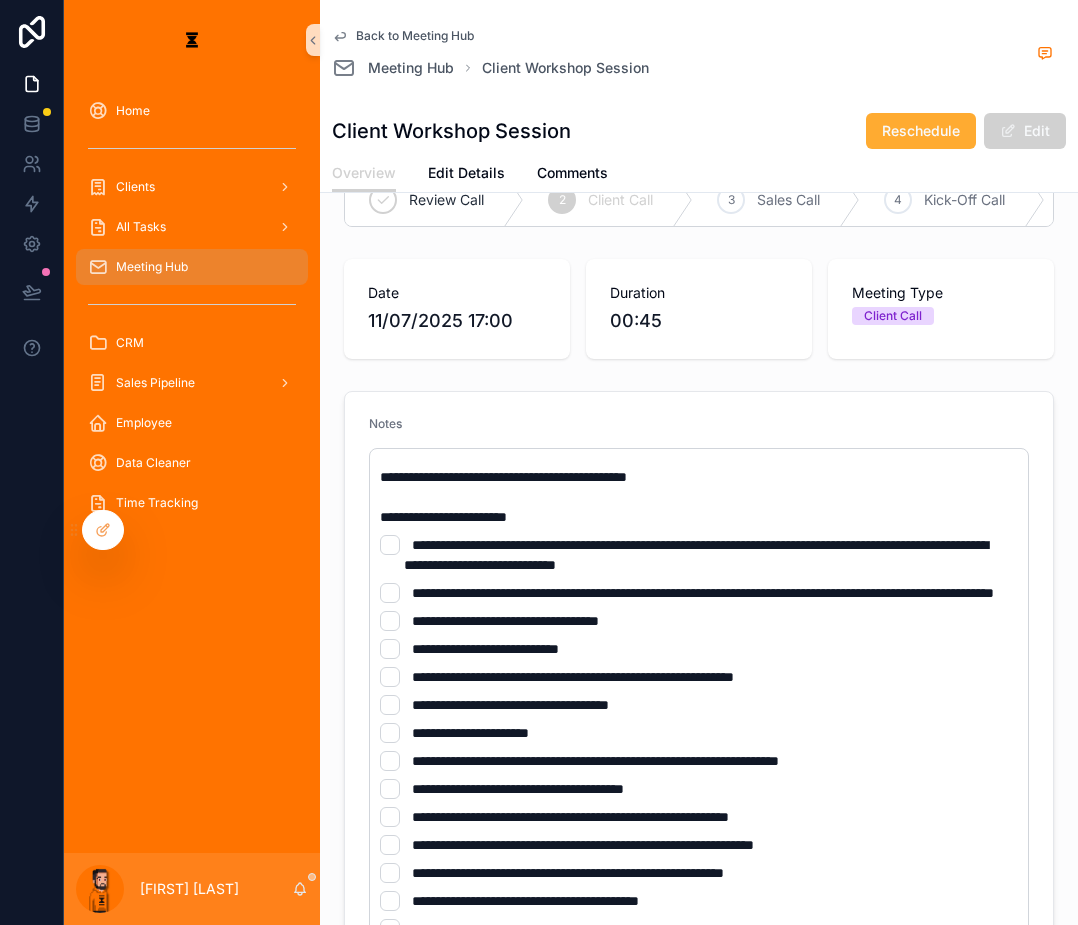 scroll, scrollTop: 300, scrollLeft: 0, axis: vertical 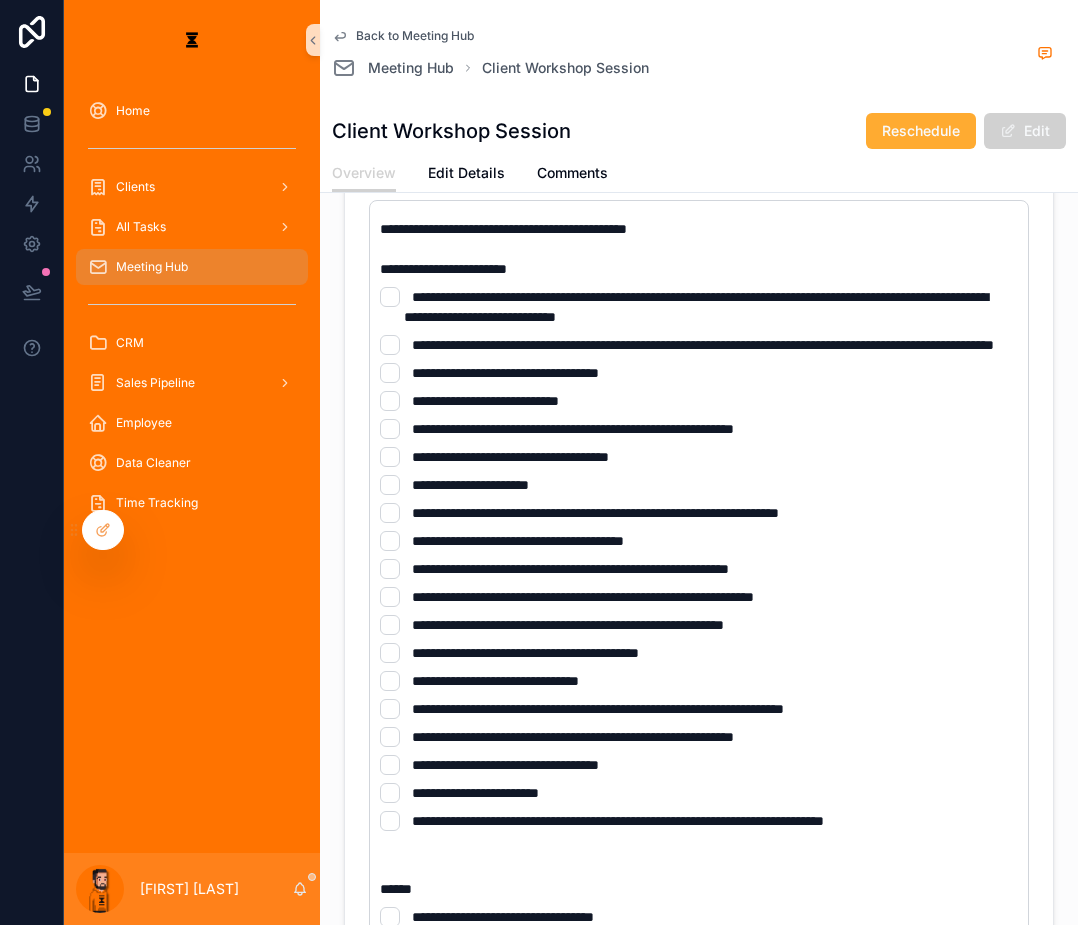 click on "**********" at bounding box center [699, 821] 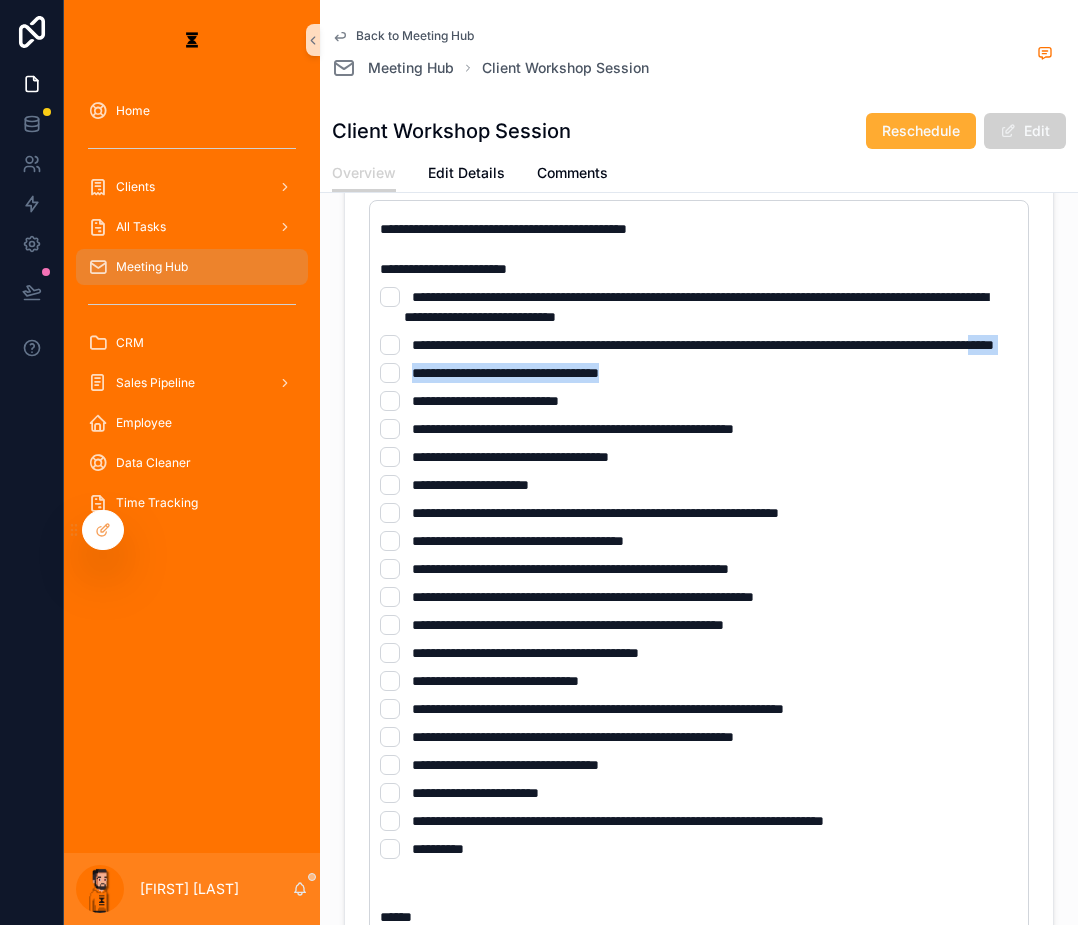 drag, startPoint x: 629, startPoint y: 310, endPoint x: 313, endPoint y: 304, distance: 316.05695 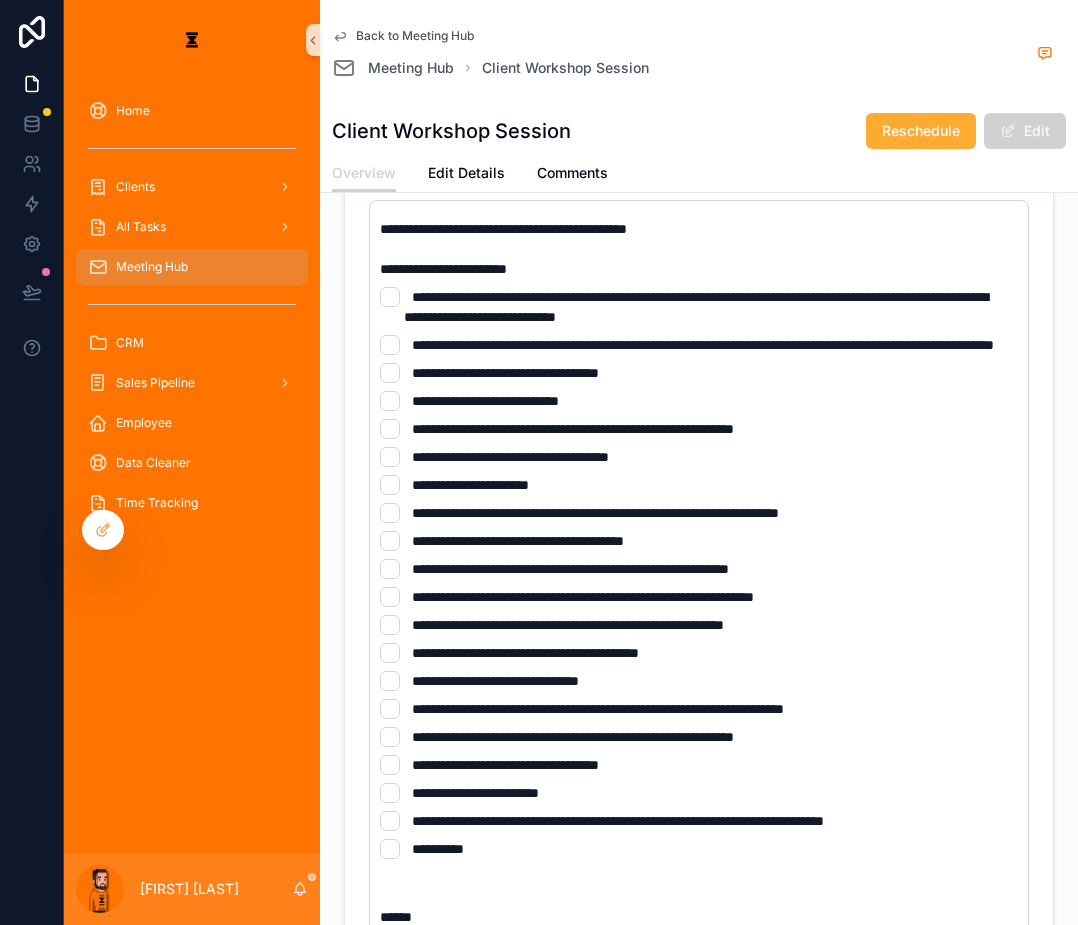 click on "**********" at bounding box center (699, 373) 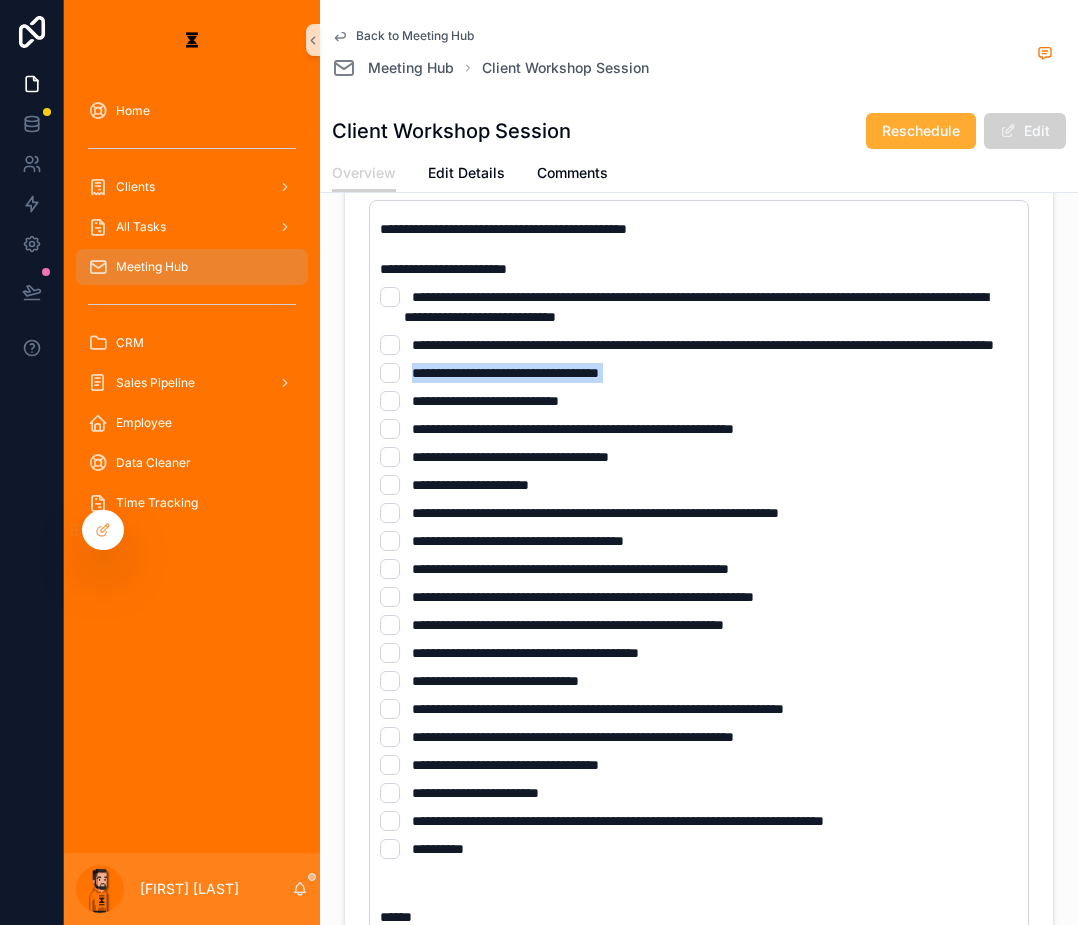 click on "**********" at bounding box center [699, 373] 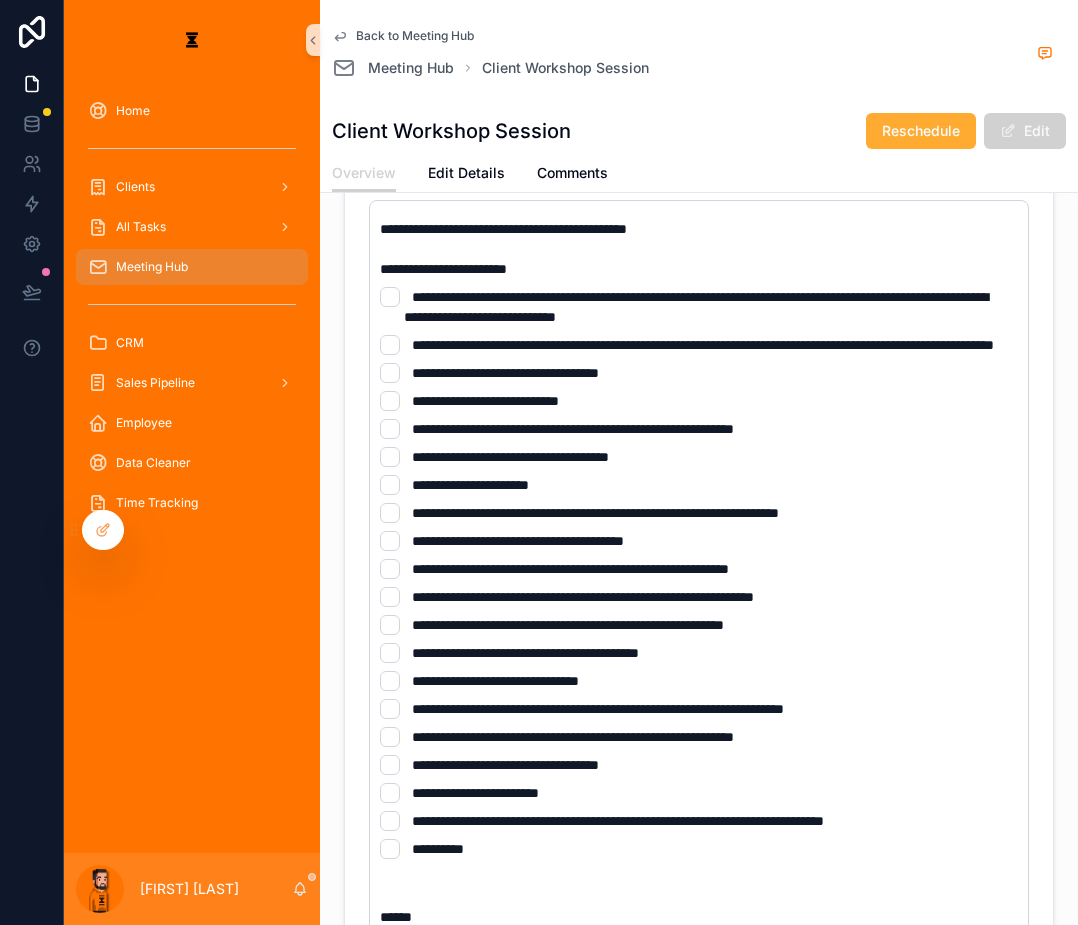 click on "**********" at bounding box center (699, 429) 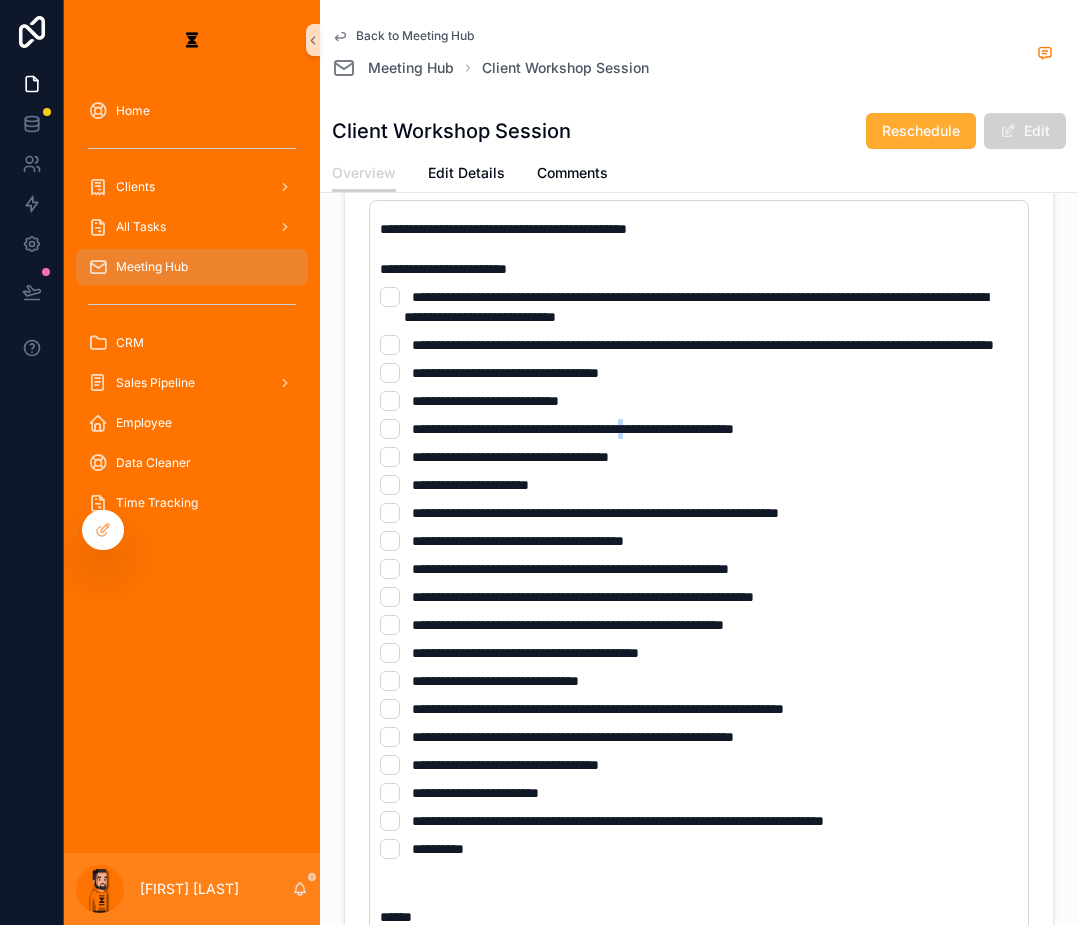 click on "**********" at bounding box center (699, 429) 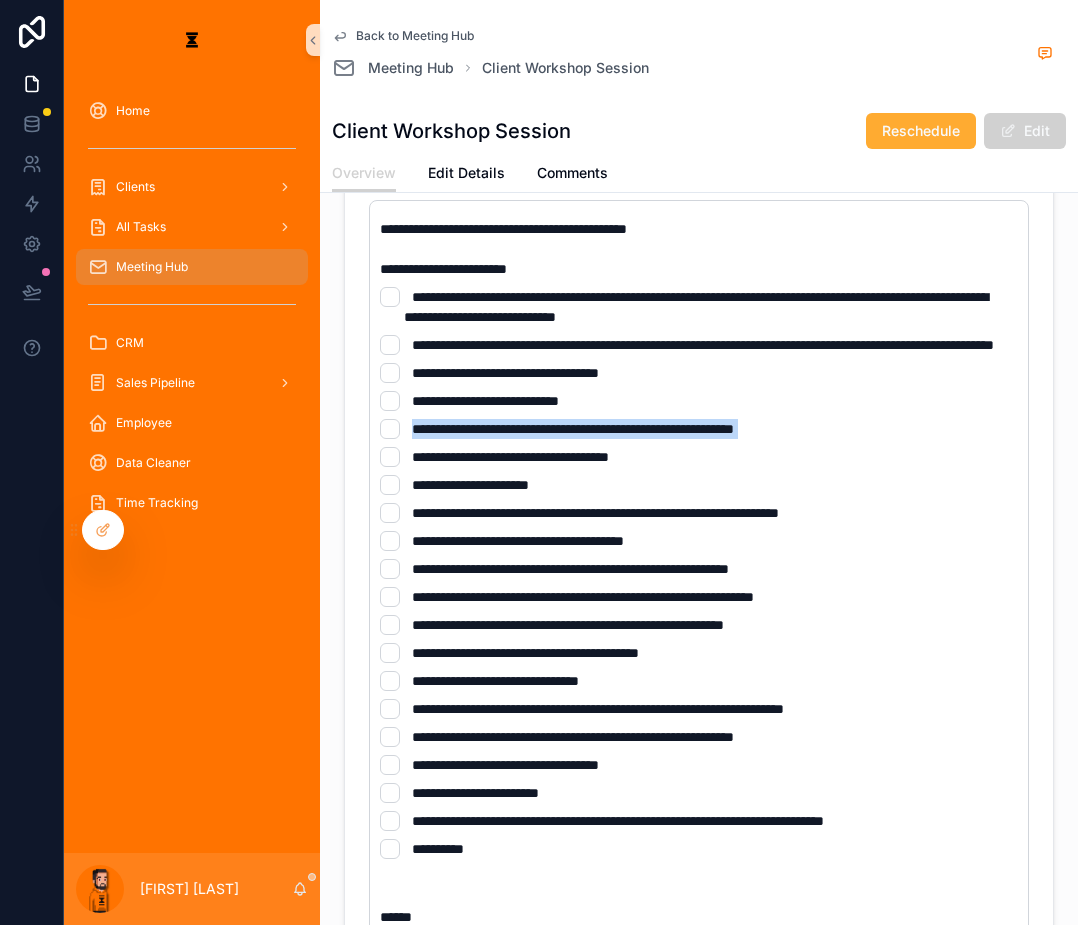 click on "**********" at bounding box center [699, 429] 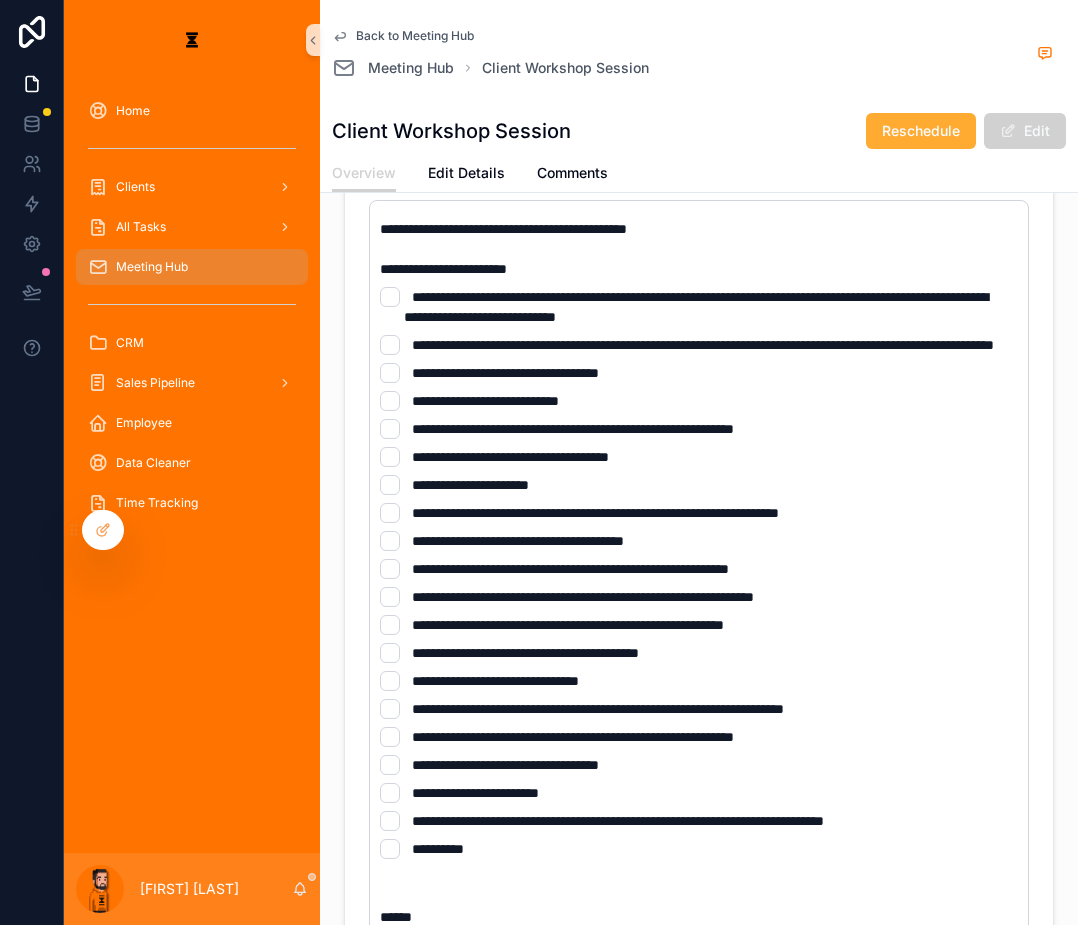 click on "**********" at bounding box center [573, 429] 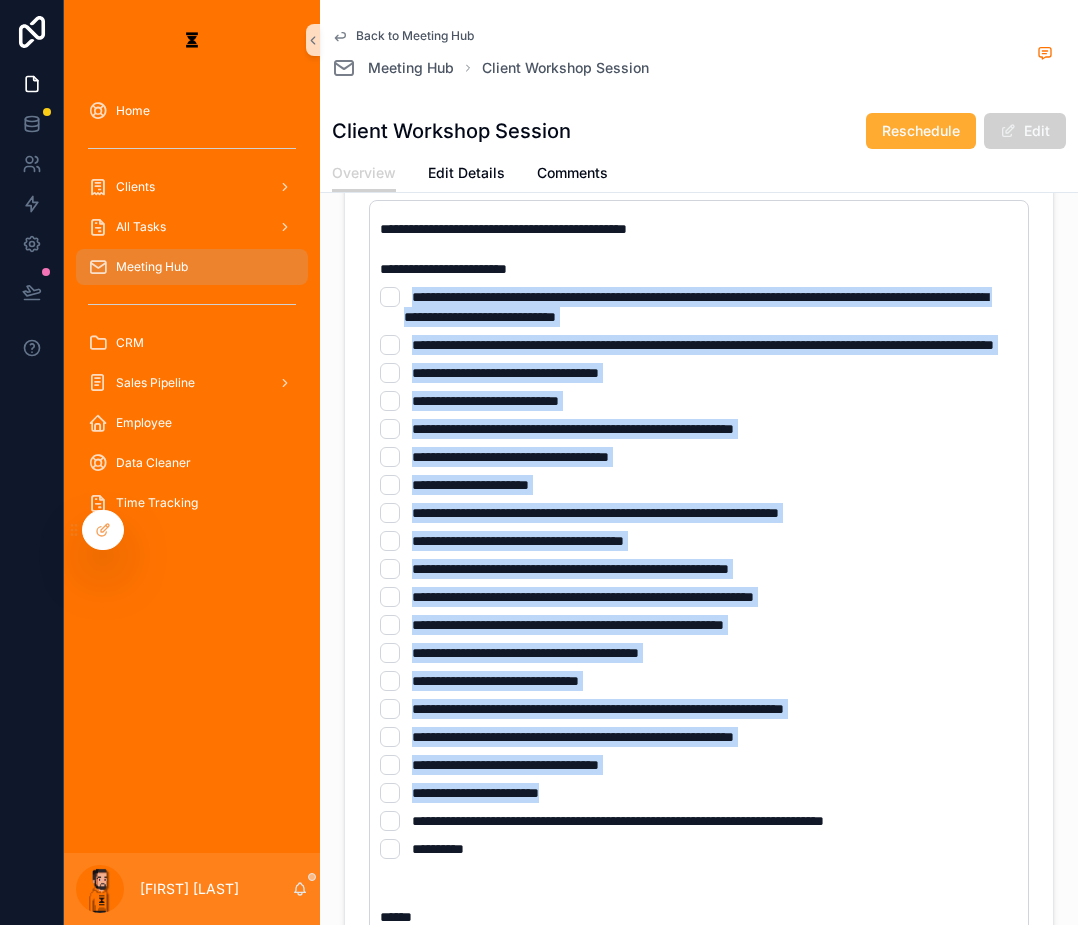 drag, startPoint x: 362, startPoint y: 240, endPoint x: 539, endPoint y: 682, distance: 476.1229 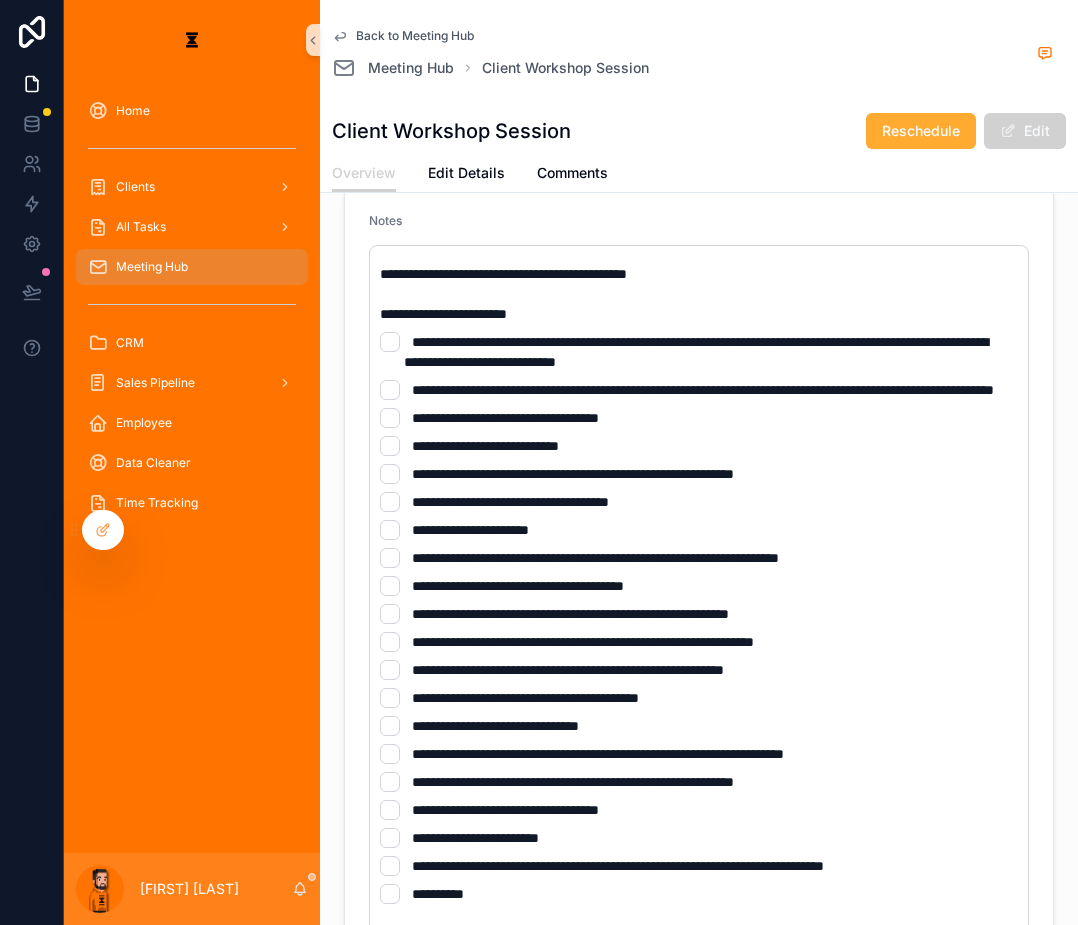 scroll, scrollTop: 200, scrollLeft: 0, axis: vertical 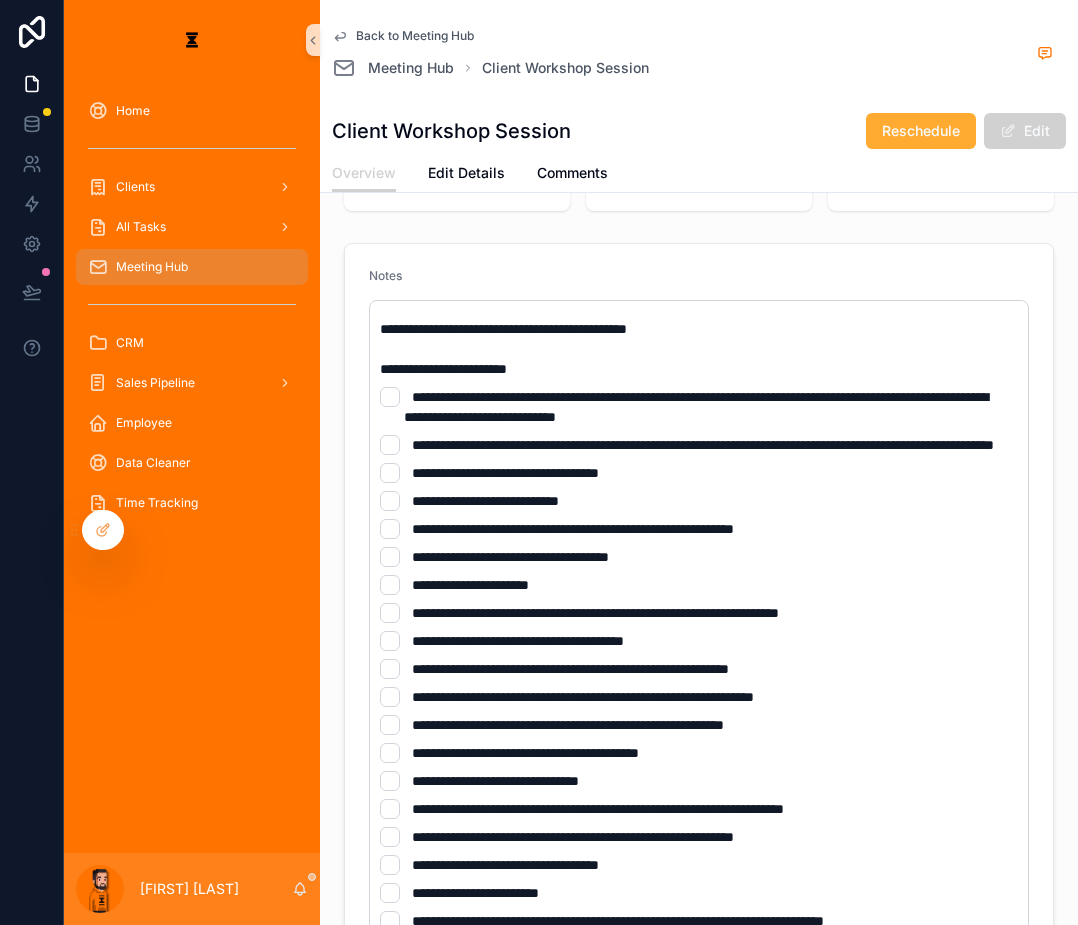 click on "**********" at bounding box center [703, 445] 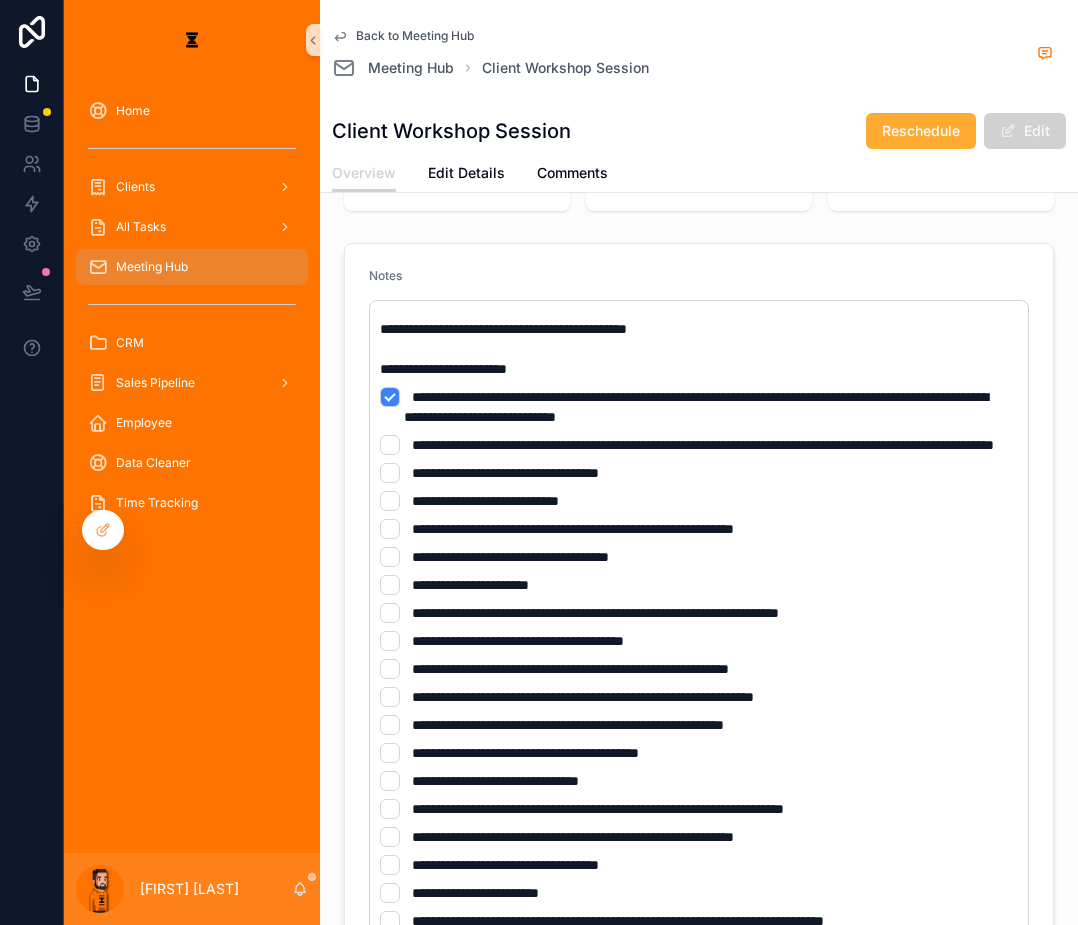 click on "**********" at bounding box center (699, 445) 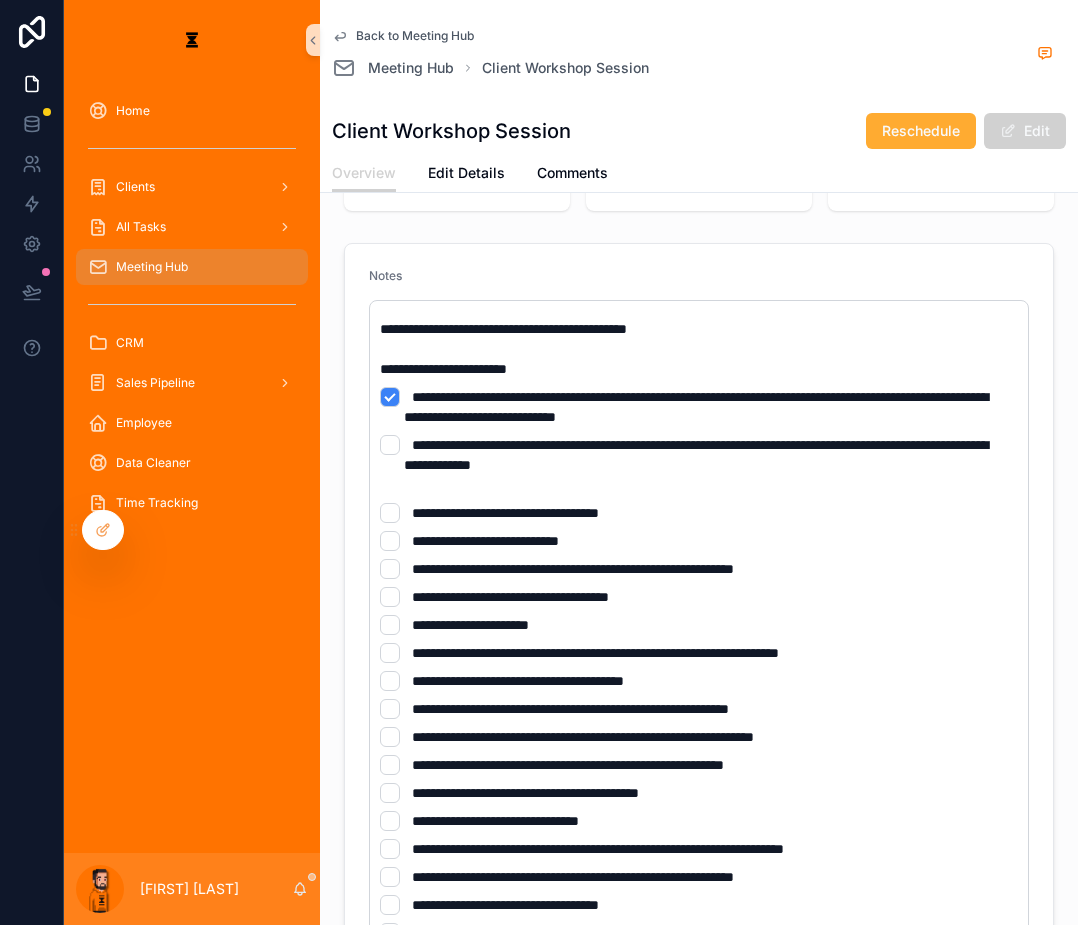 click on "**********" at bounding box center [699, 465] 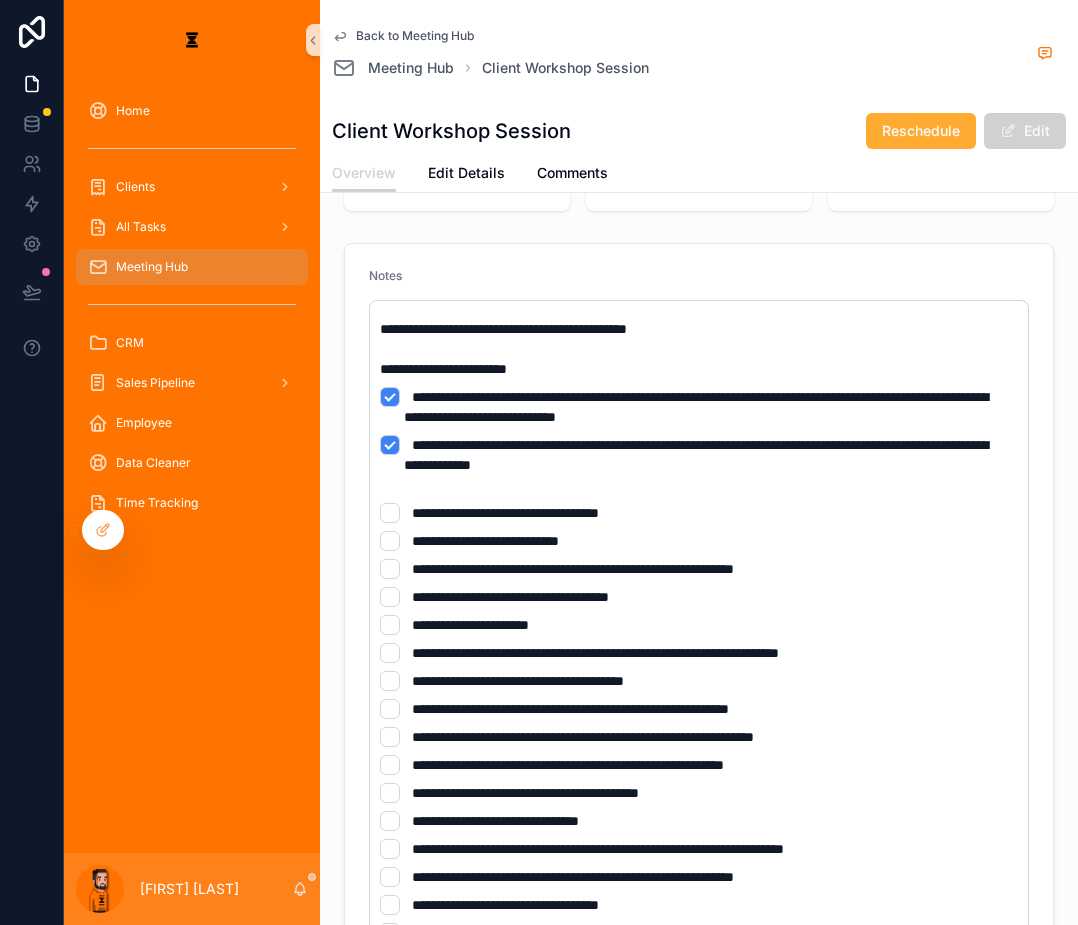 click on "**********" at bounding box center [699, 513] 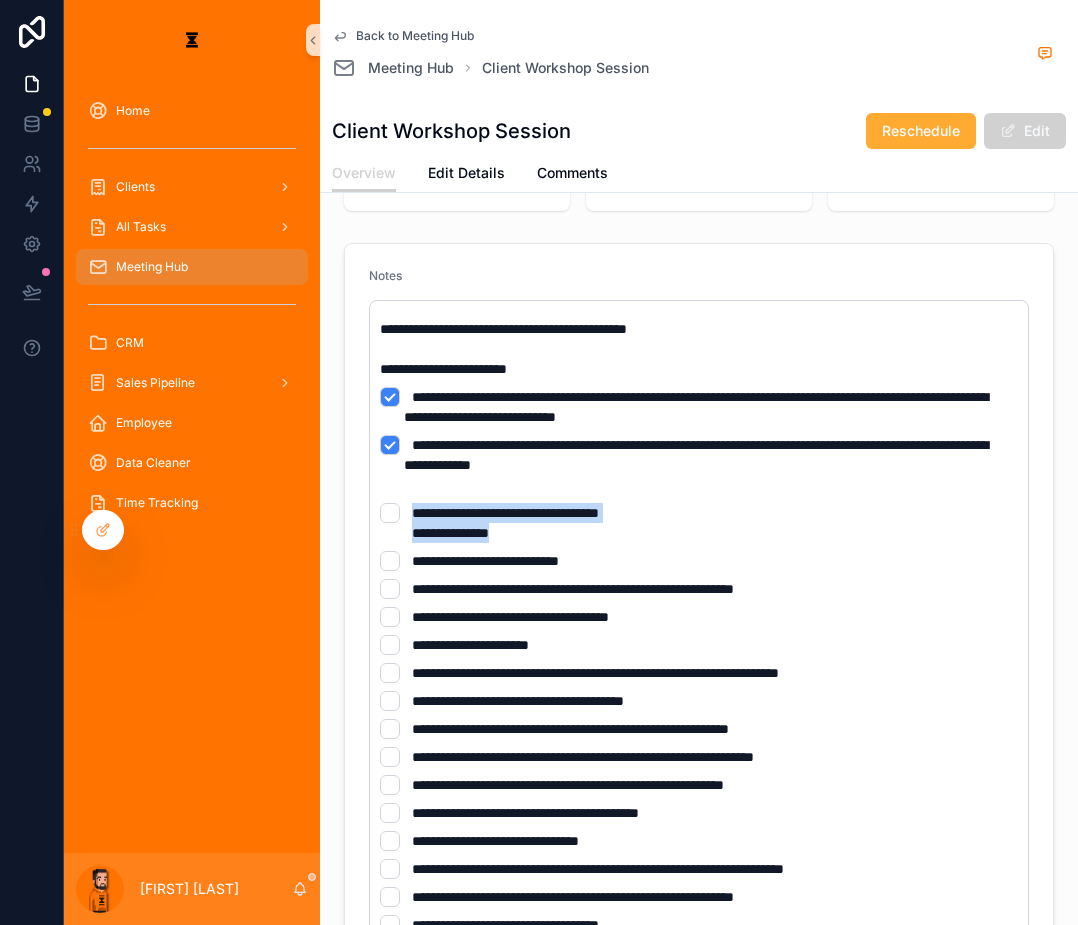drag, startPoint x: 450, startPoint y: 467, endPoint x: 353, endPoint y: 422, distance: 106.929886 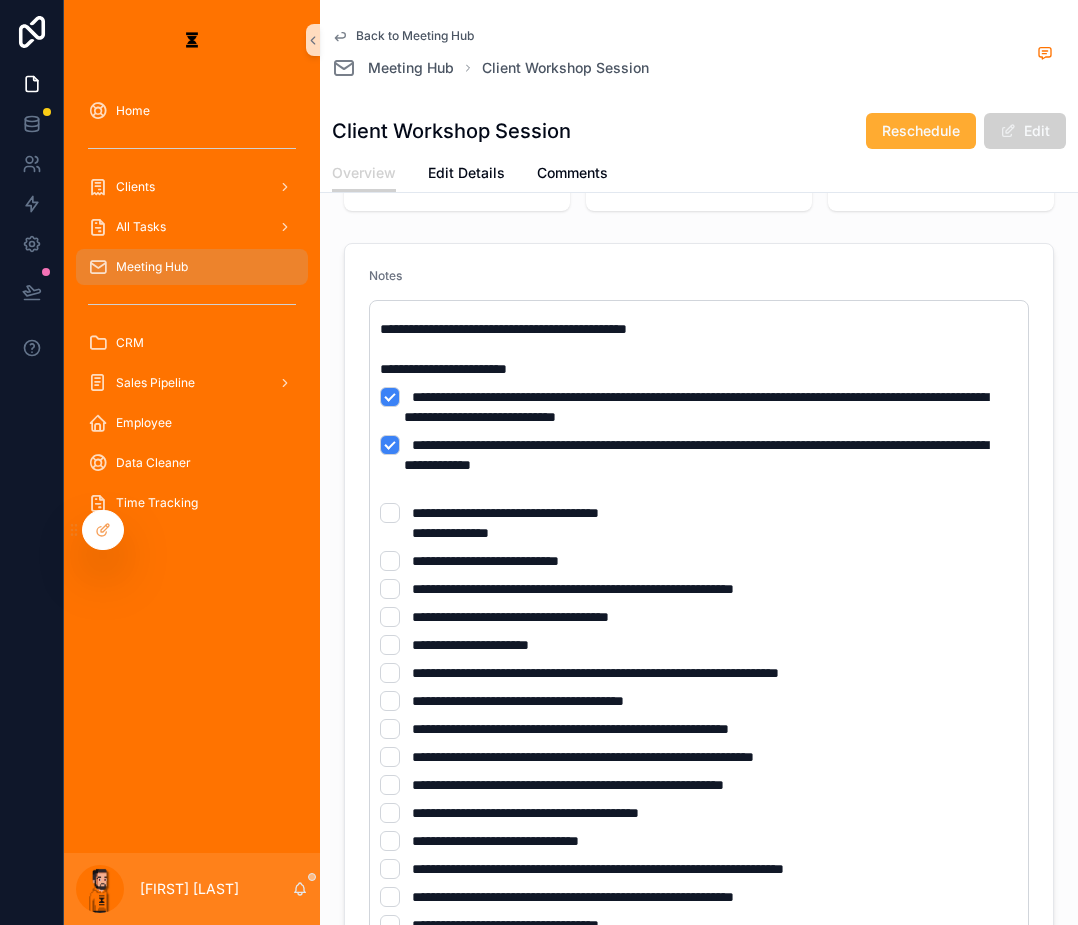 click on "**********" at bounding box center [696, 455] 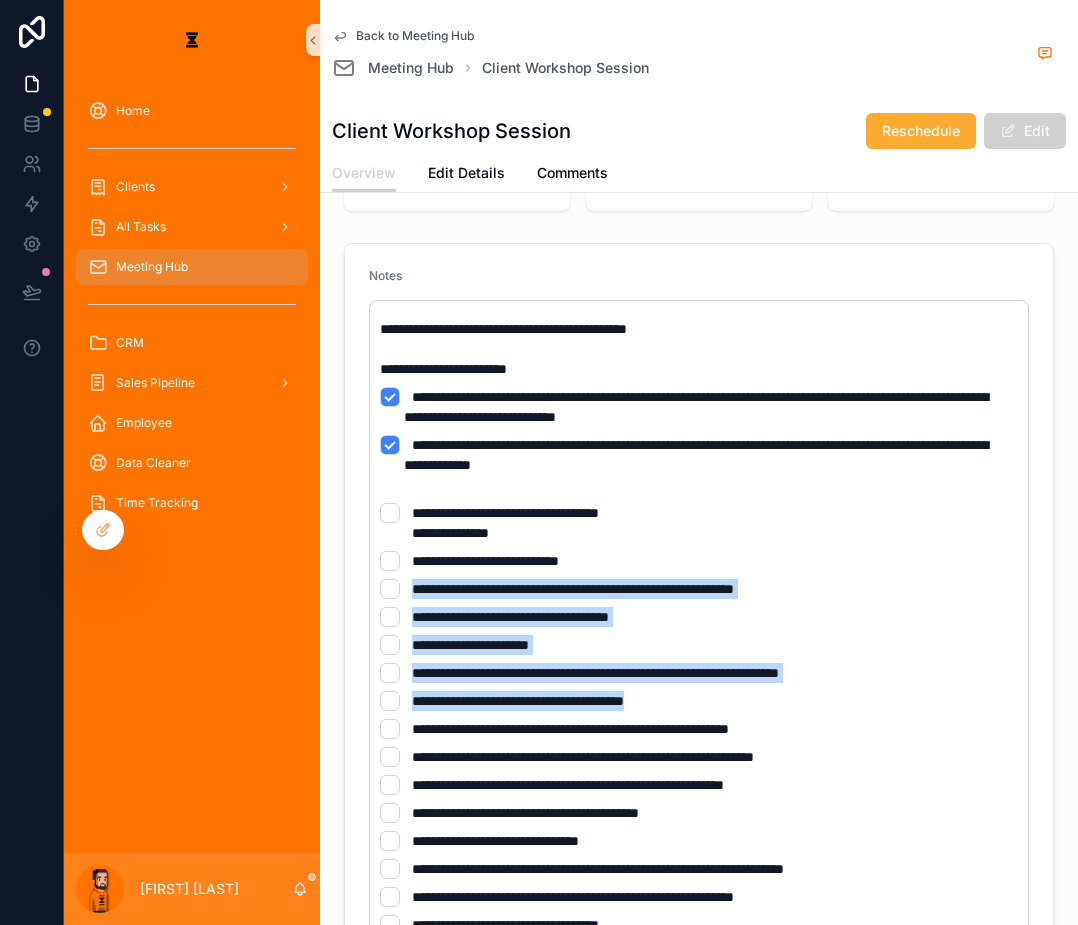 drag, startPoint x: 551, startPoint y: 482, endPoint x: 666, endPoint y: 548, distance: 132.59337 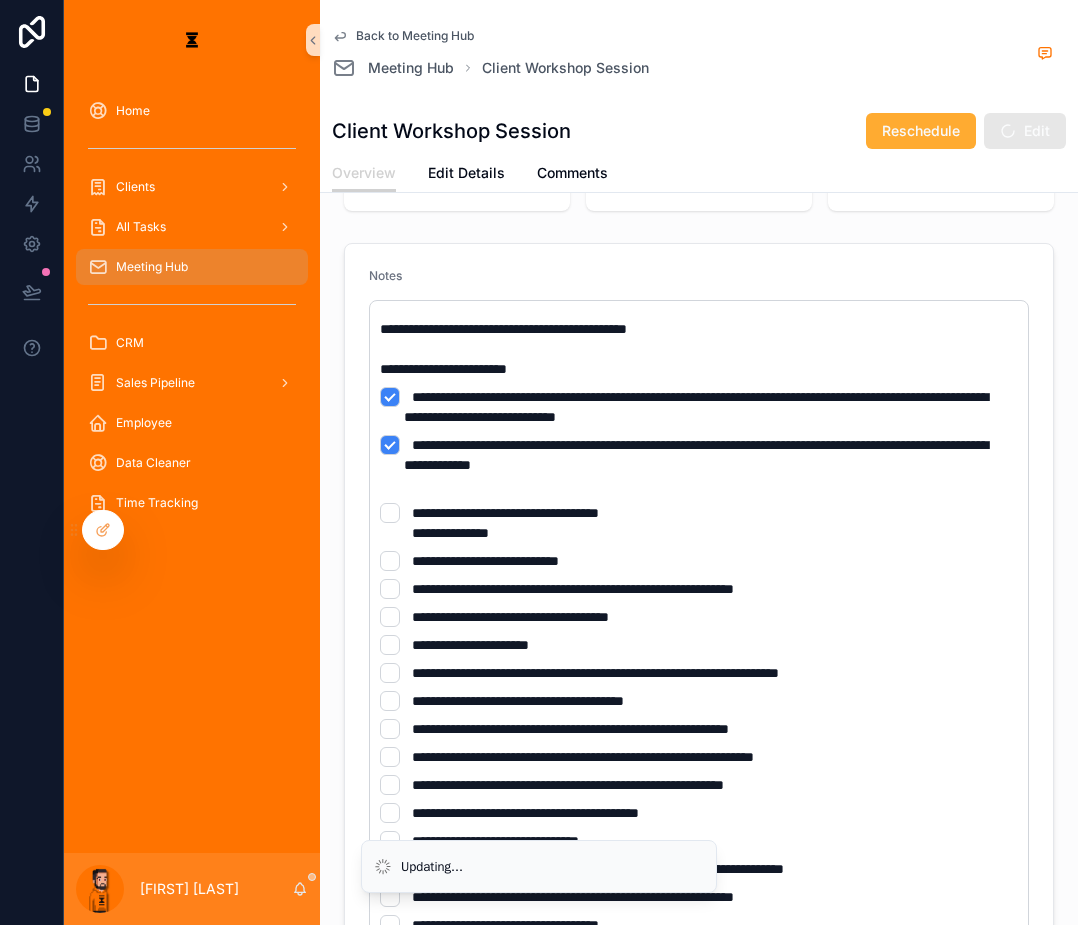 click on "**********" at bounding box center (699, 465) 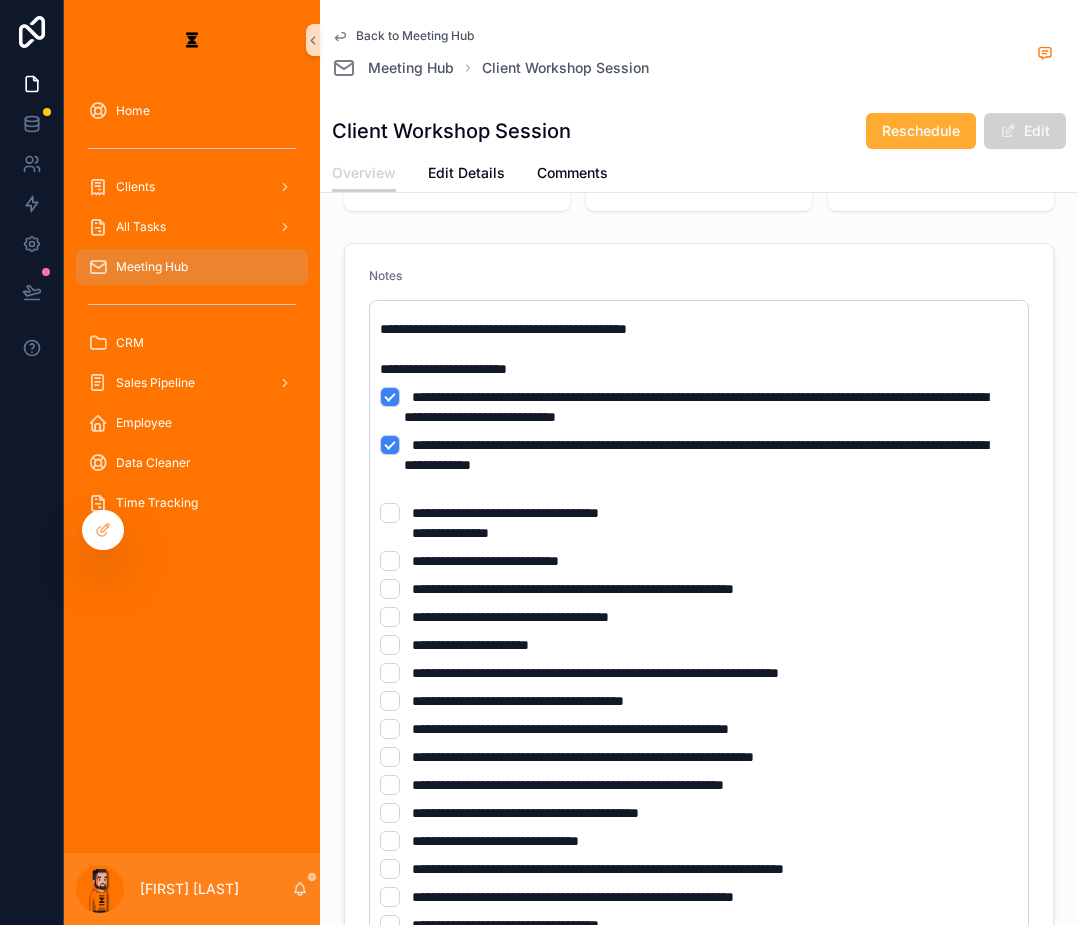 click on "**********" at bounding box center (699, 523) 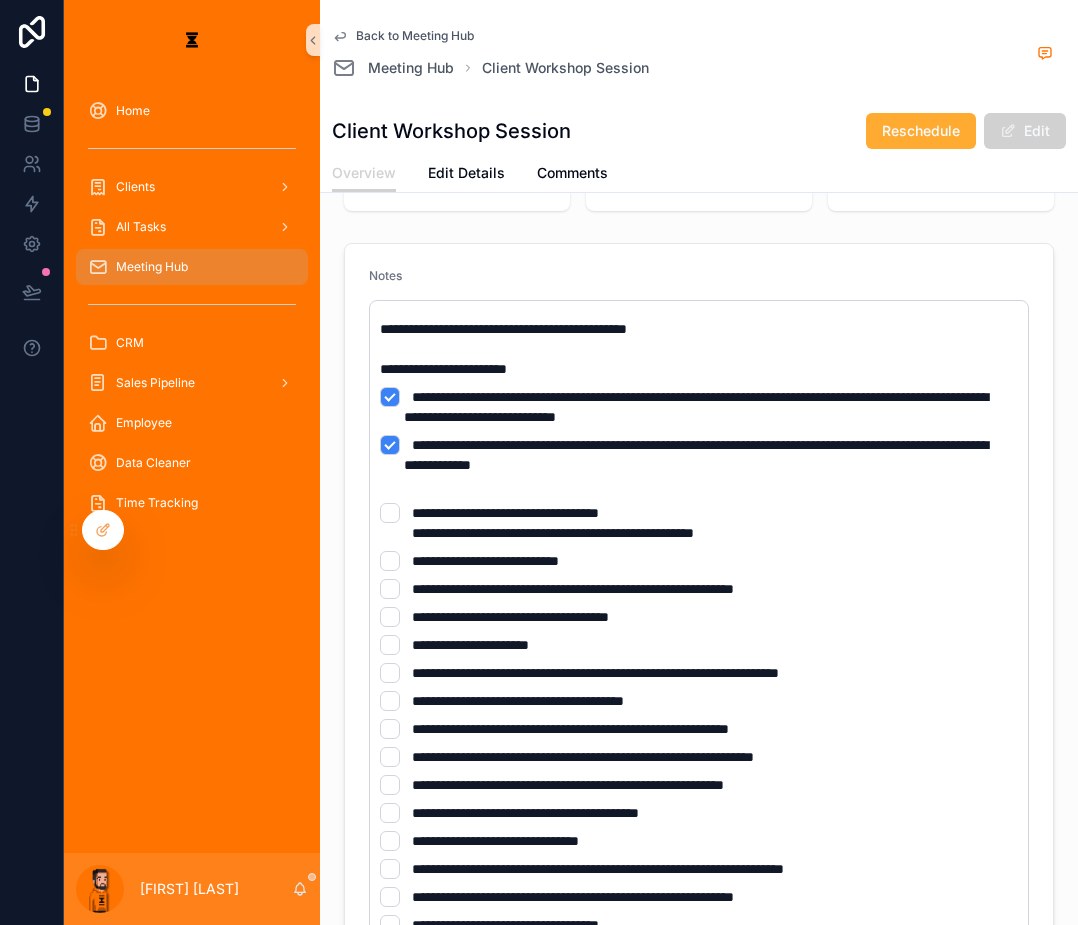 click on "**********" at bounding box center (699, 465) 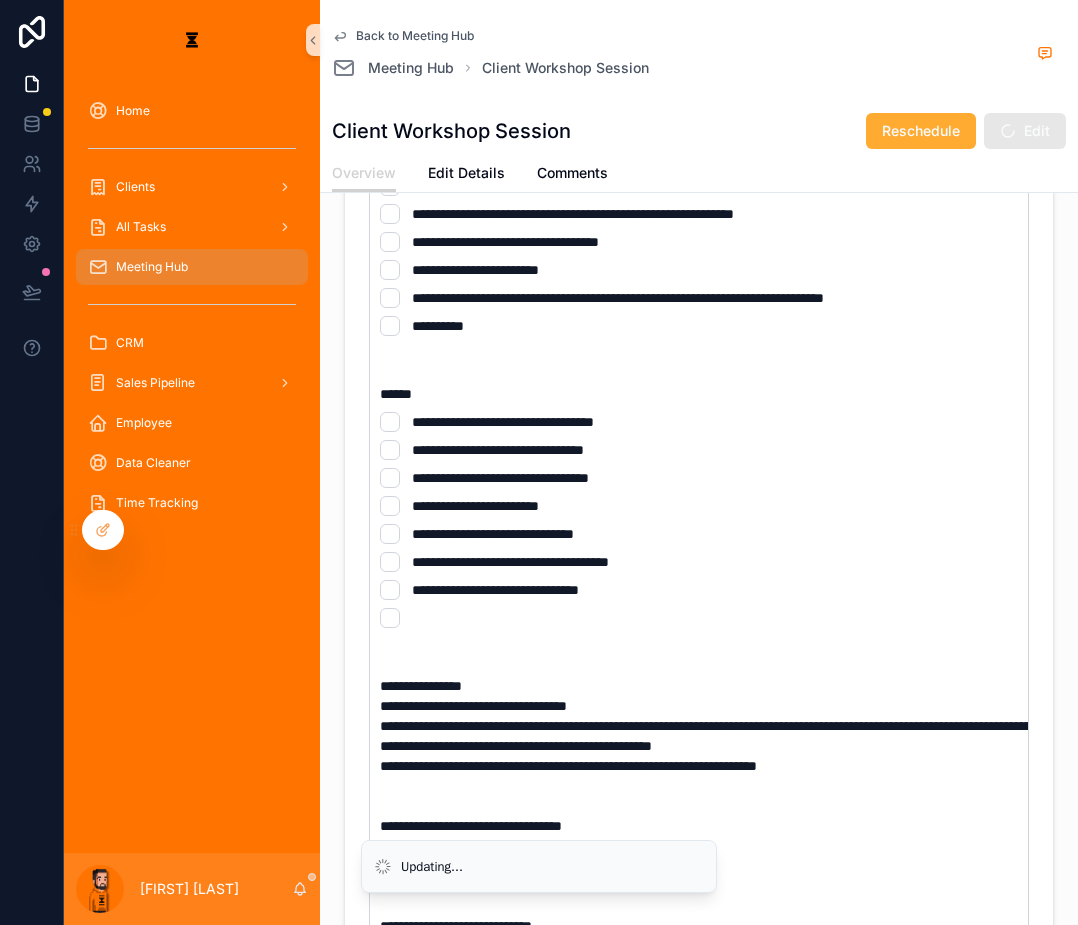 scroll, scrollTop: 900, scrollLeft: 0, axis: vertical 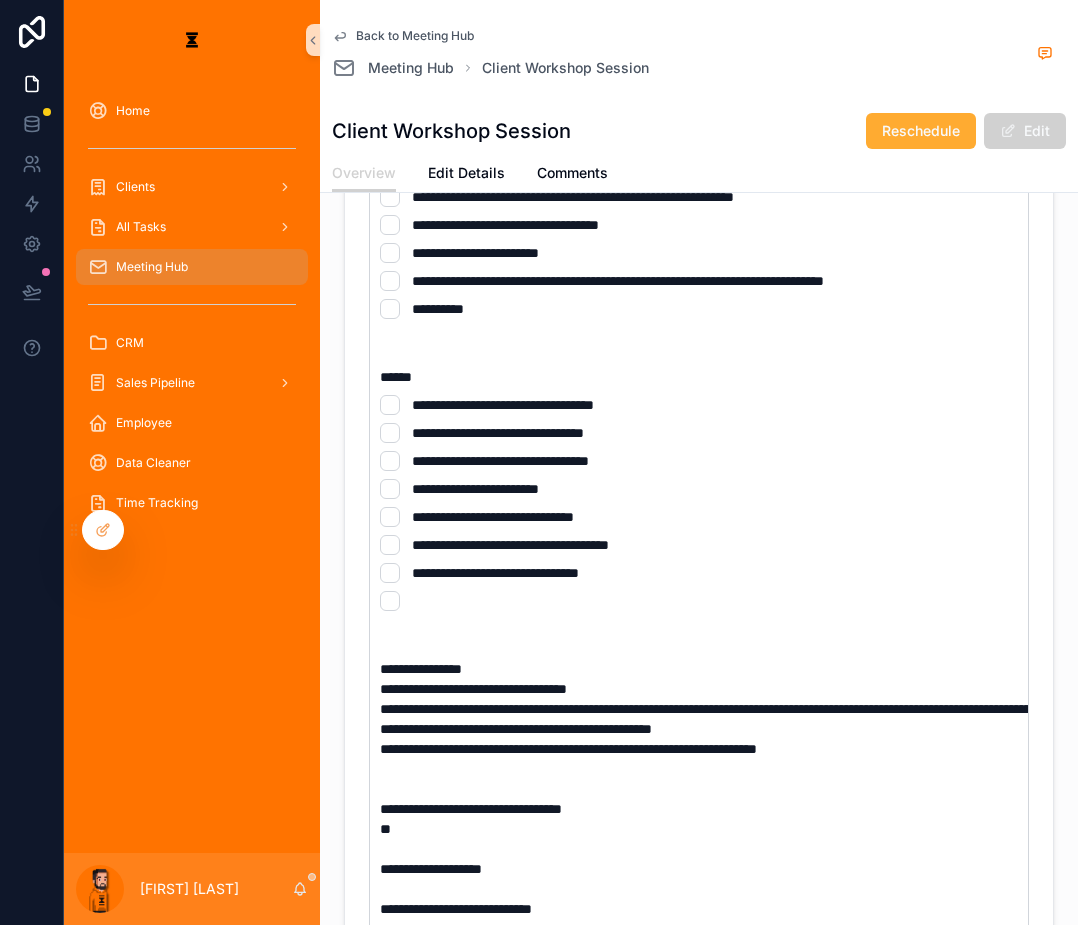 click at bounding box center (703, 889) 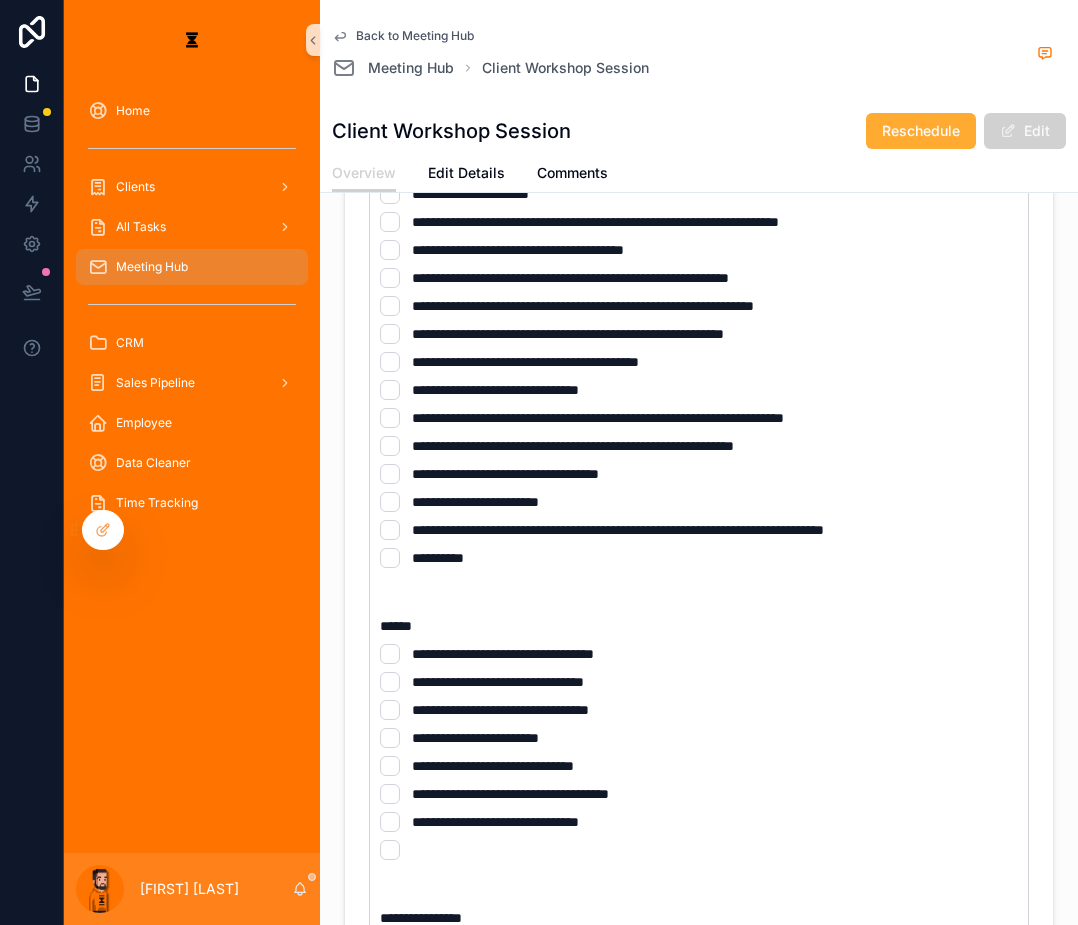 click on "**********" at bounding box center (703, 528) 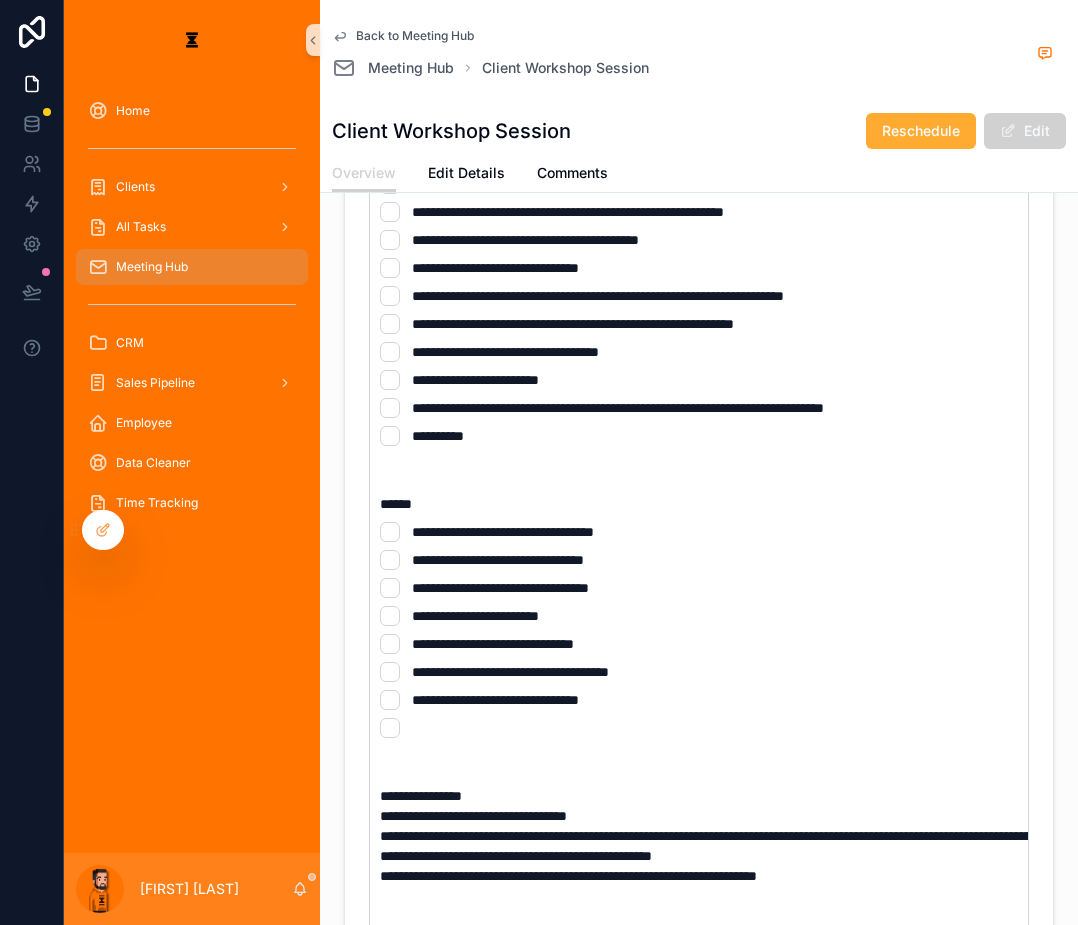 scroll, scrollTop: 1100, scrollLeft: 0, axis: vertical 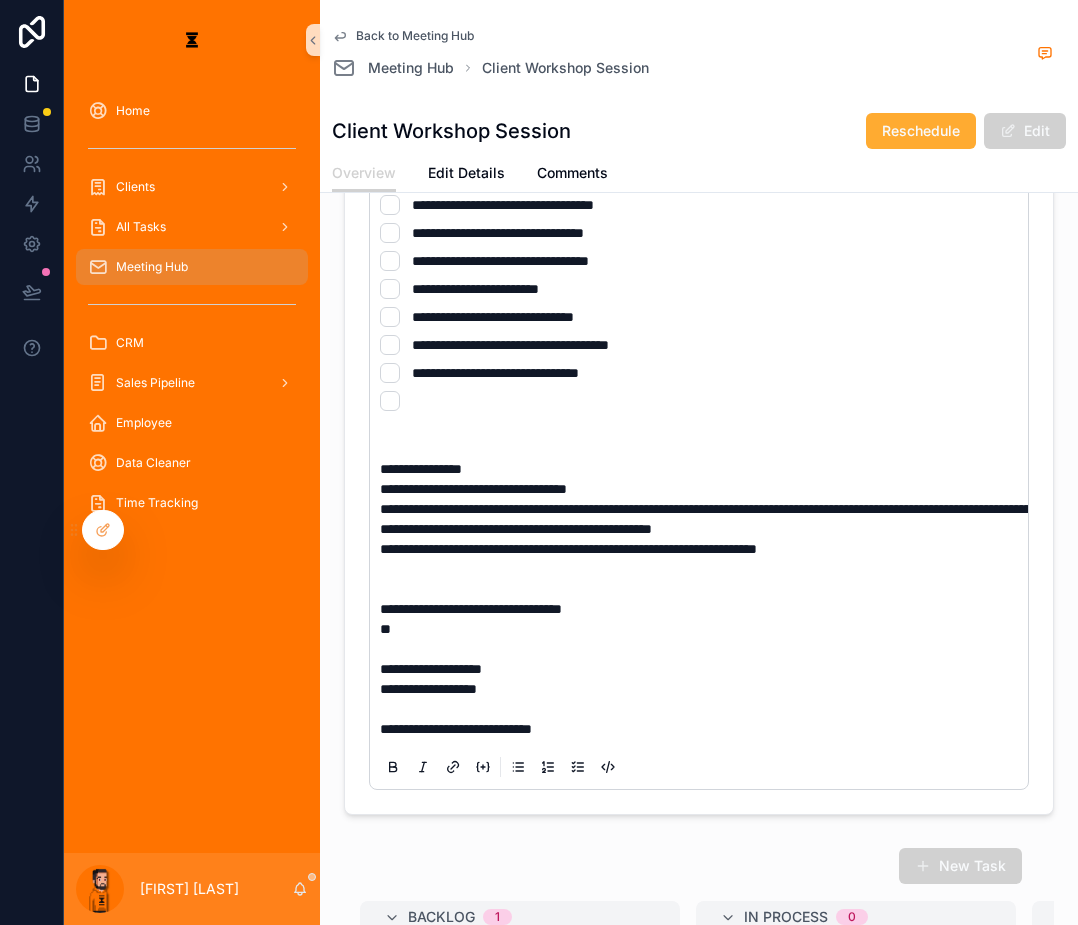 click on "**********" at bounding box center [703, 679] 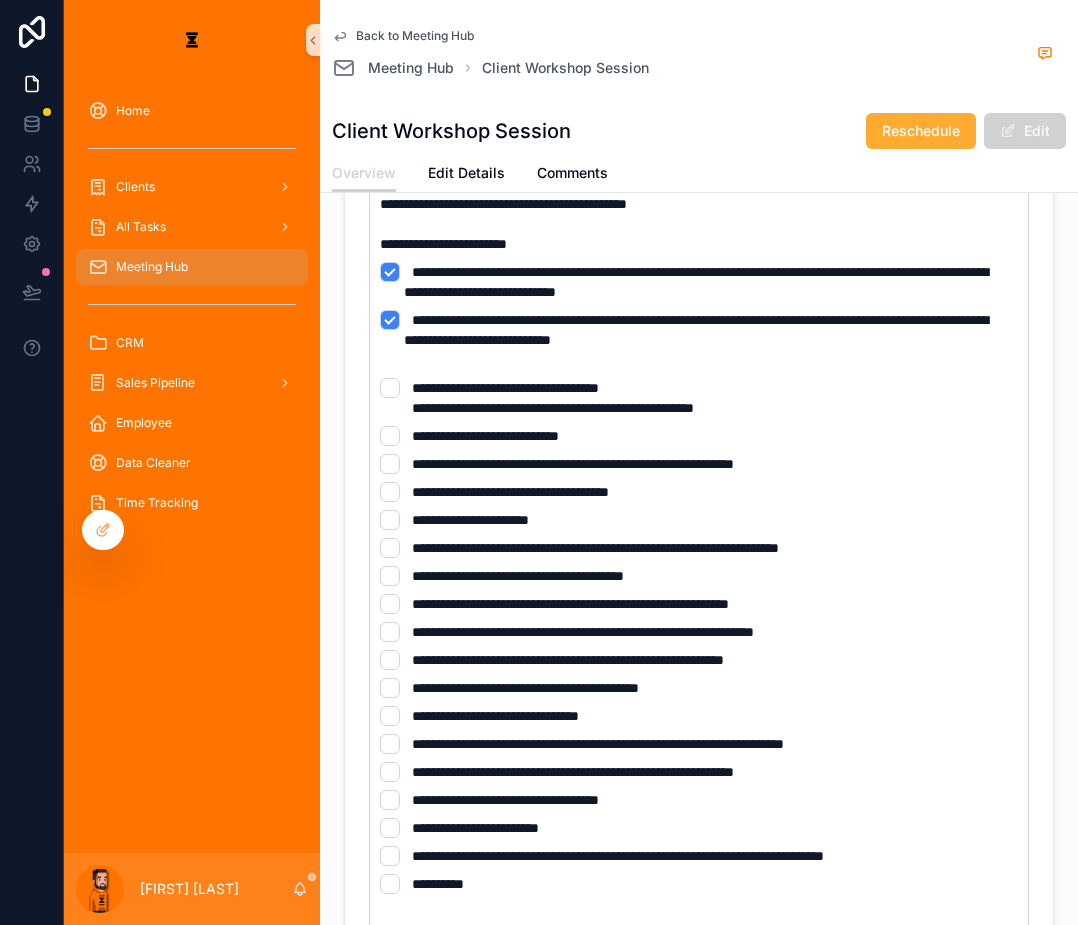 scroll, scrollTop: 300, scrollLeft: 0, axis: vertical 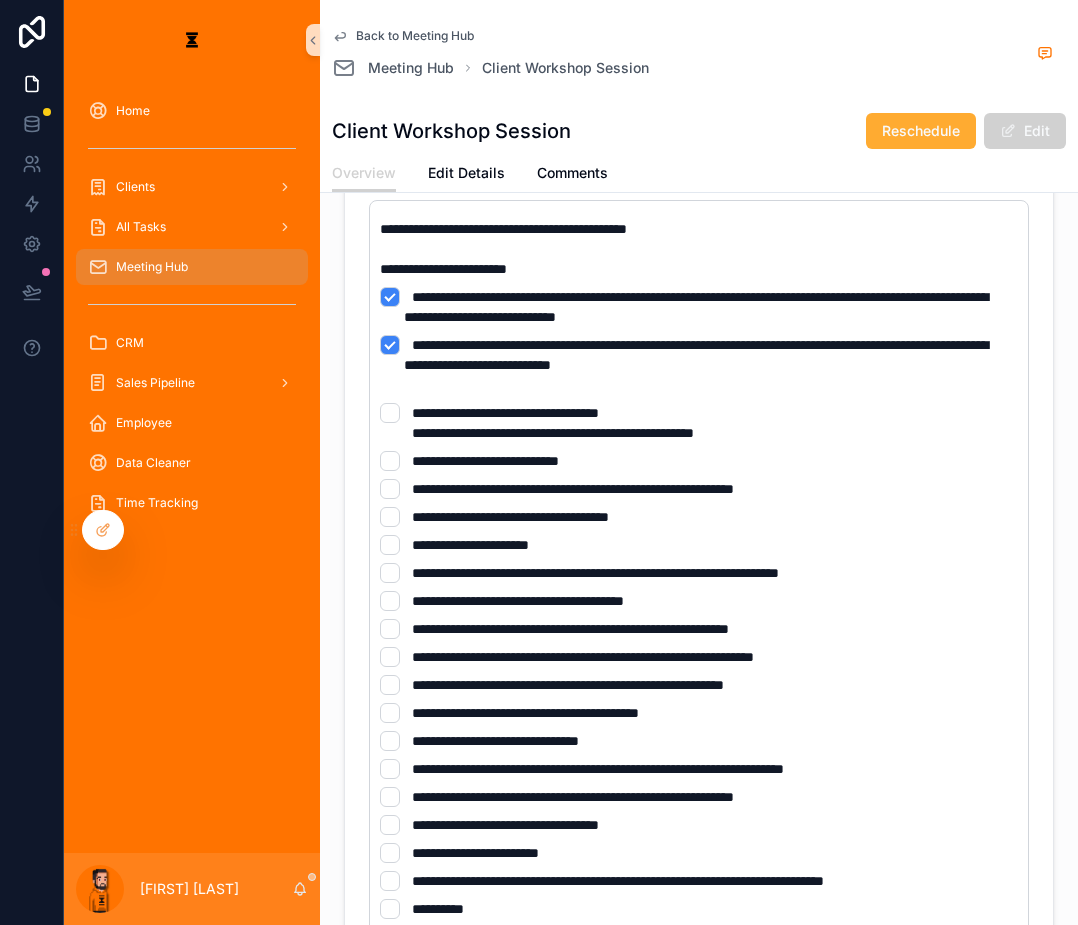 click on "**********" at bounding box center (699, 423) 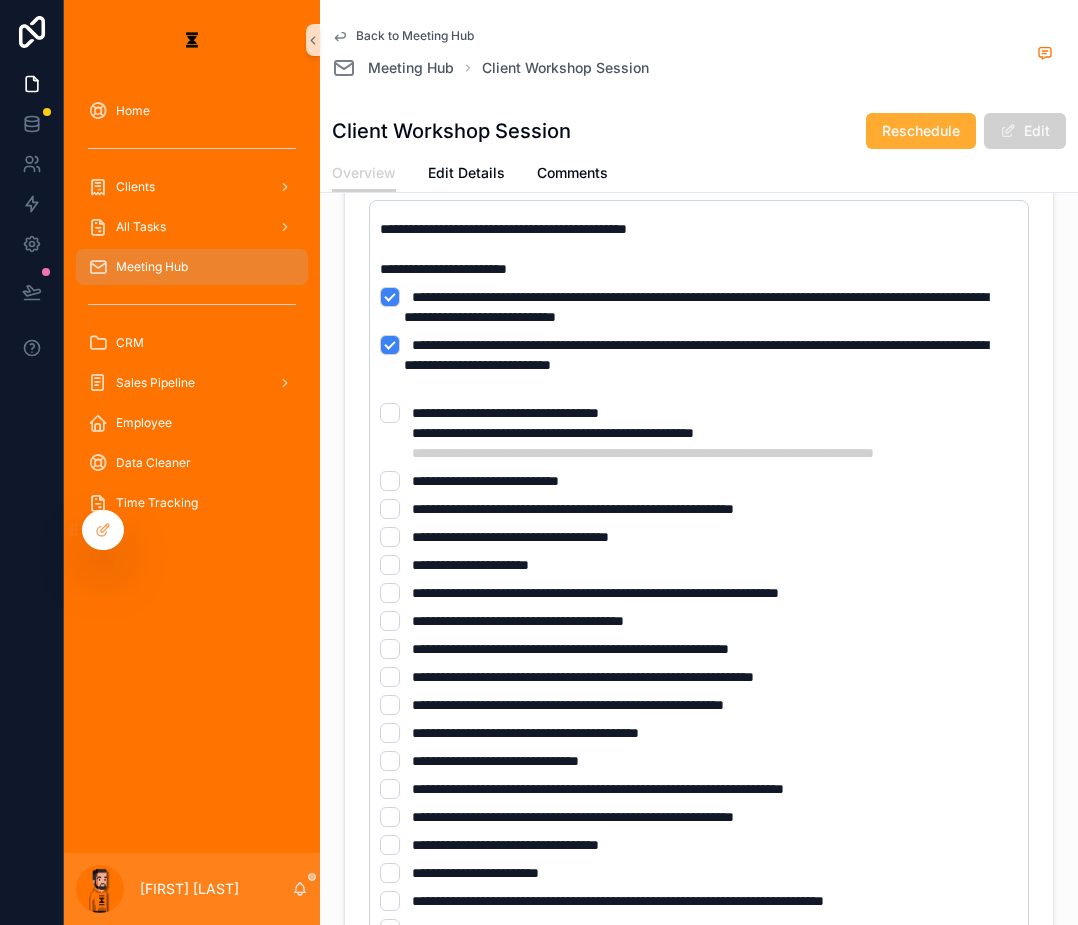 click on "**********" at bounding box center (699, 433) 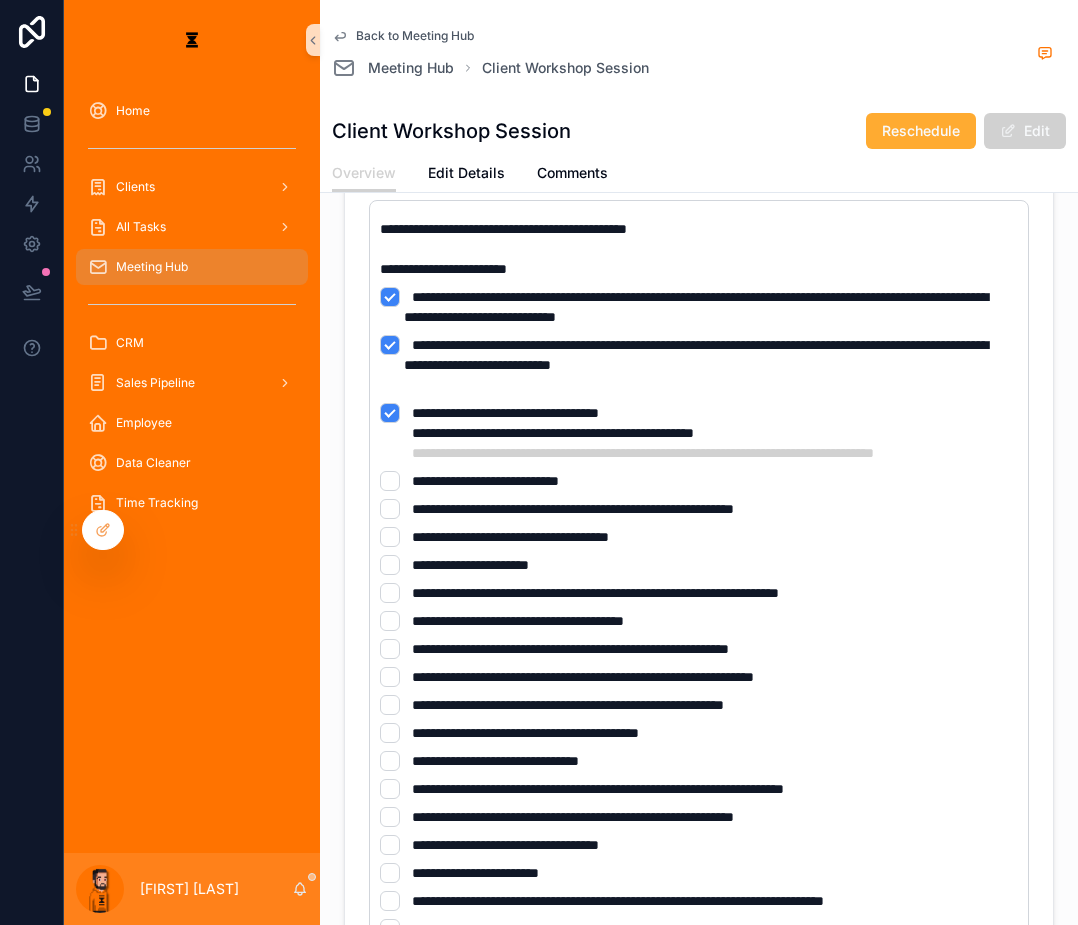 click on "**********" at bounding box center (699, 481) 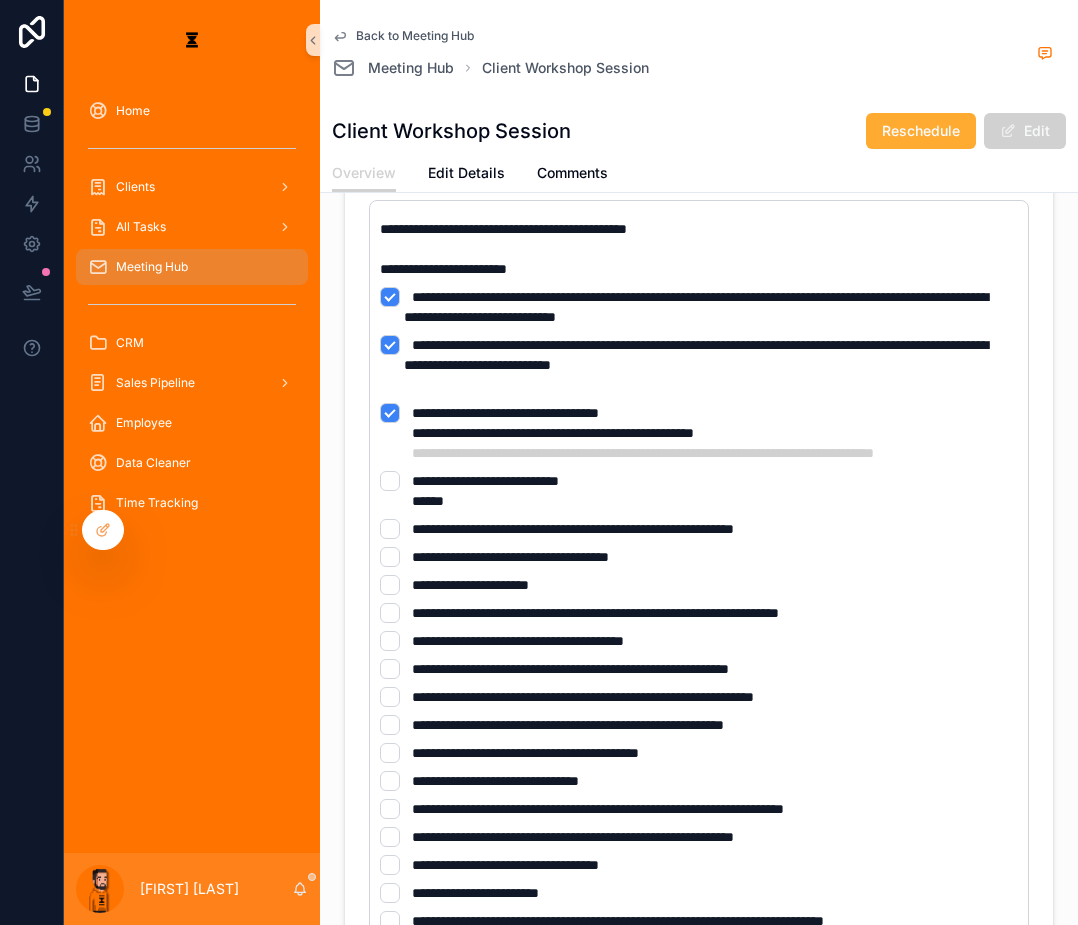 click on "**********" at bounding box center [699, 491] 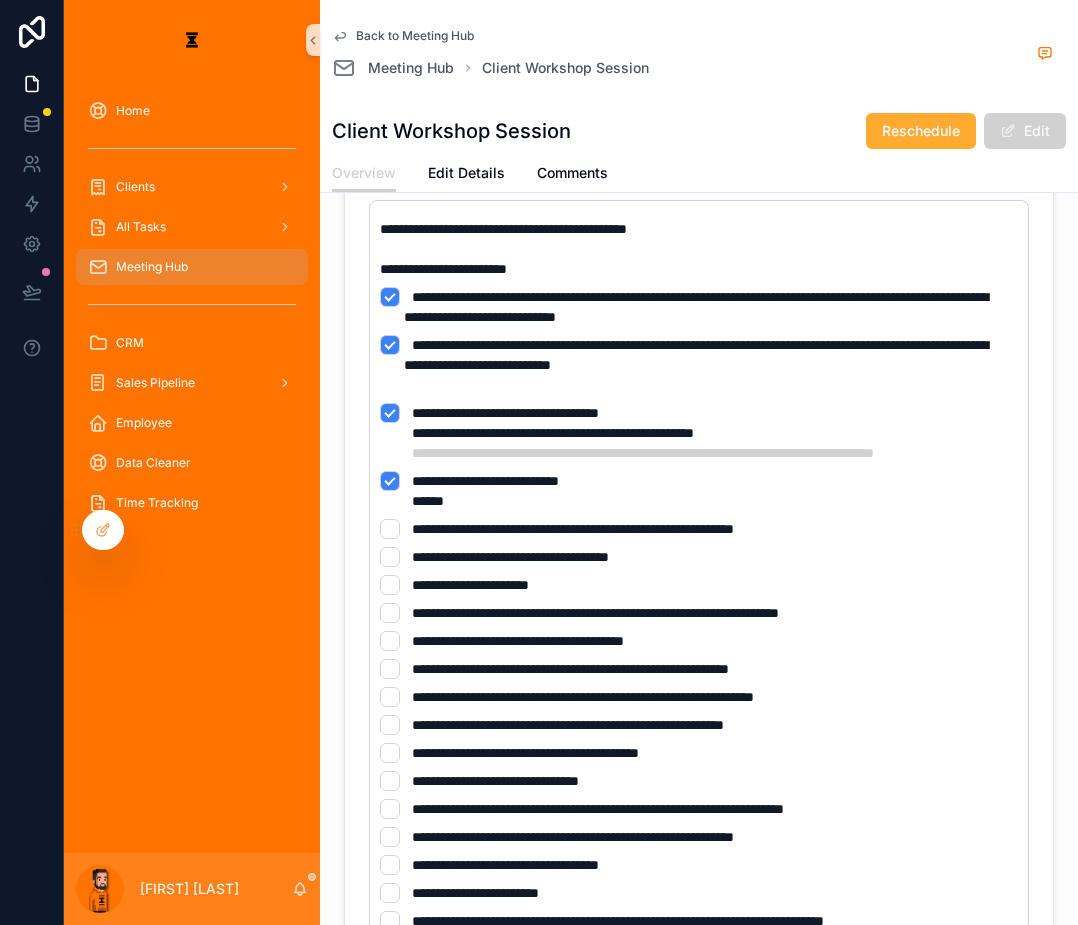 click on "**********" at bounding box center [699, 491] 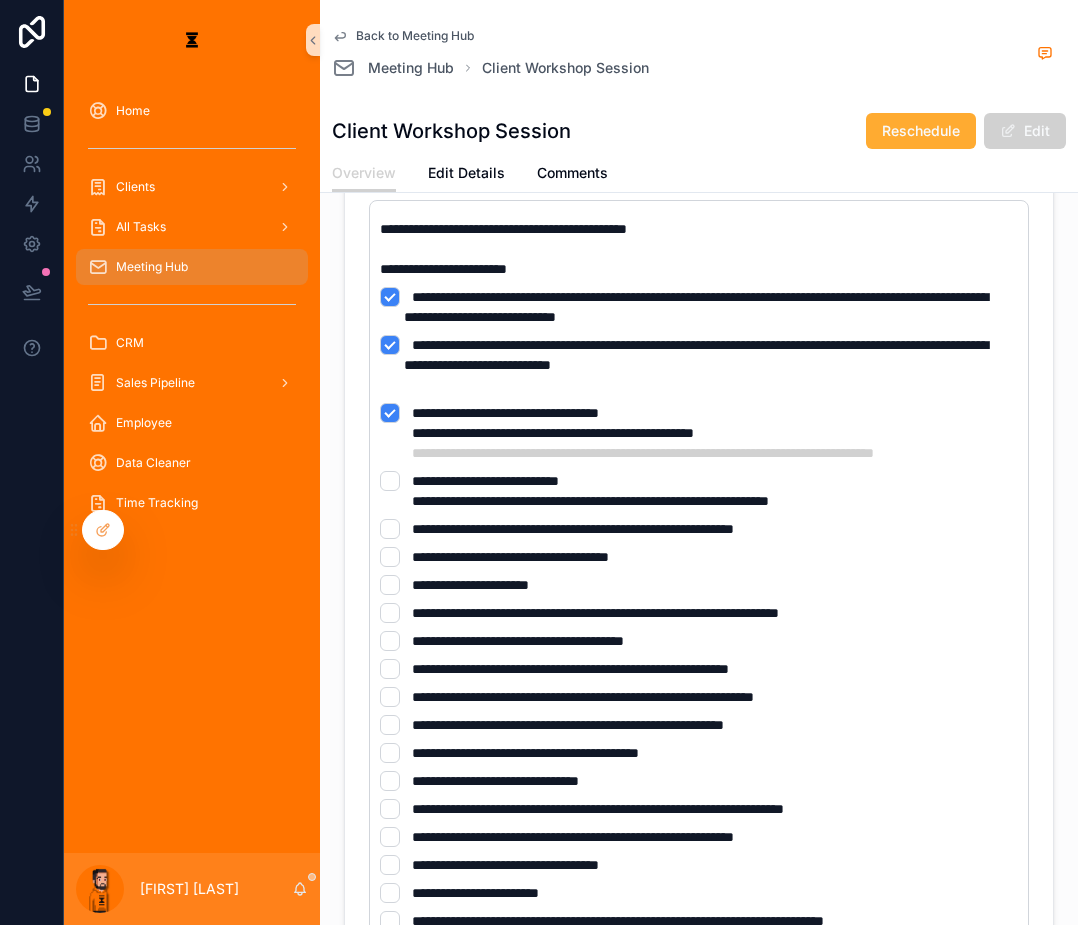 click on "**********" at bounding box center [699, 491] 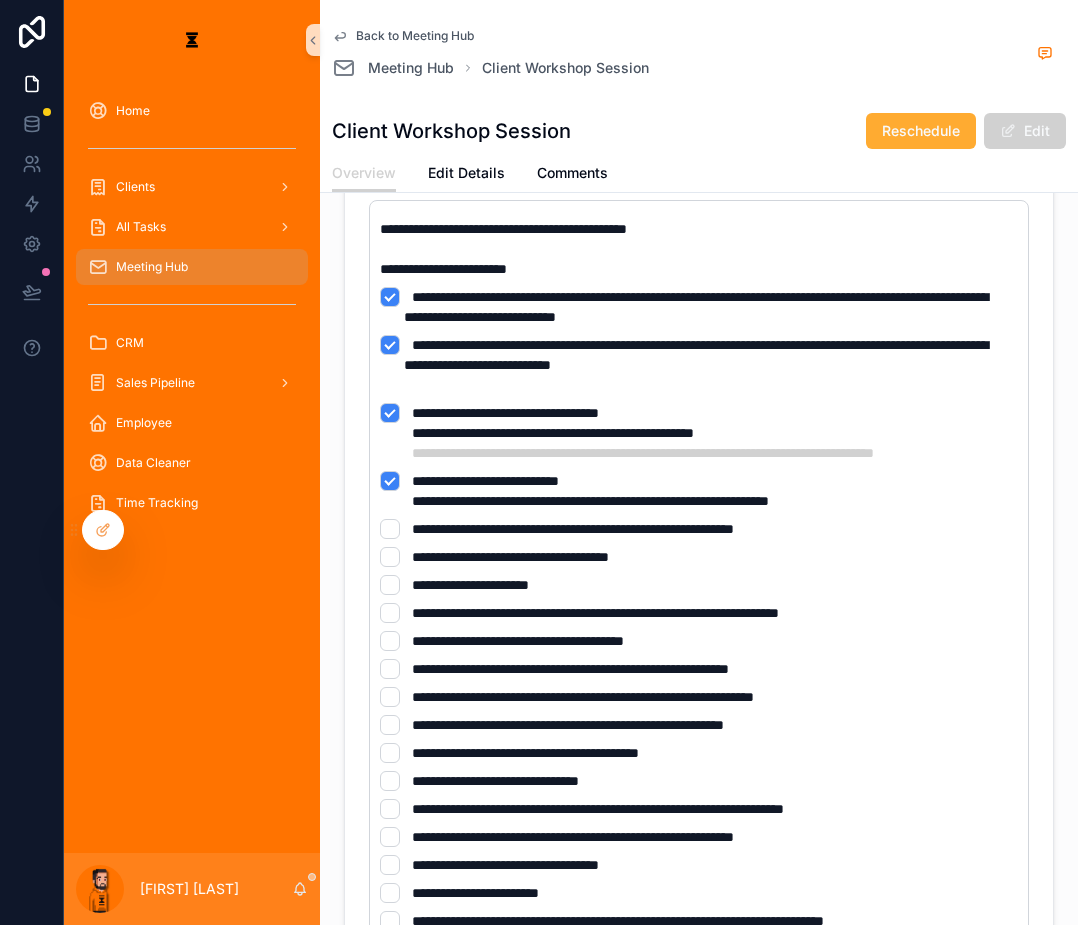 click on "**********" at bounding box center [699, 529] 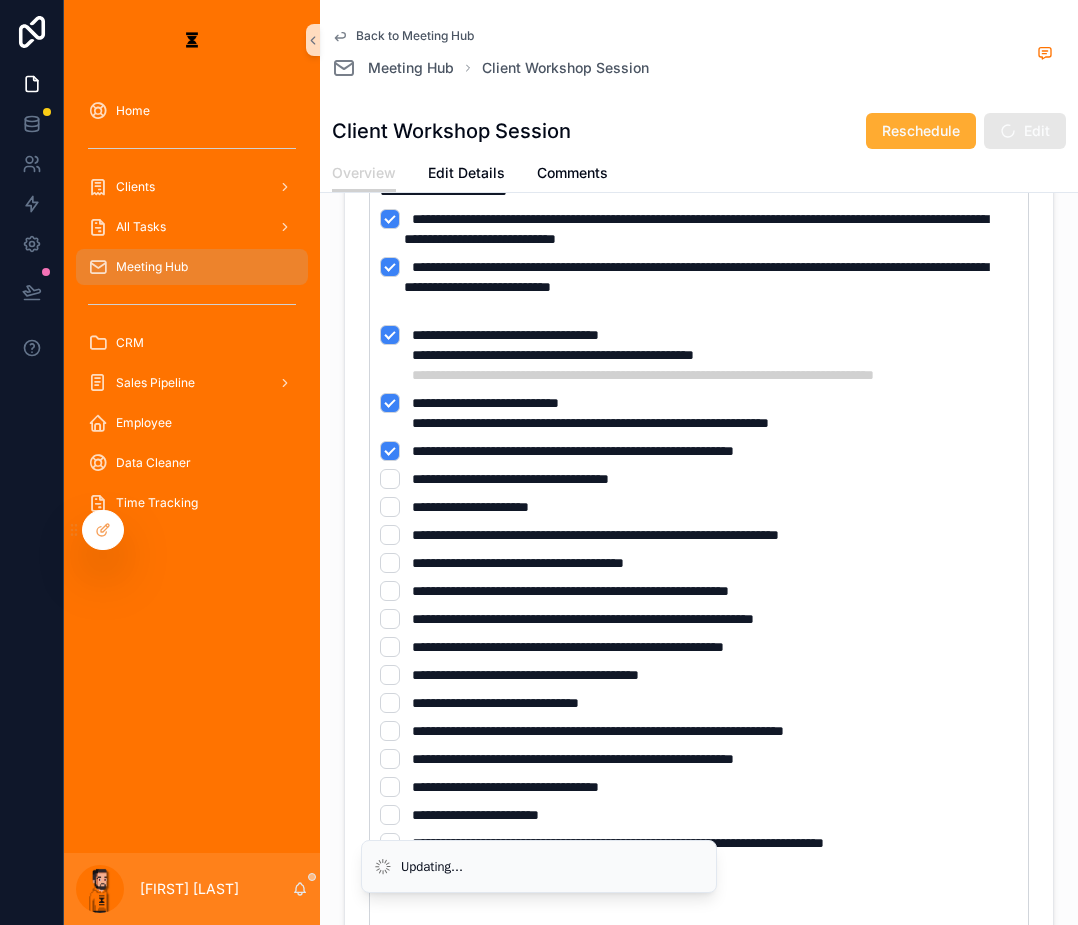 scroll, scrollTop: 400, scrollLeft: 0, axis: vertical 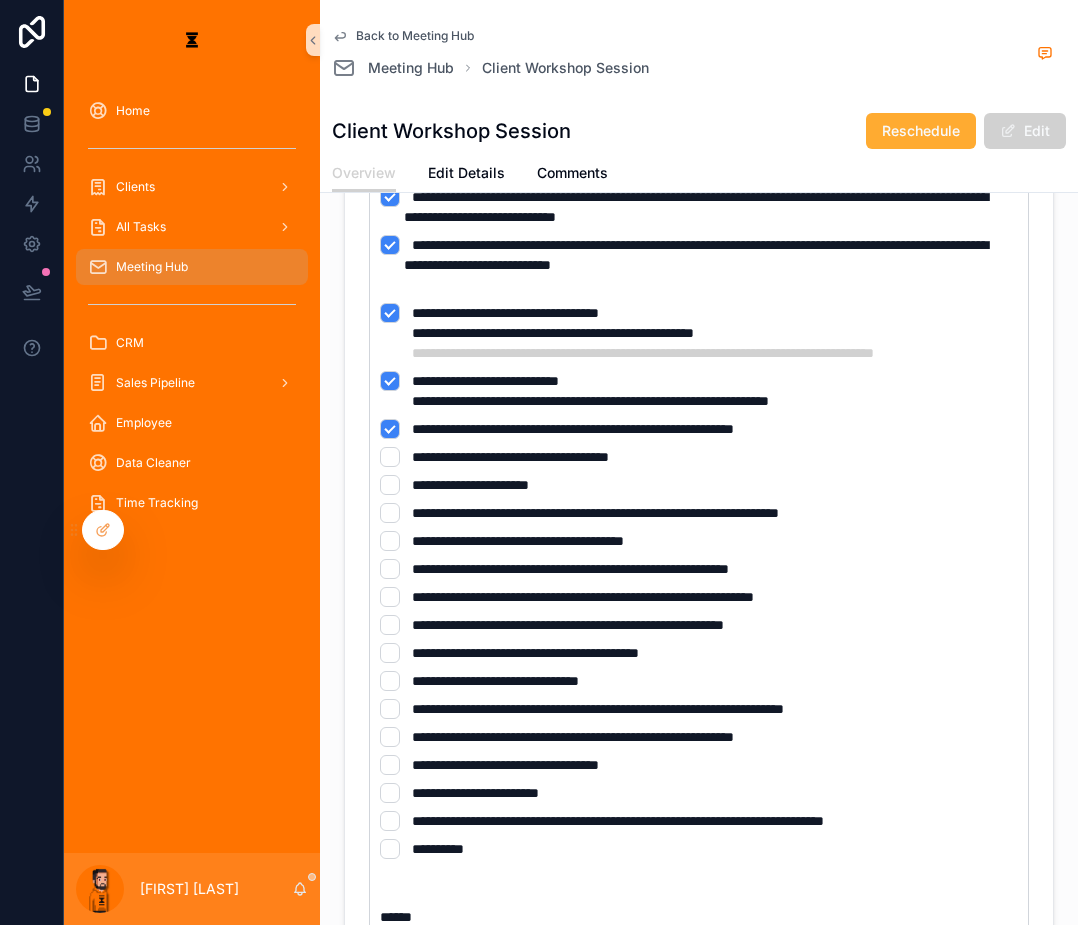 click on "**********" at bounding box center [699, 457] 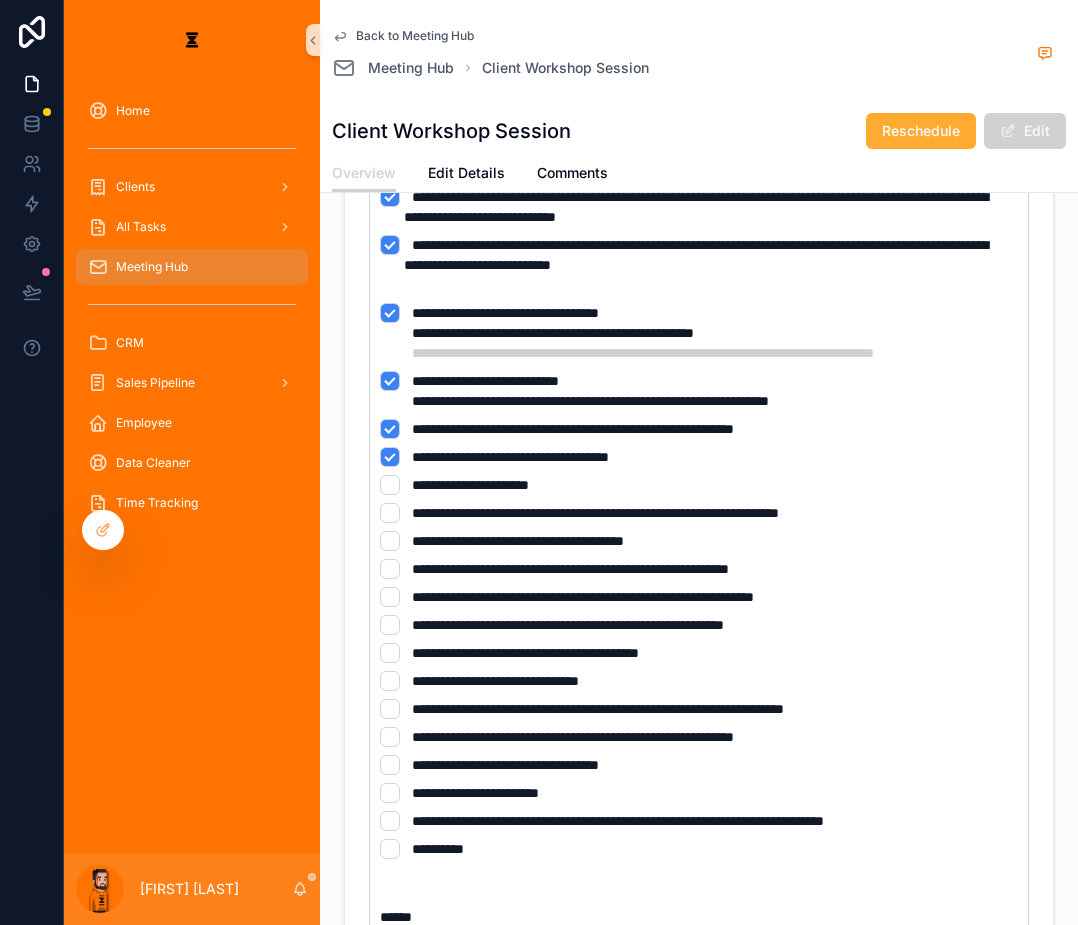 type on "*" 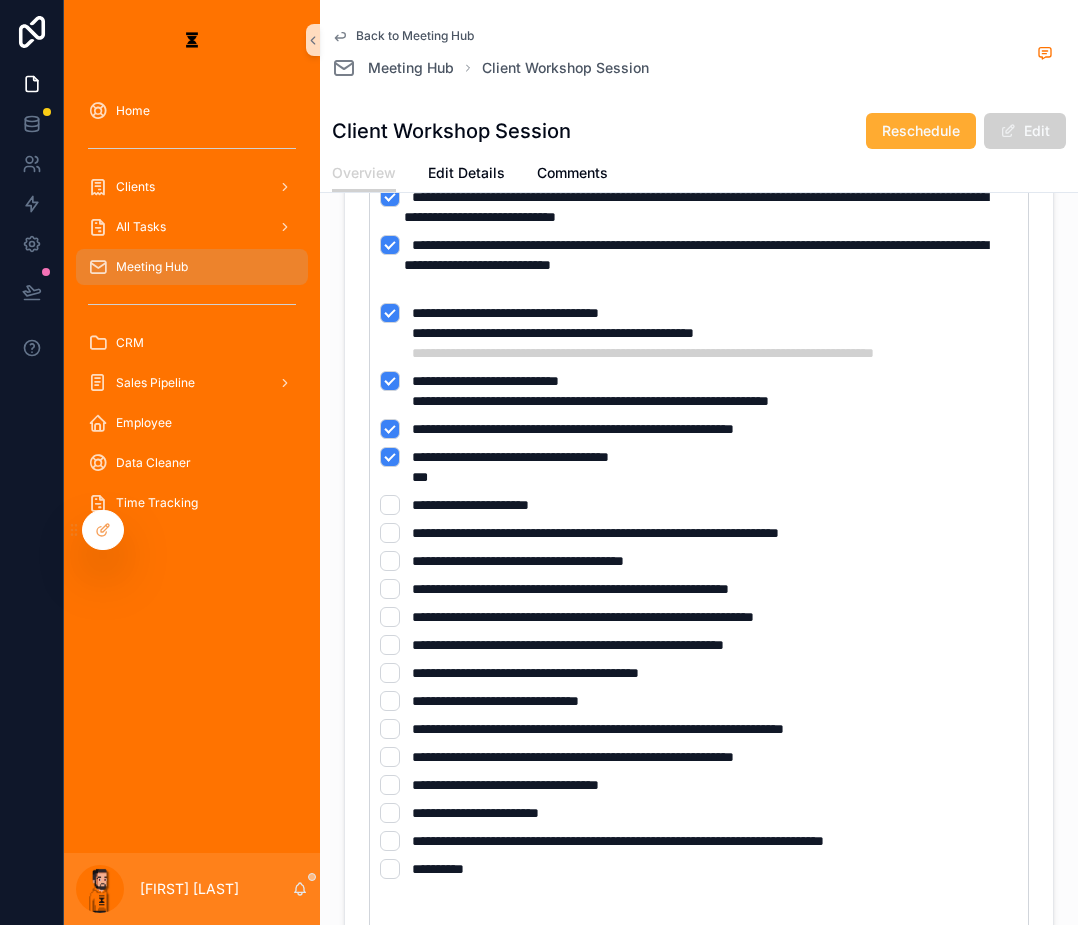 click on "**********" at bounding box center [699, 505] 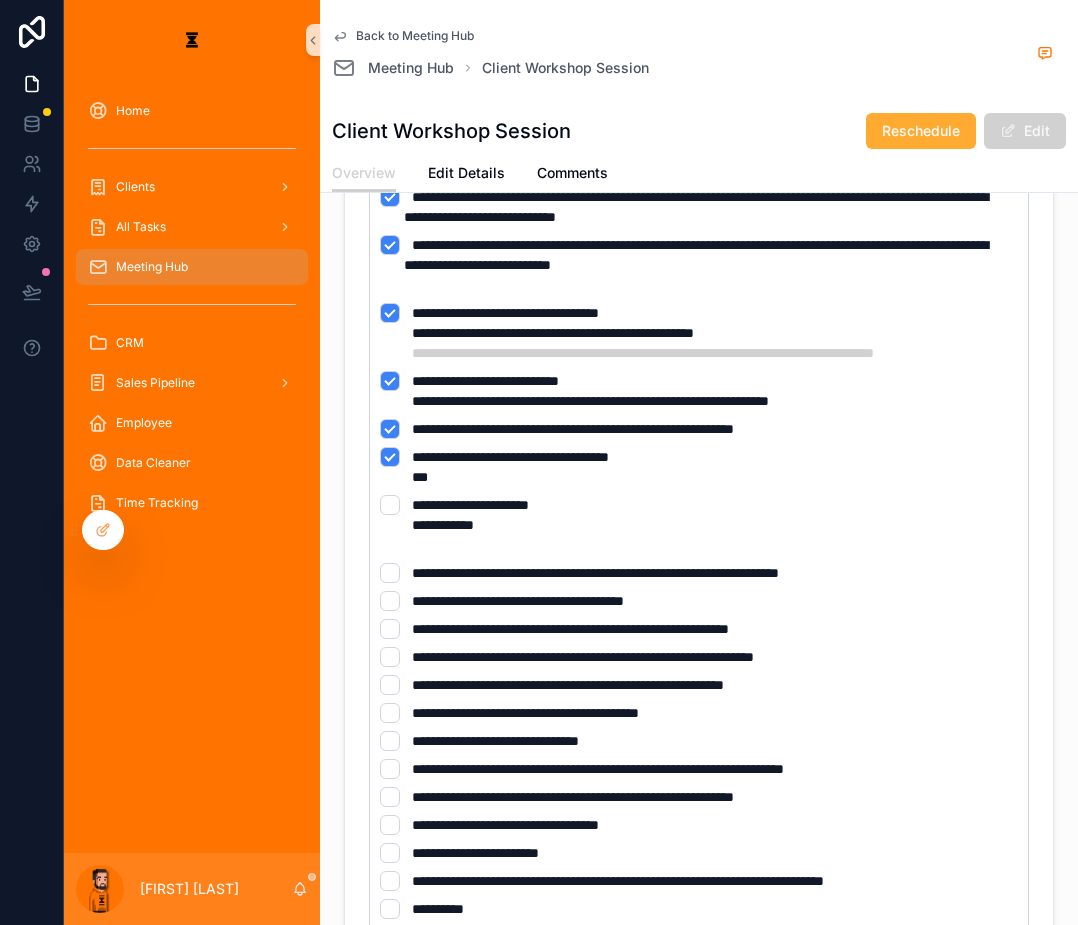 click on "**********" at bounding box center (699, 525) 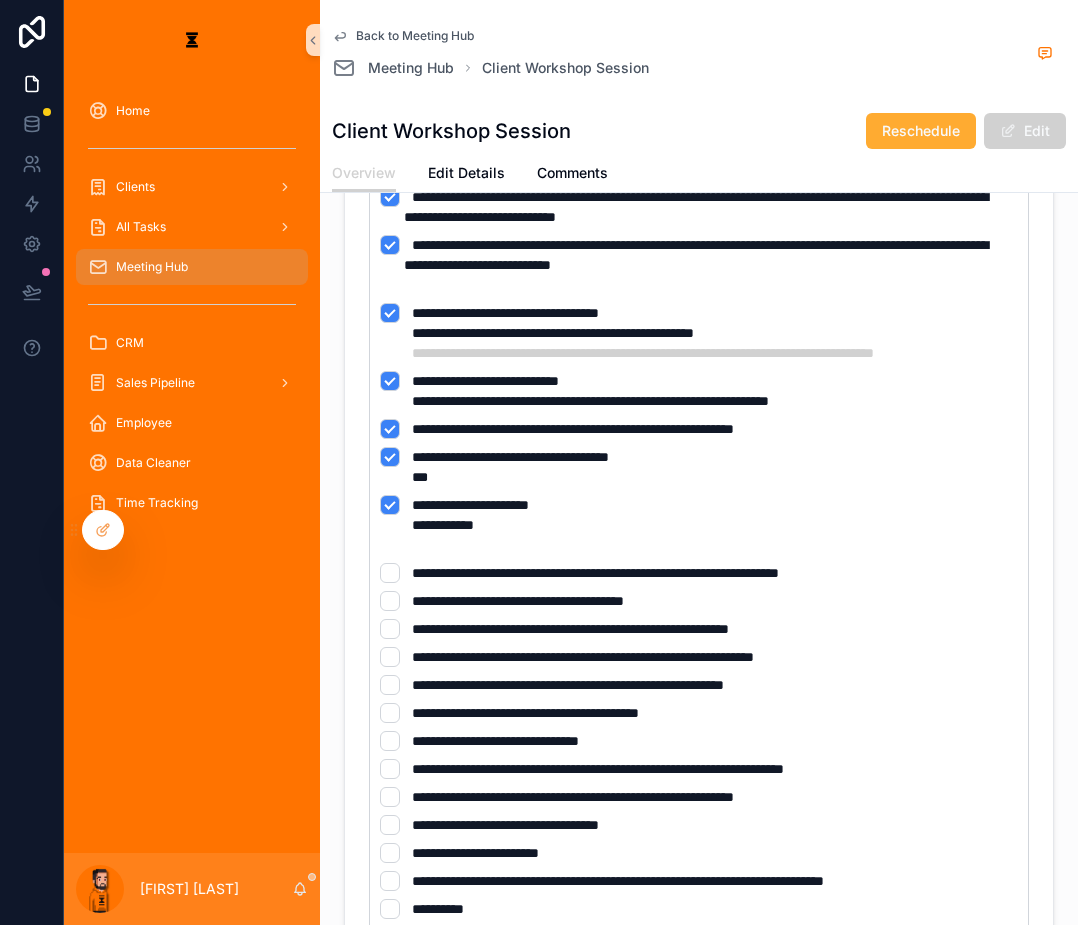 click on "**********" at bounding box center (699, 525) 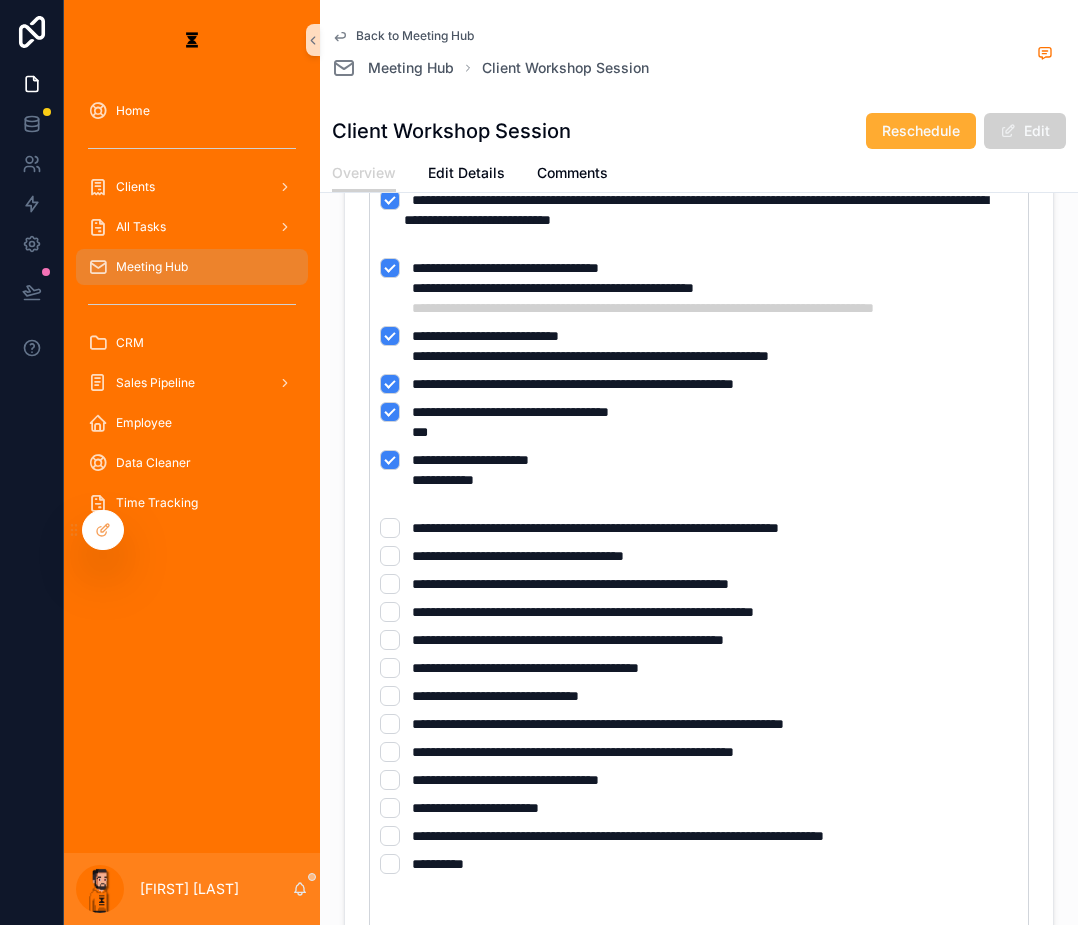 scroll, scrollTop: 500, scrollLeft: 0, axis: vertical 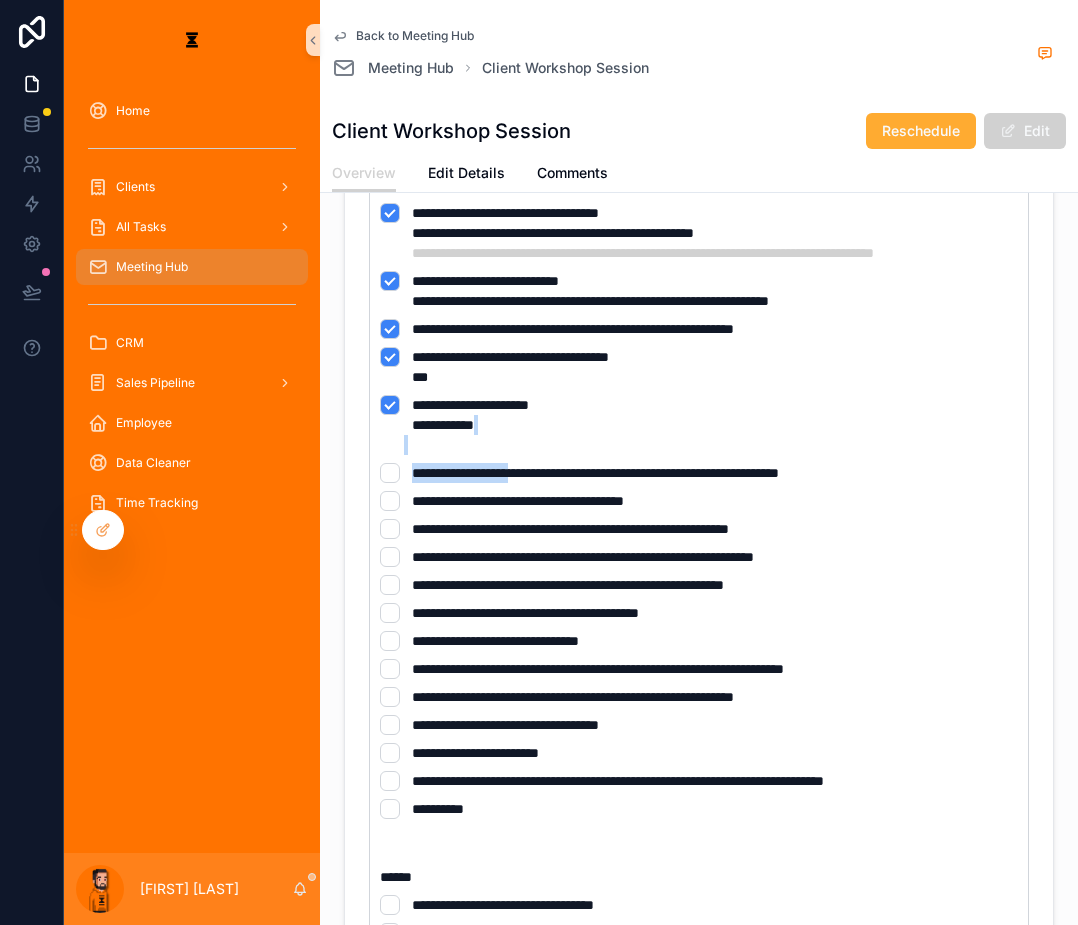 drag, startPoint x: 477, startPoint y: 367, endPoint x: 837, endPoint y: 354, distance: 360.23465 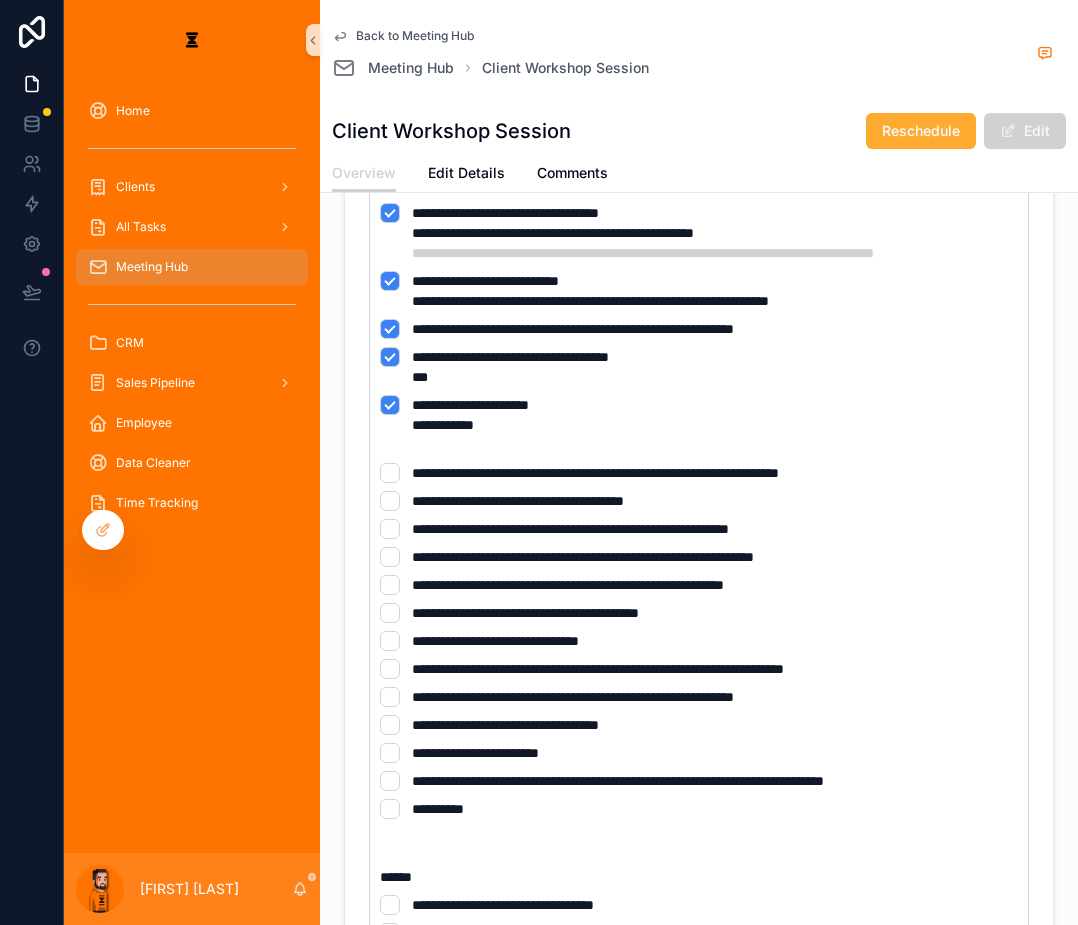 click on "**********" at bounding box center [699, 473] 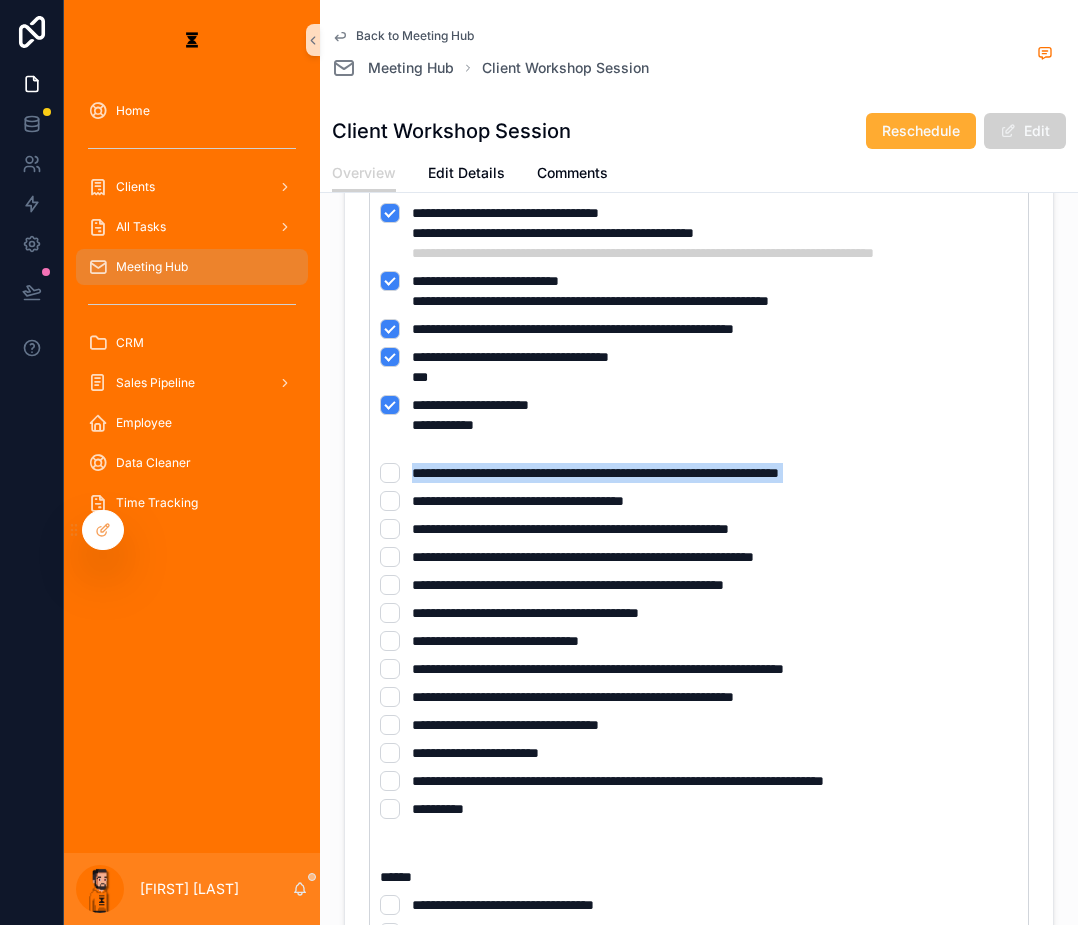 click on "**********" at bounding box center [699, 473] 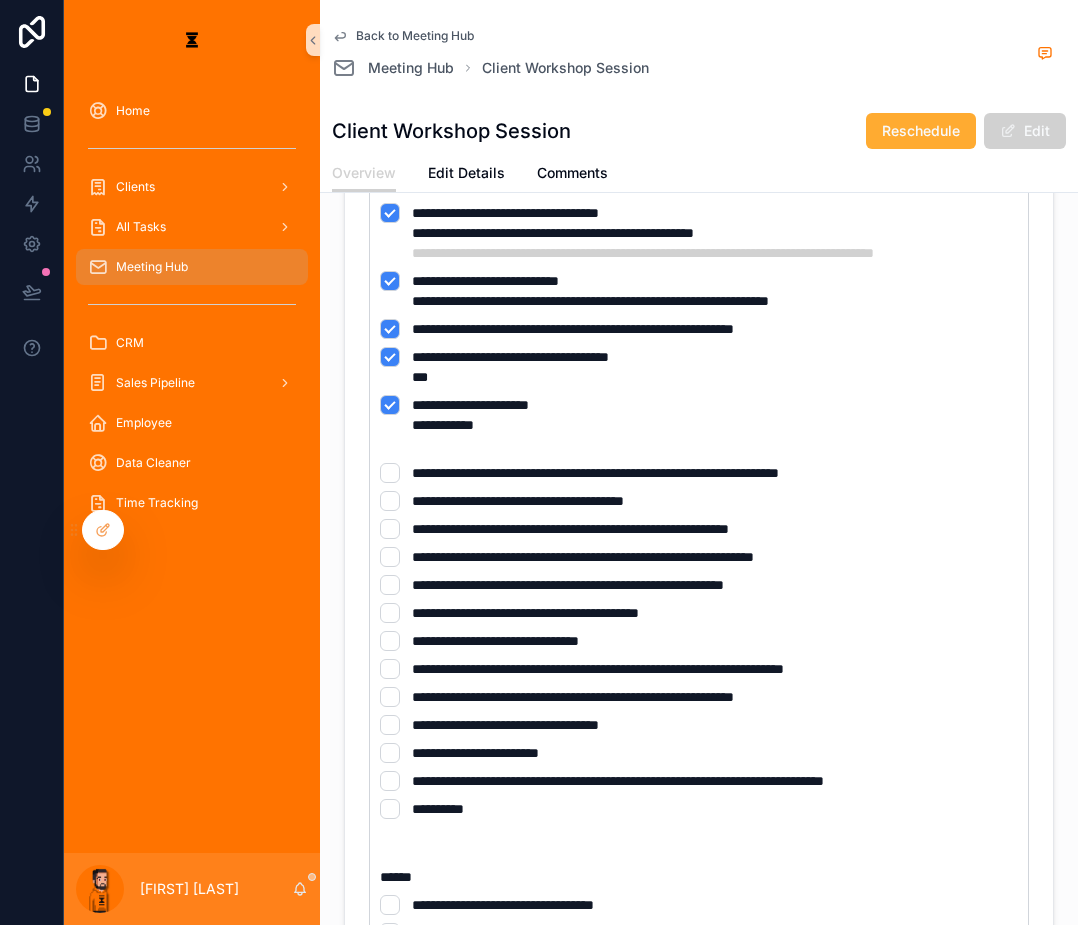 click on "**********" at bounding box center (518, 501) 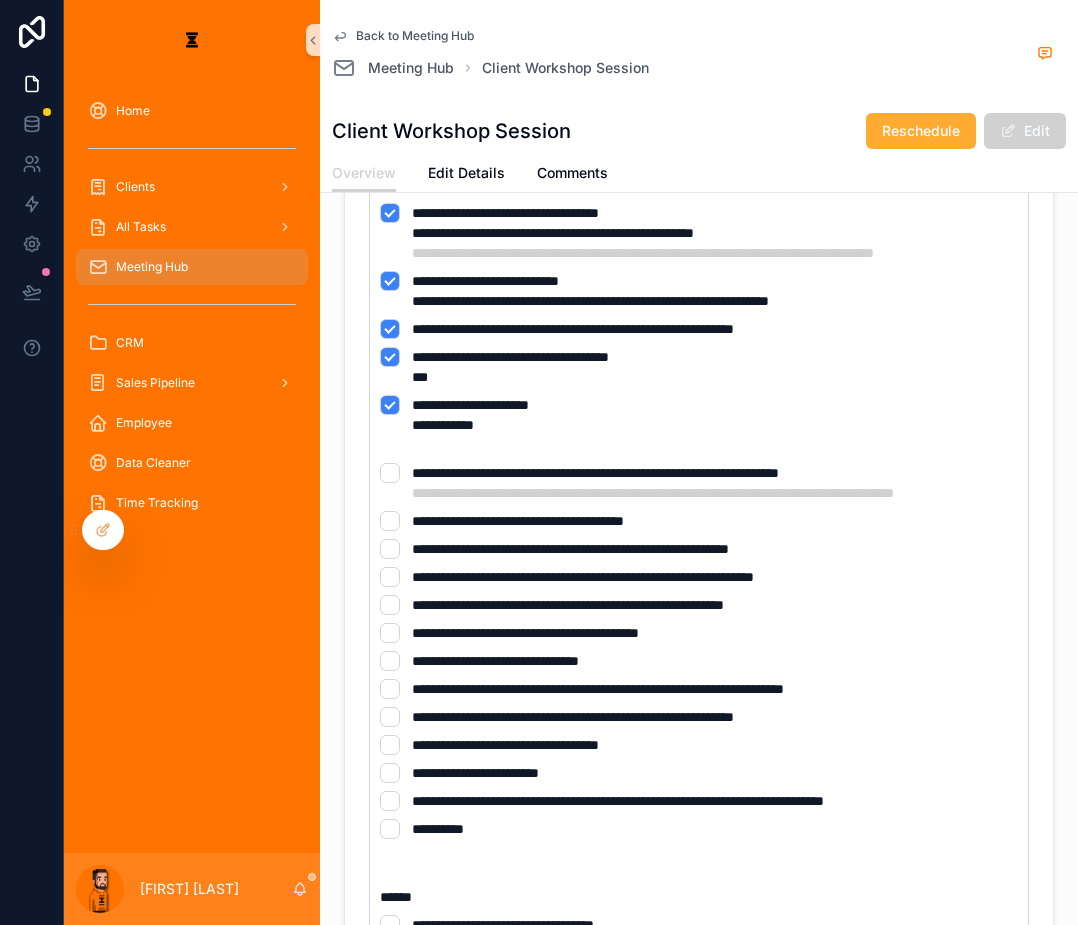 click on "**********" at bounding box center (699, 483) 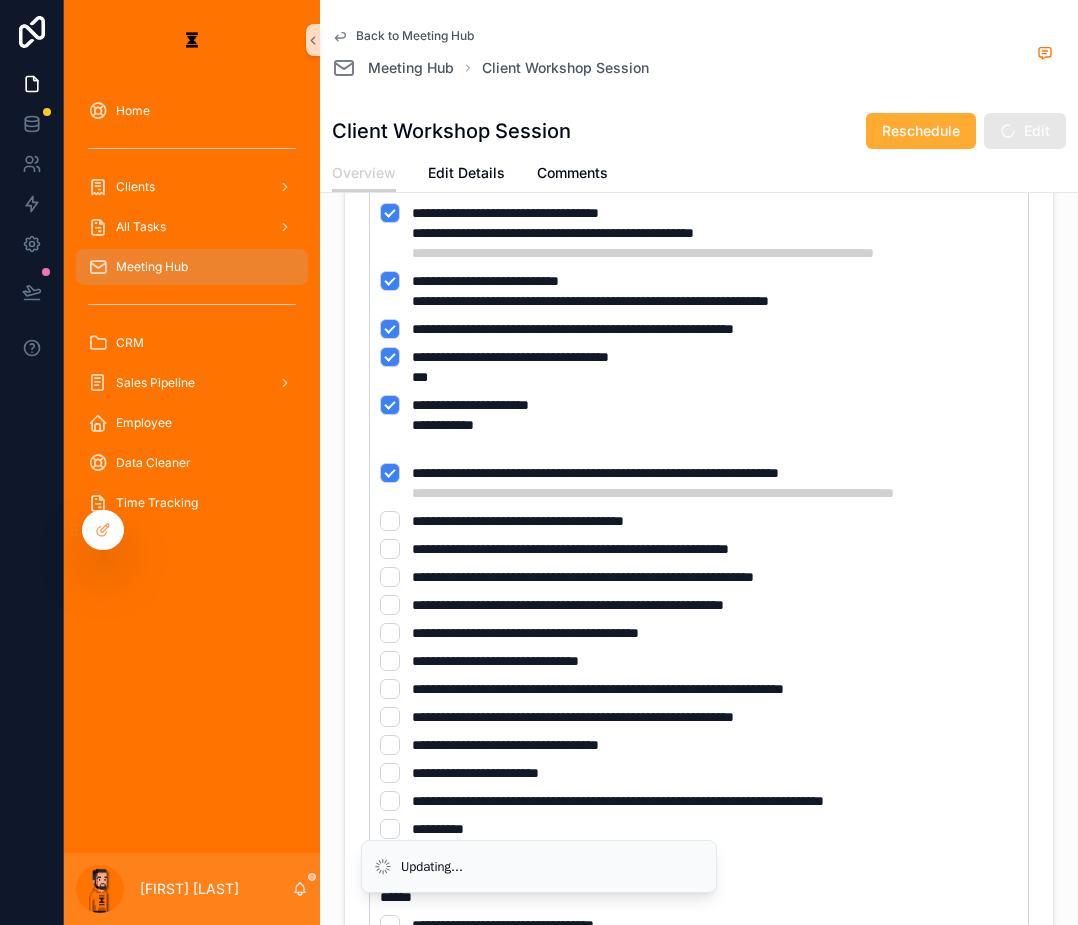 click on "**********" at bounding box center (699, 521) 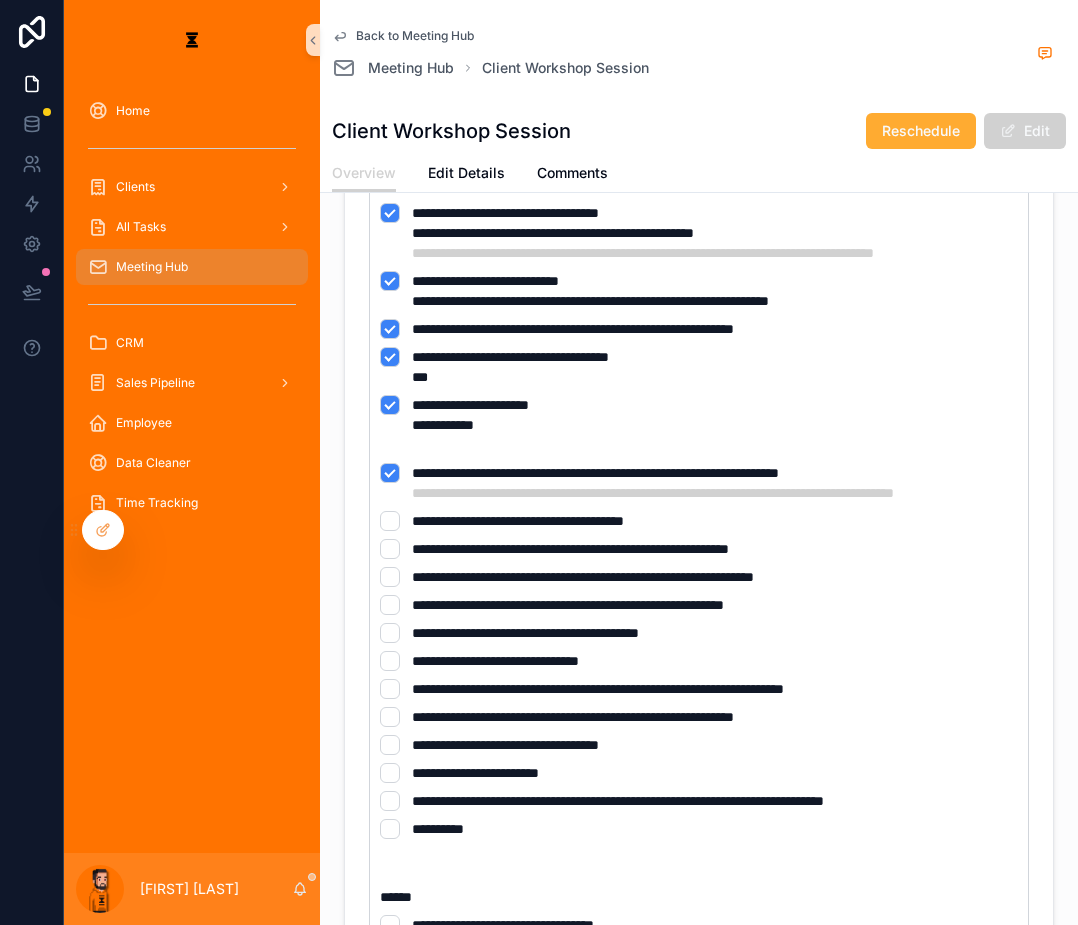 click on "**********" at bounding box center [699, 425] 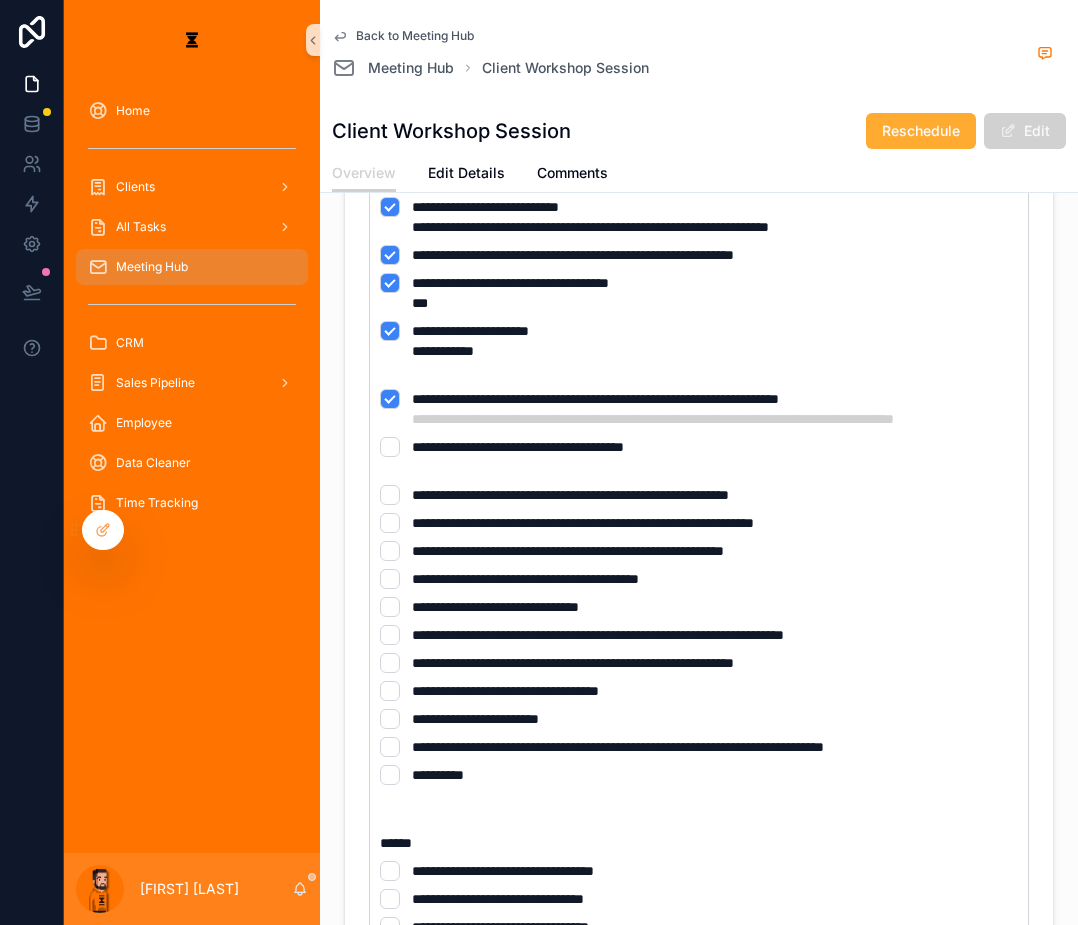 scroll, scrollTop: 600, scrollLeft: 0, axis: vertical 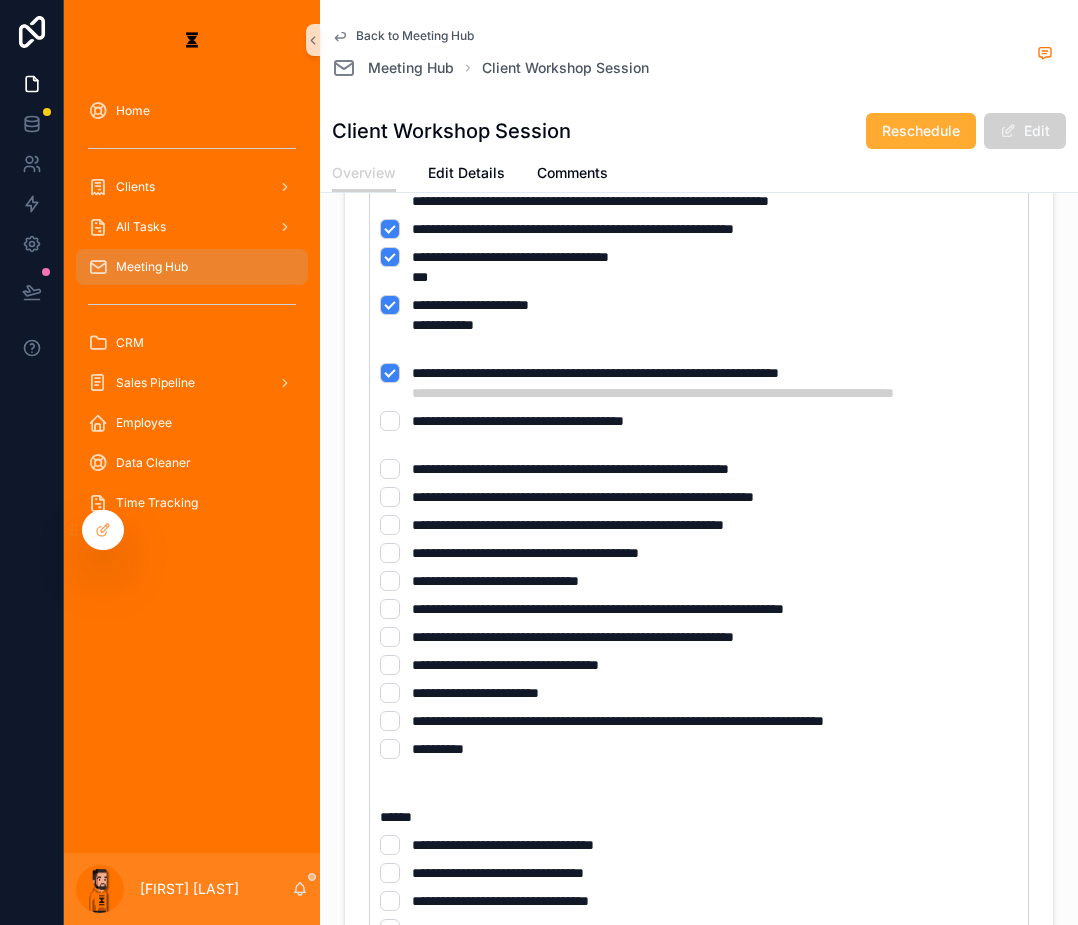 click on "**********" at bounding box center [699, 431] 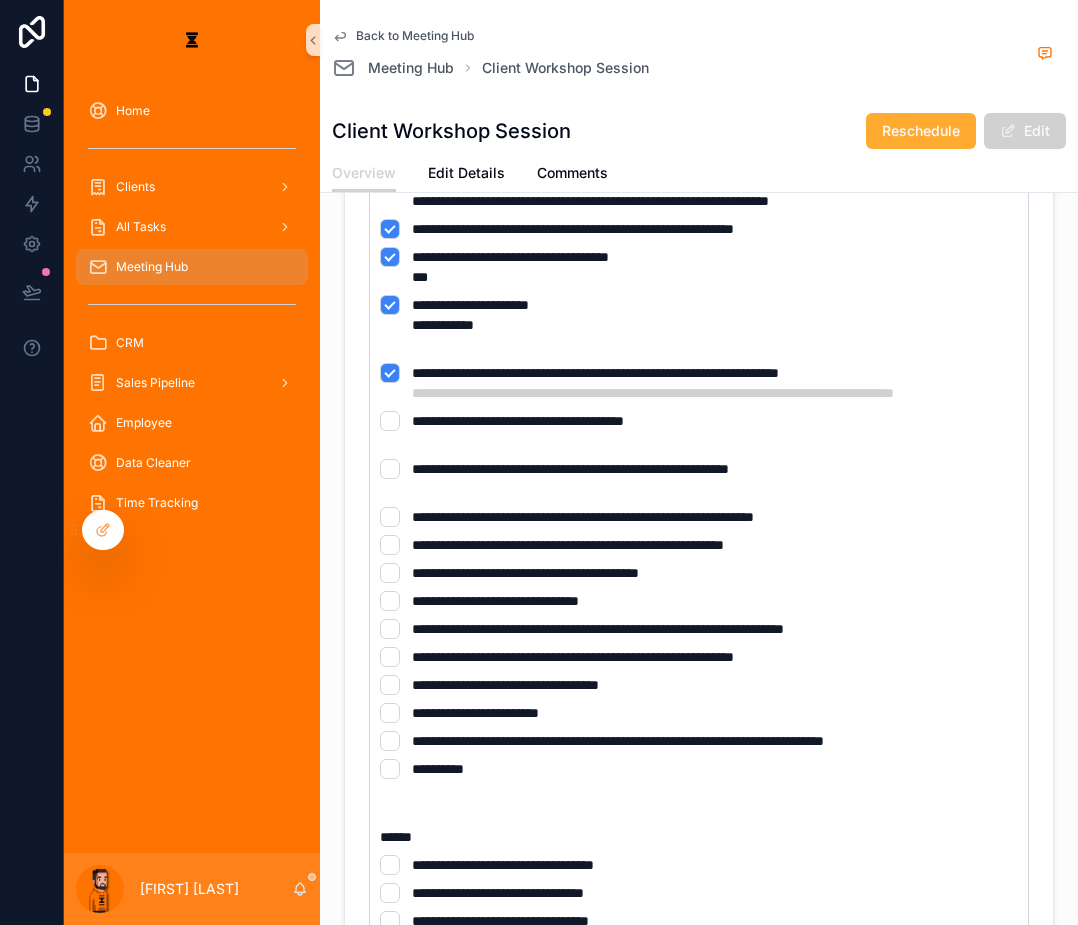 click on "**********" at bounding box center [699, 479] 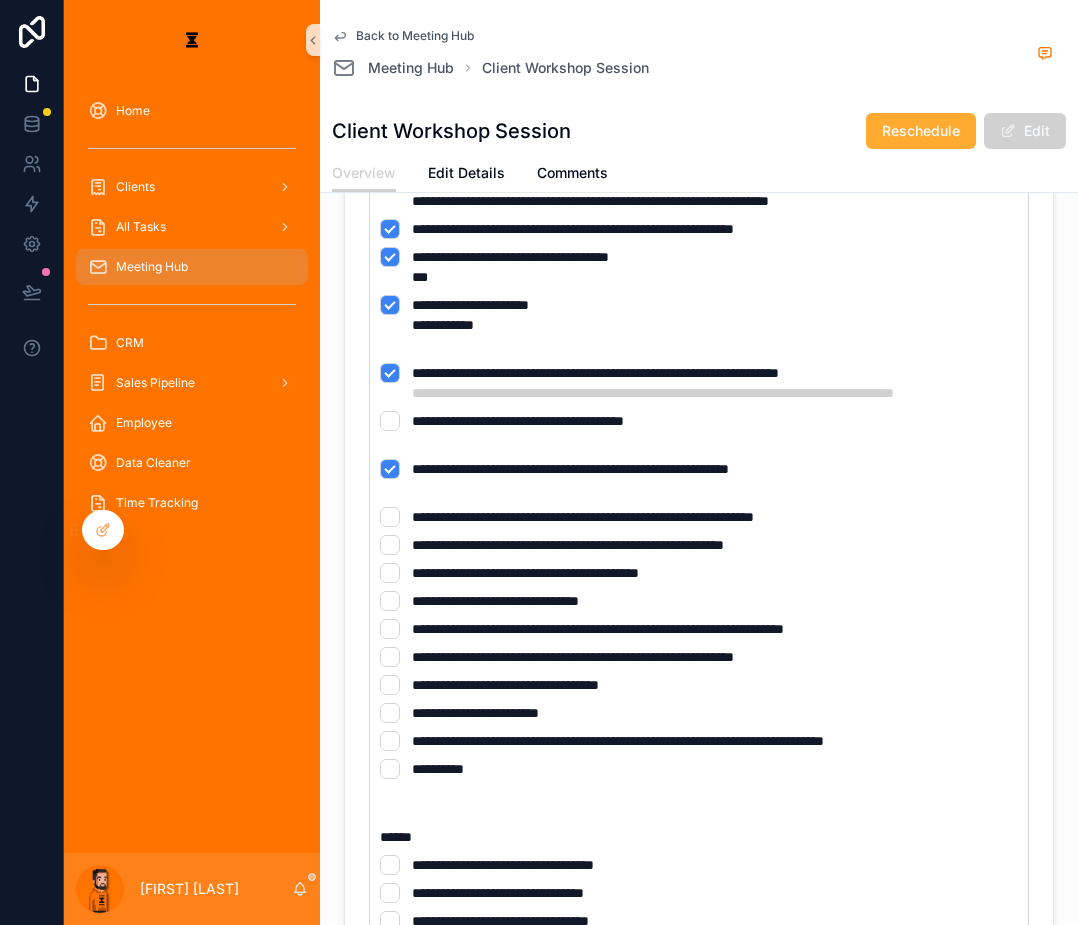 click on "**********" at bounding box center [699, 479] 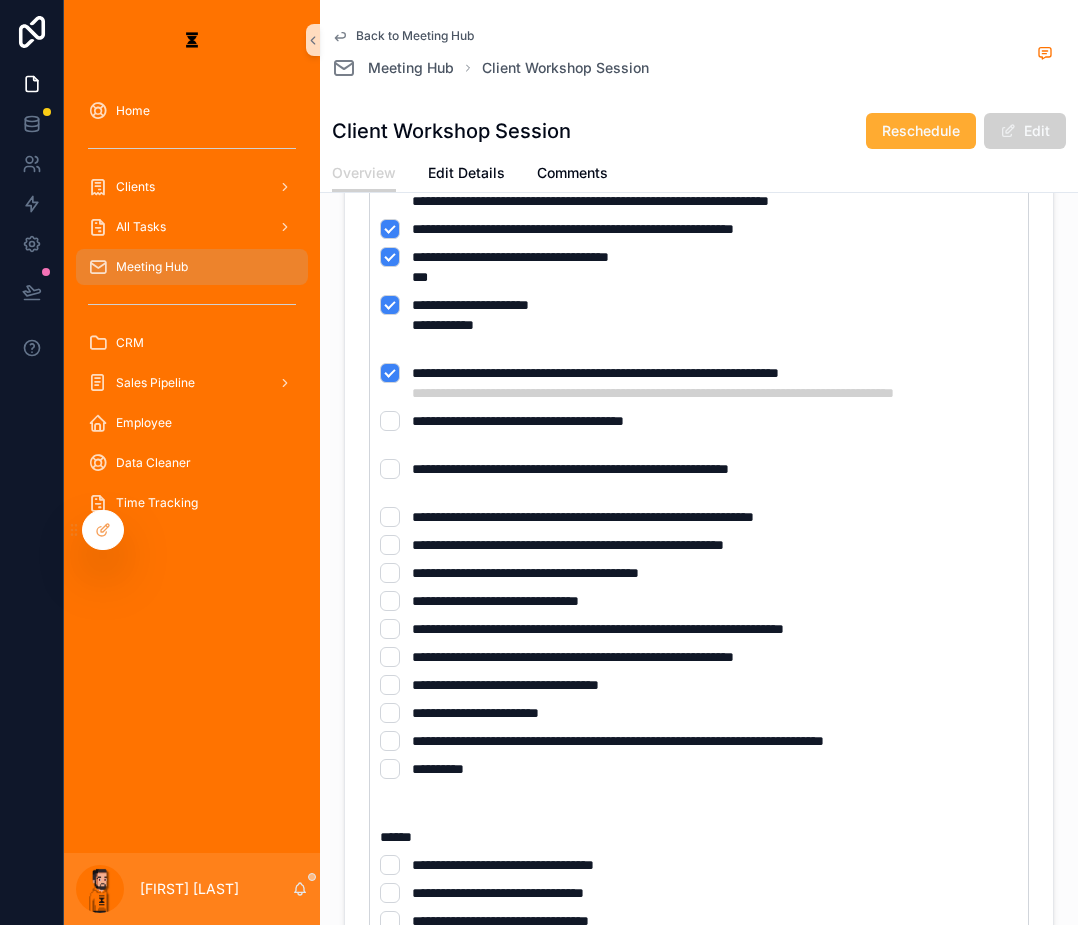 click on "**********" at bounding box center (699, 431) 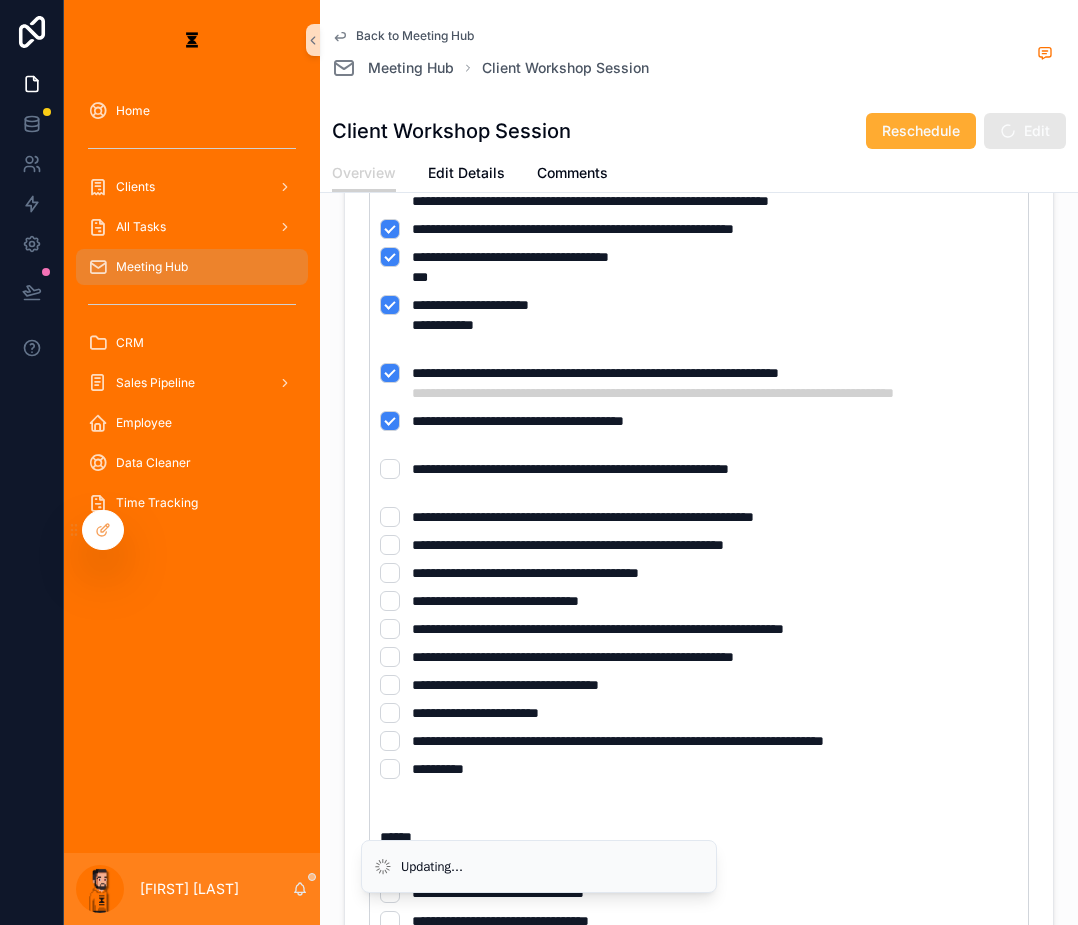 click on "**********" at bounding box center (699, 479) 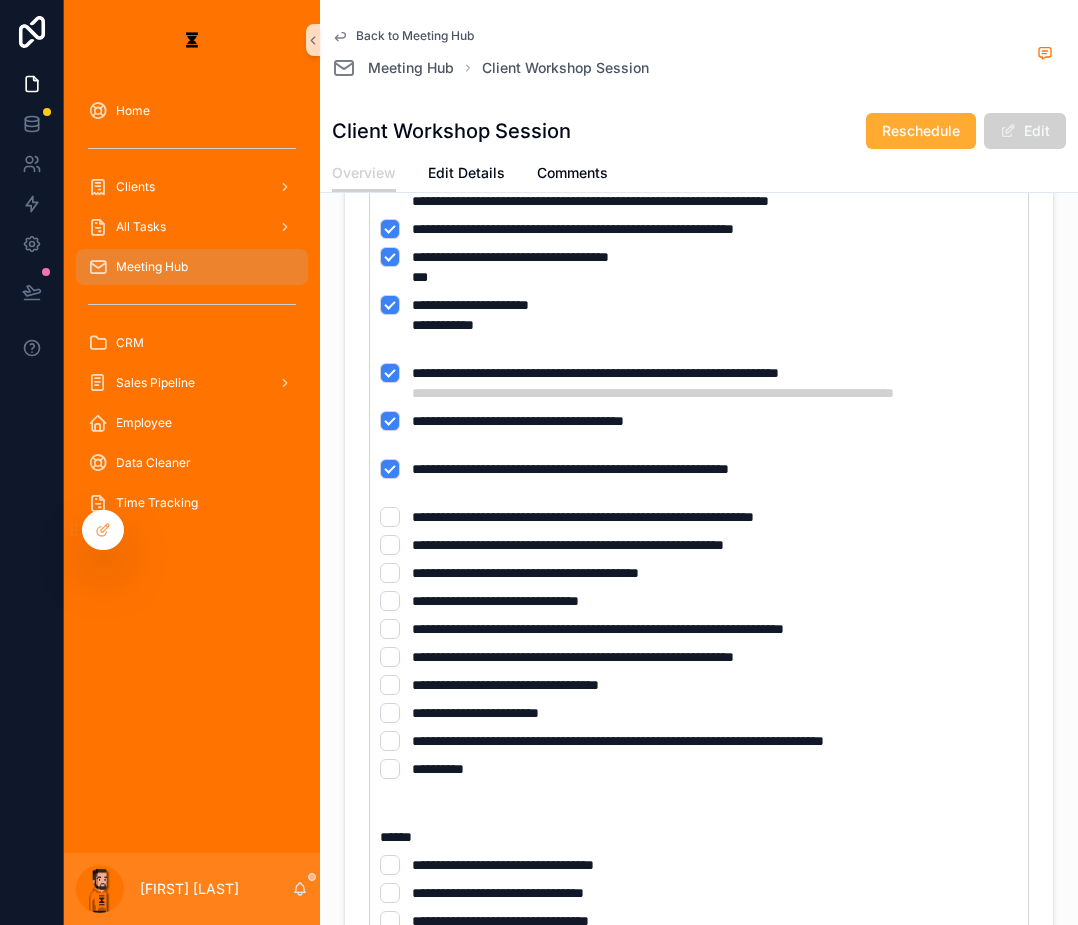 click on "**********" at bounding box center [699, 517] 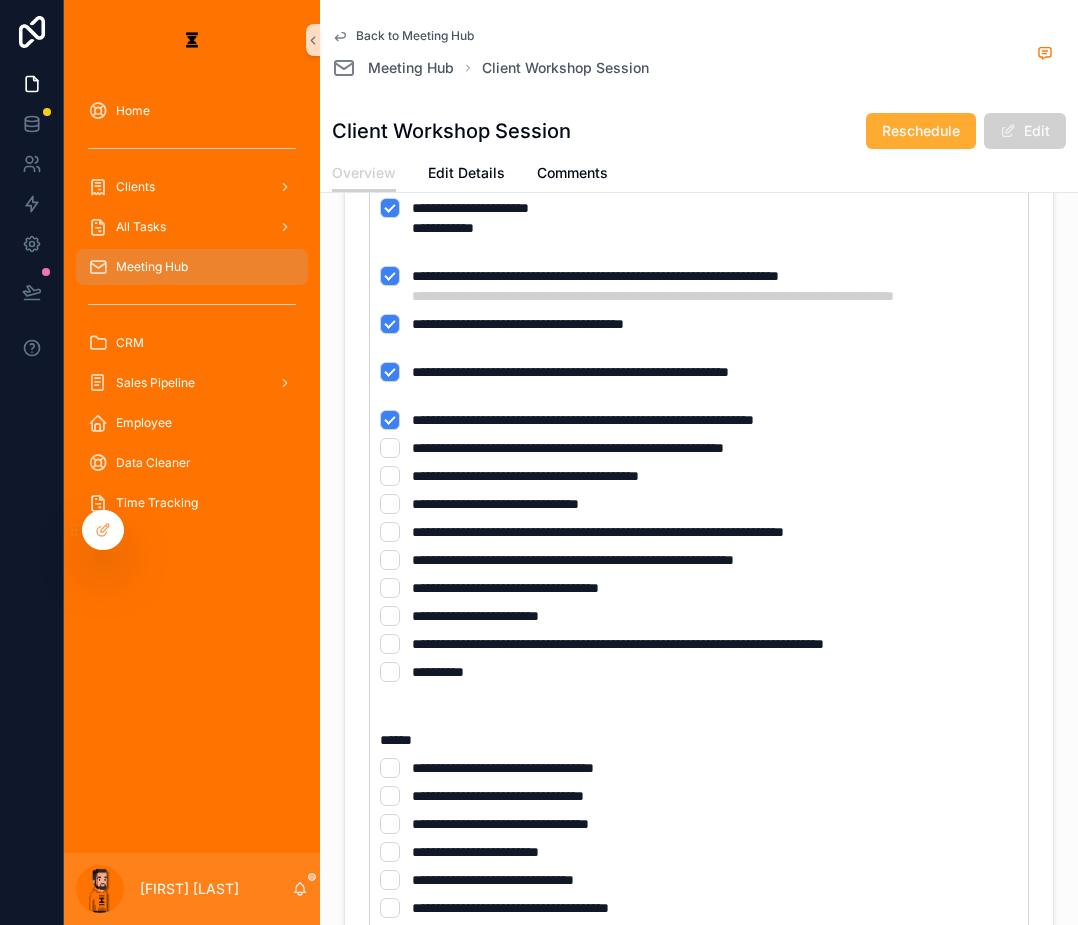 scroll, scrollTop: 700, scrollLeft: 0, axis: vertical 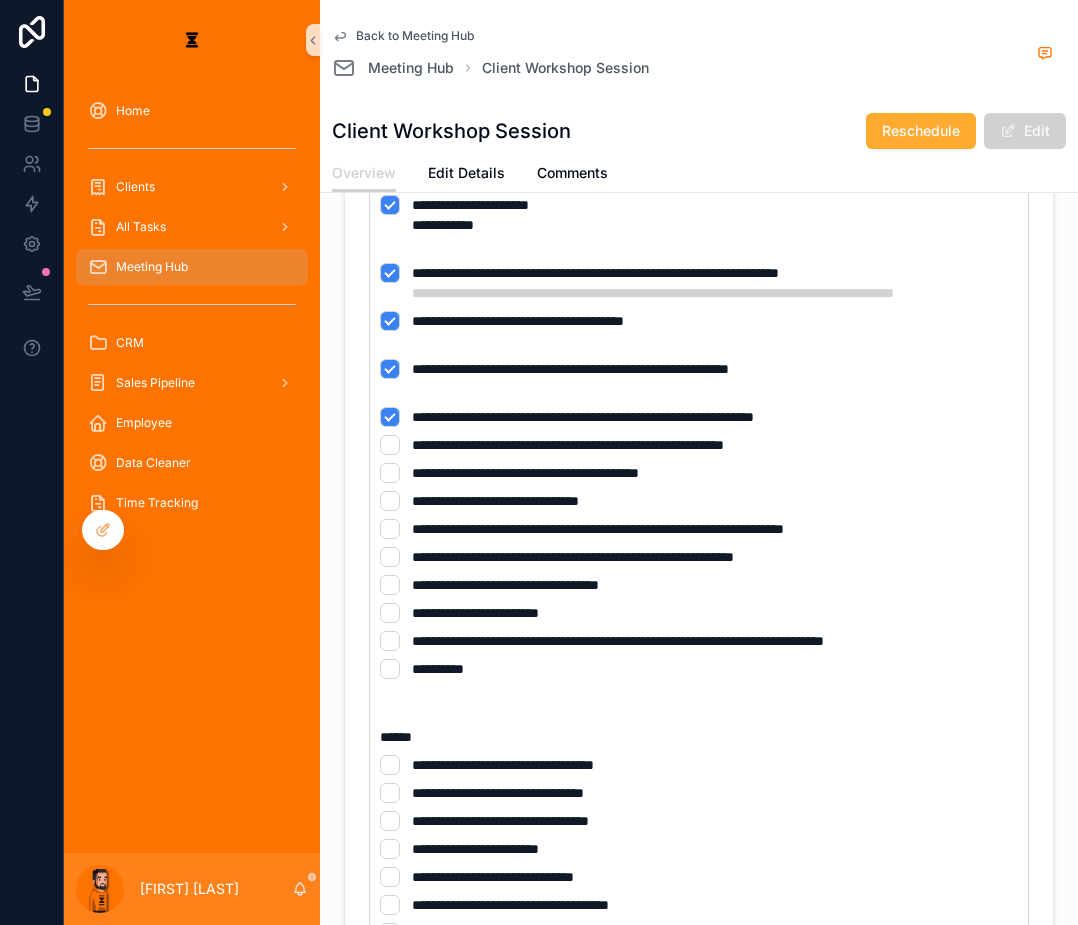 click on "**********" at bounding box center (699, 445) 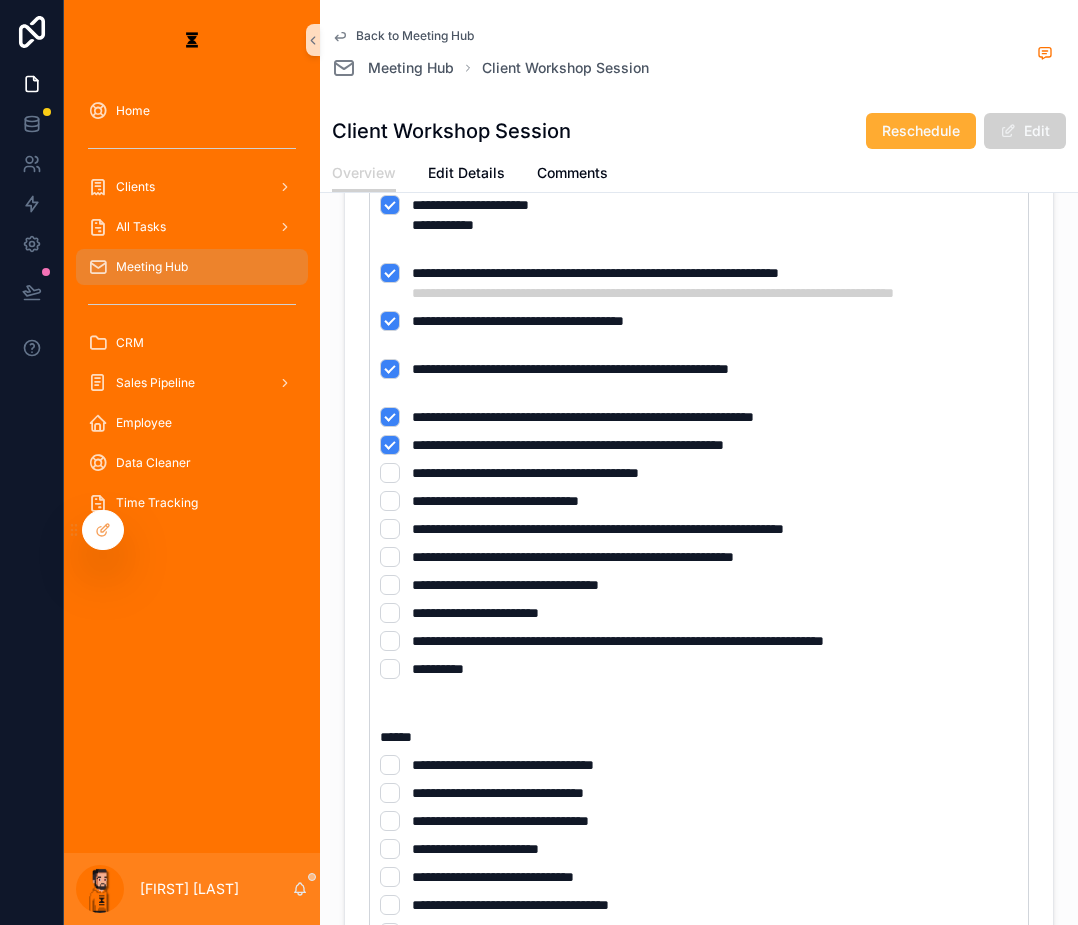 click on "**********" at bounding box center [699, 473] 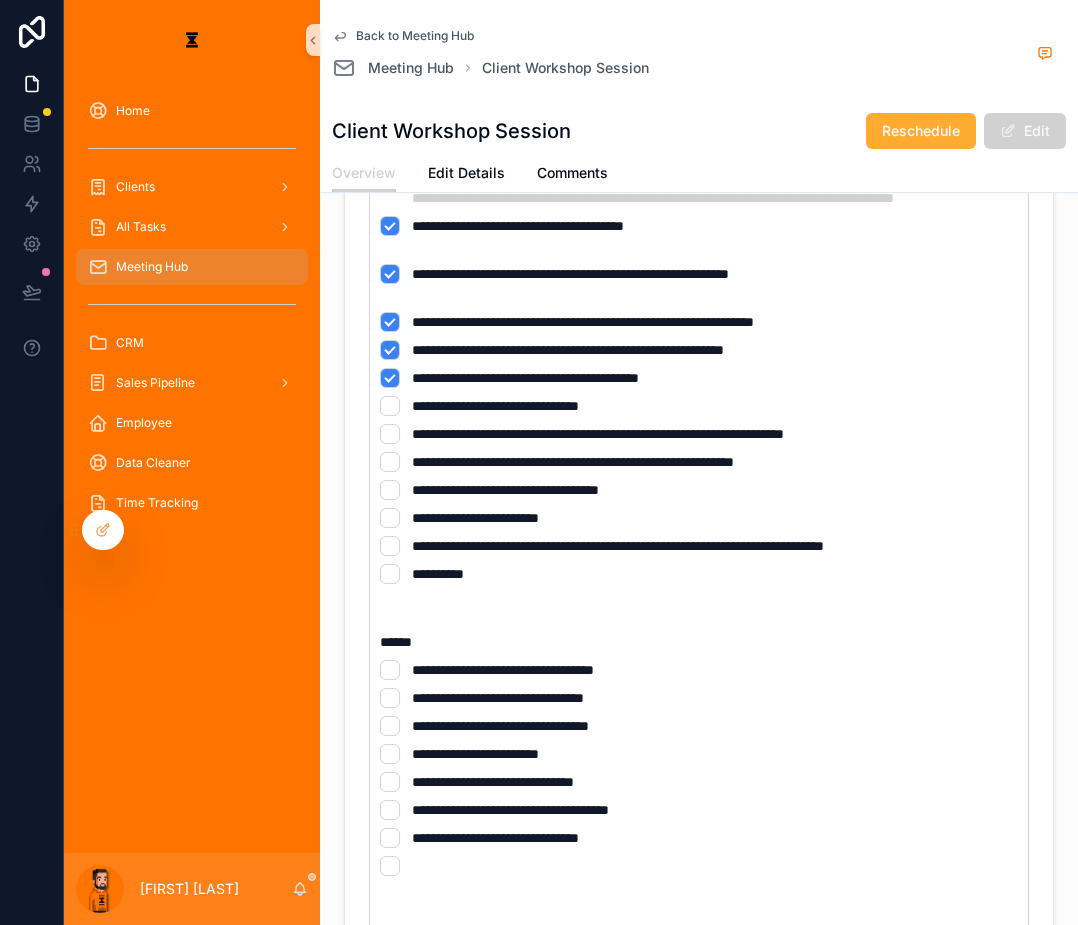 scroll, scrollTop: 800, scrollLeft: 0, axis: vertical 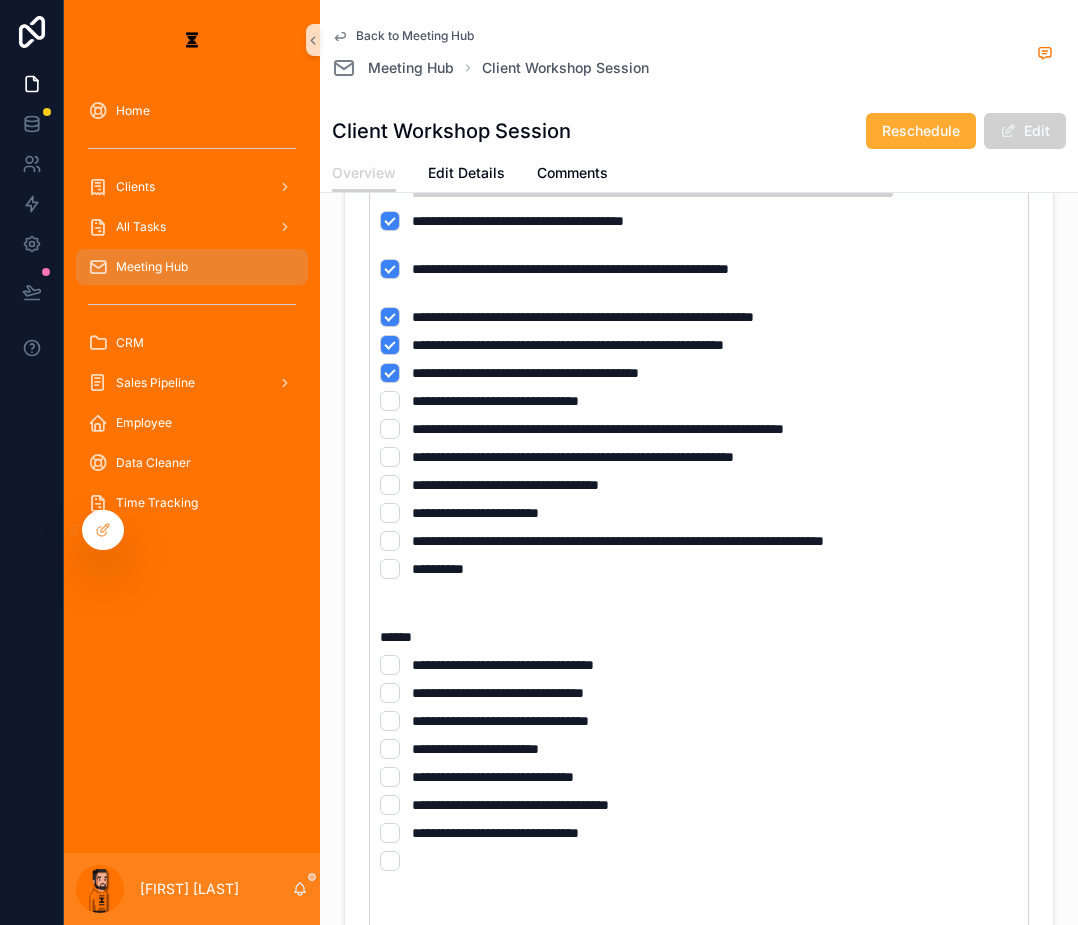 click on "**********" at bounding box center (699, 401) 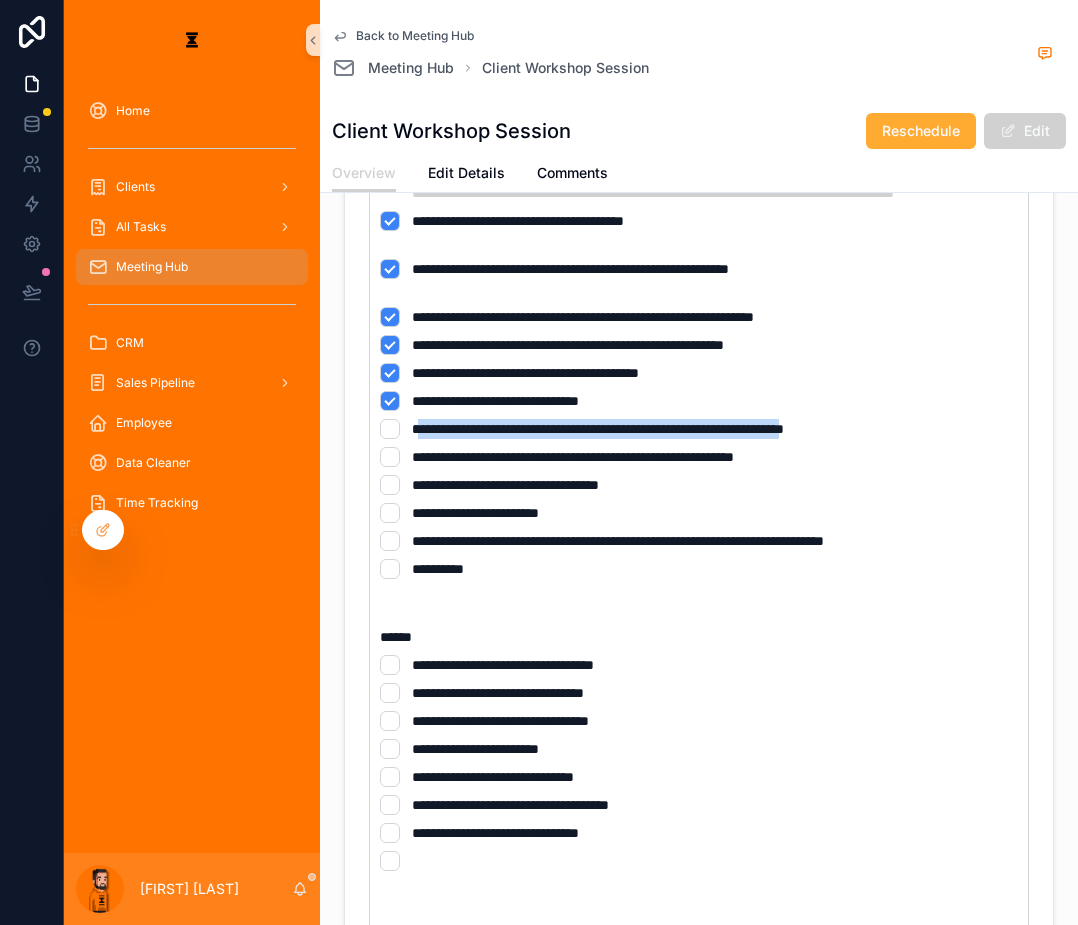drag, startPoint x: 368, startPoint y: 312, endPoint x: 802, endPoint y: 306, distance: 434.04147 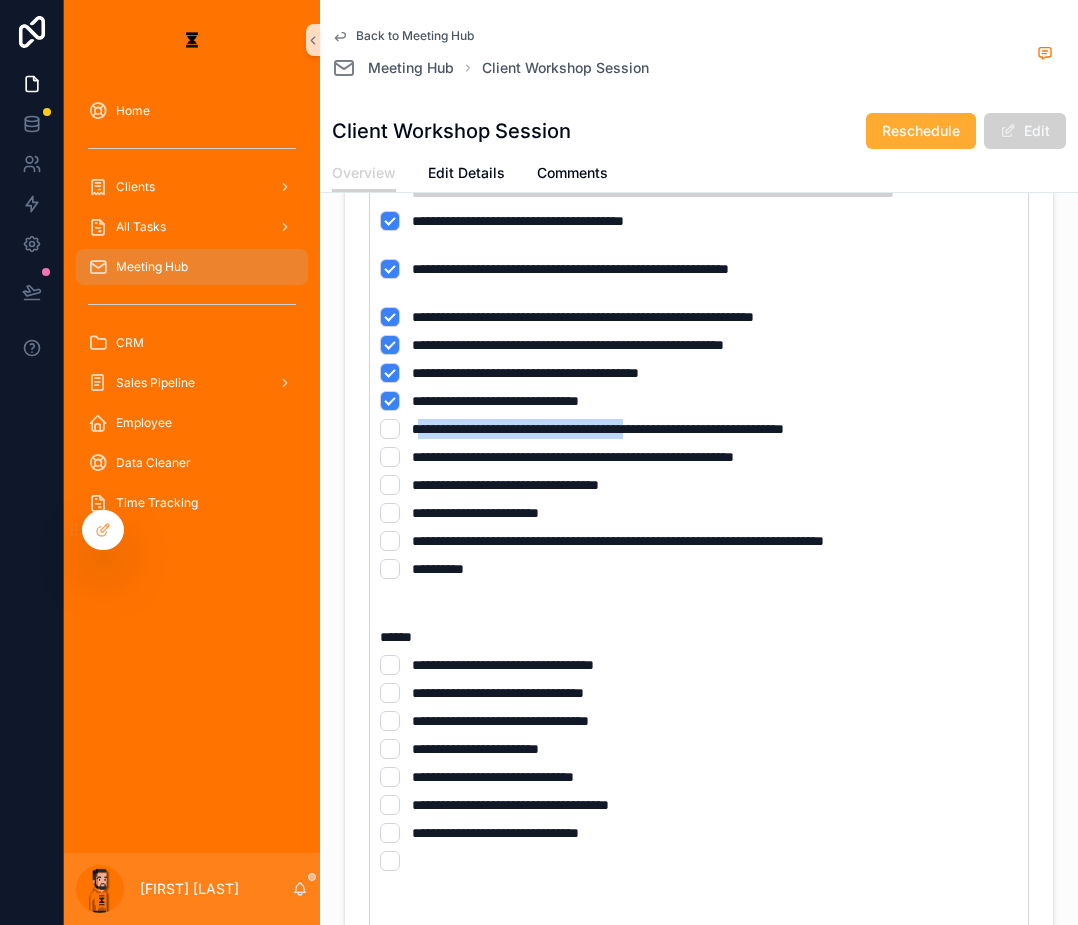 drag, startPoint x: 369, startPoint y: 312, endPoint x: 615, endPoint y: 301, distance: 246.24582 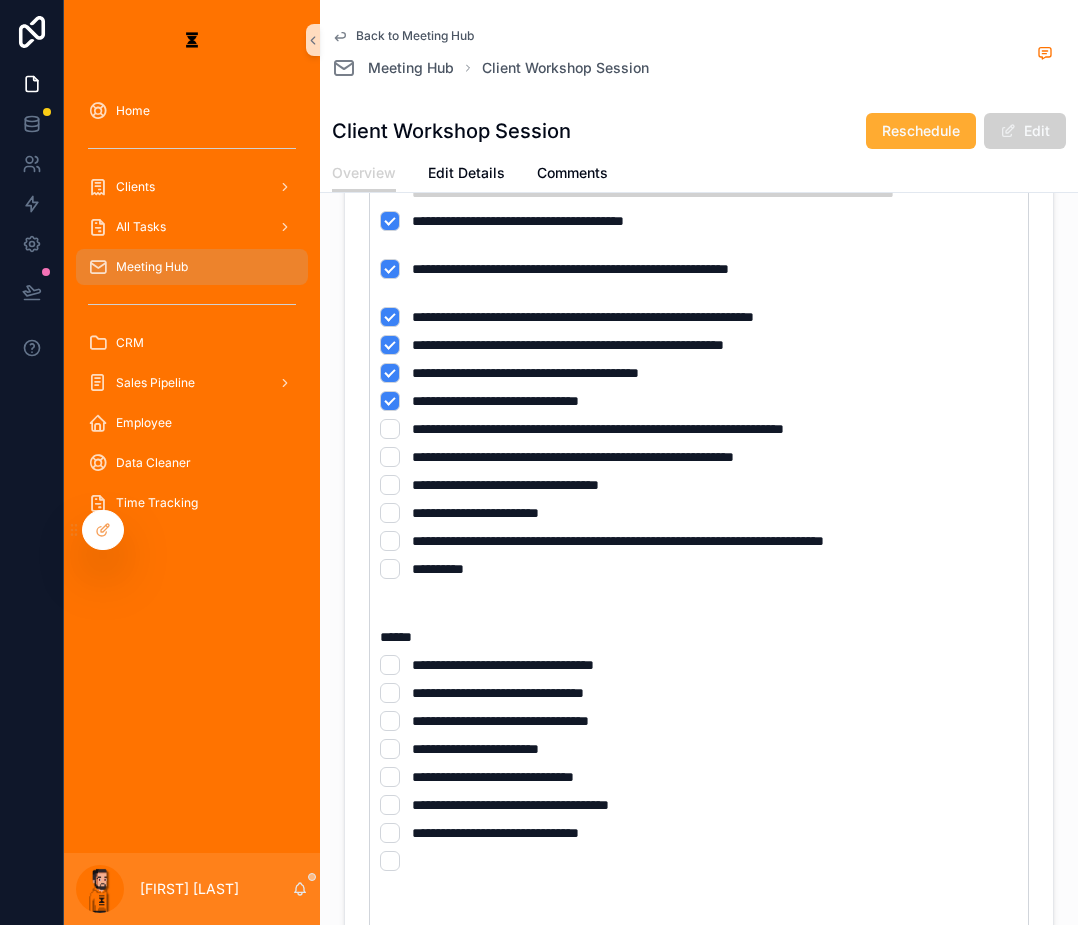 click on "**********" at bounding box center (699, 429) 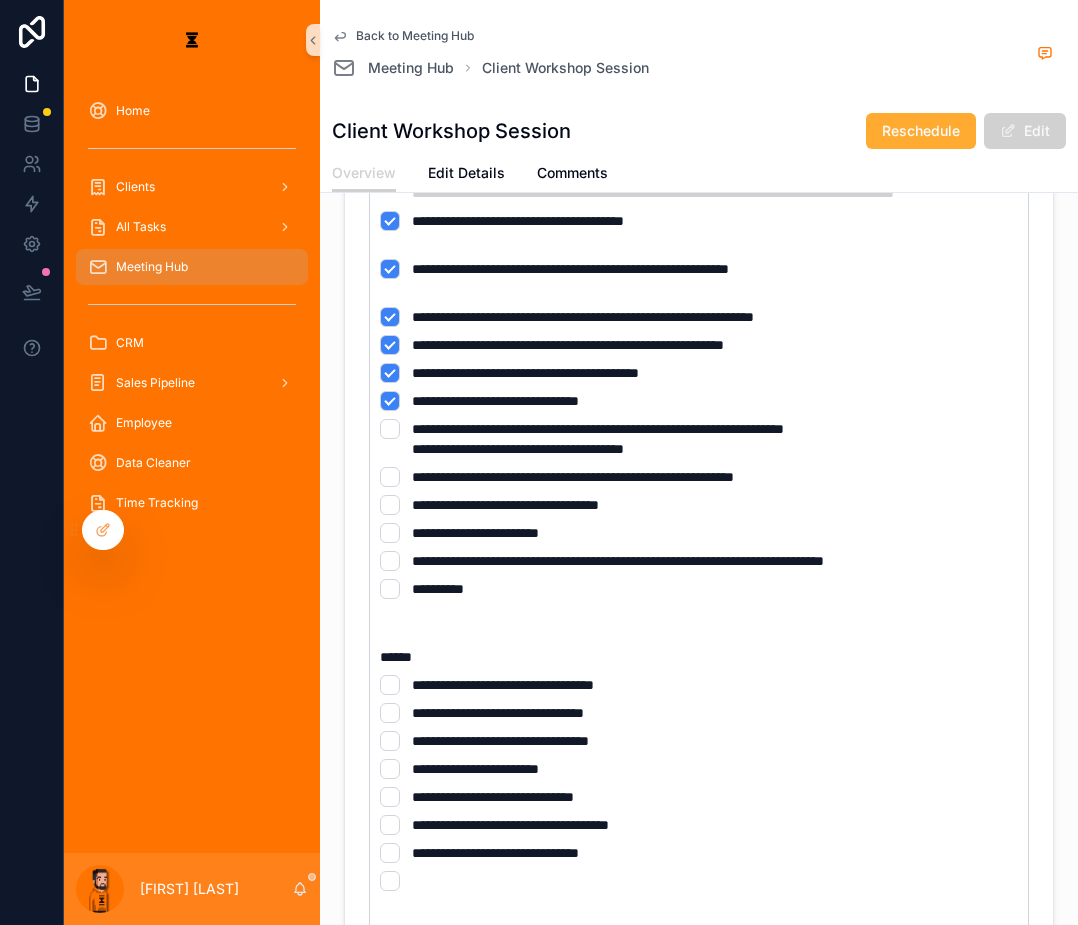 click on "**********" at bounding box center [699, 439] 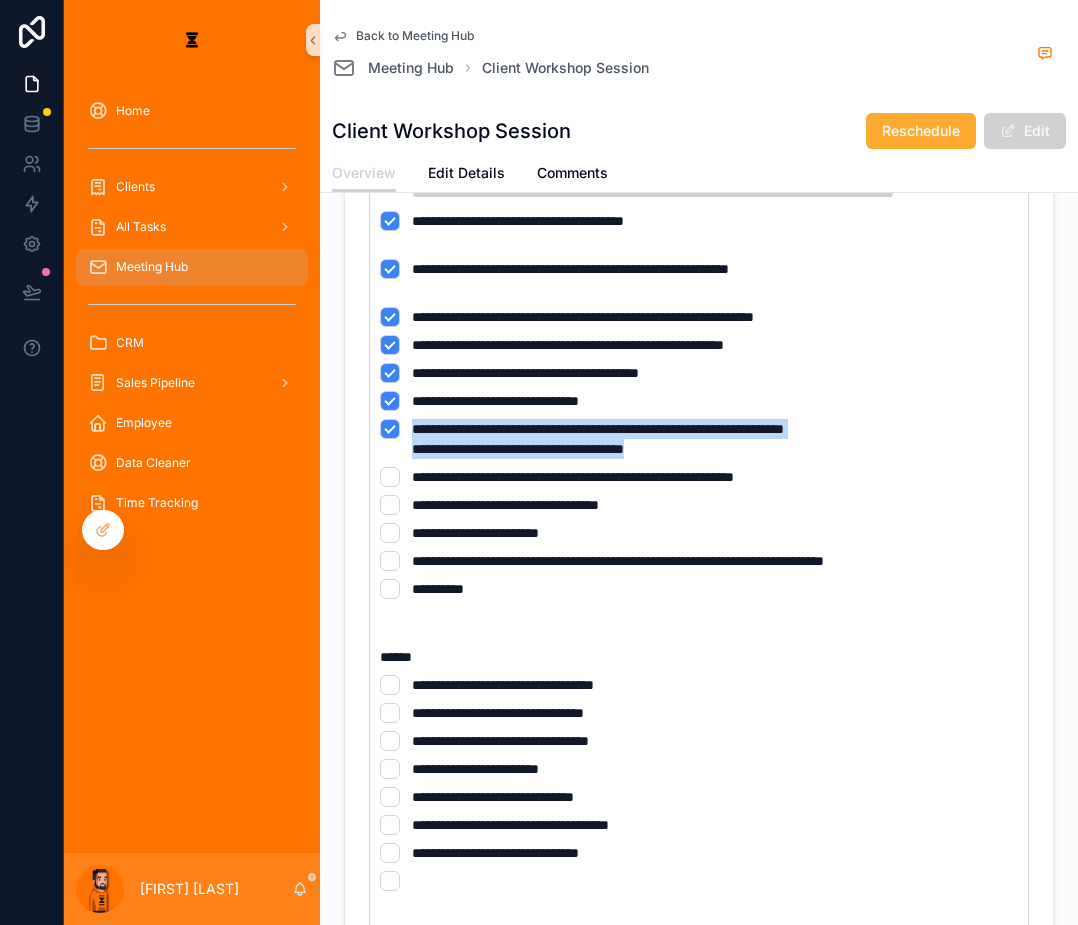 drag, startPoint x: 363, startPoint y: 317, endPoint x: 632, endPoint y: 332, distance: 269.41788 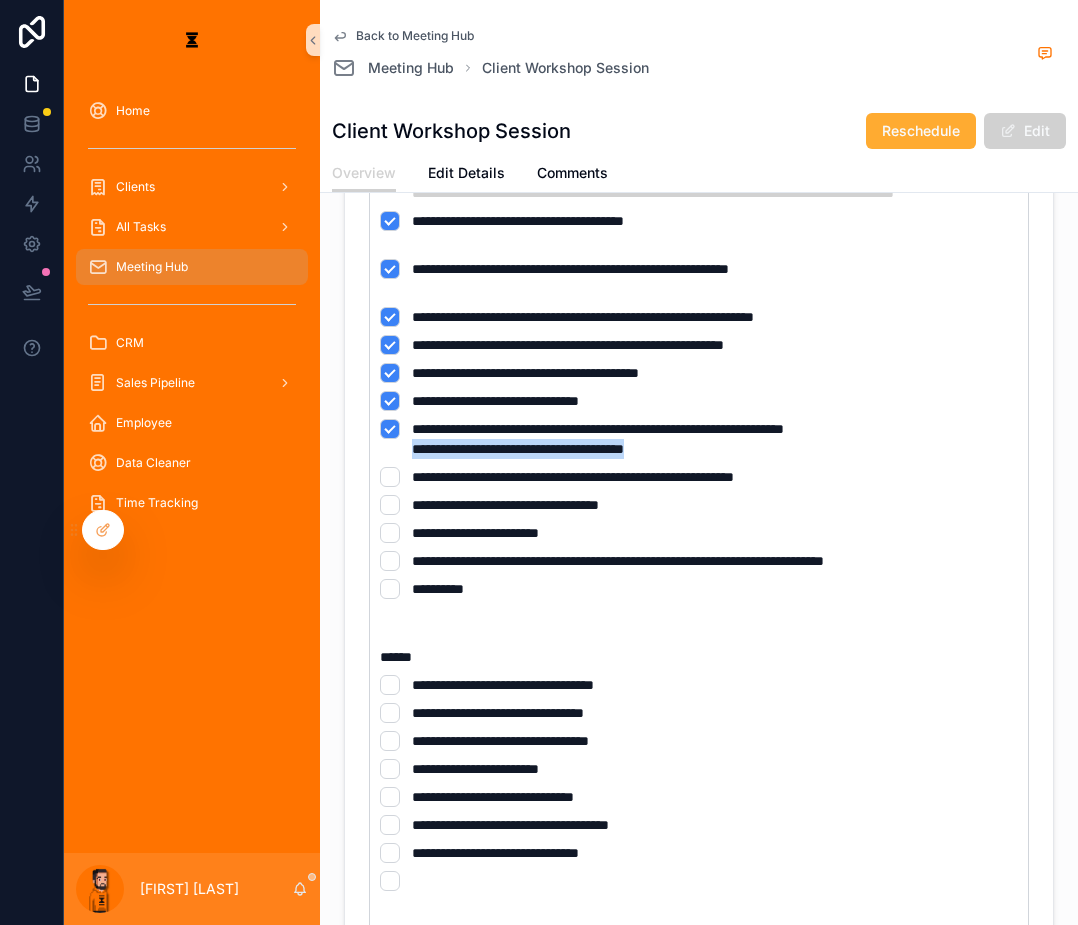 drag, startPoint x: 632, startPoint y: 332, endPoint x: 350, endPoint y: 331, distance: 282.00177 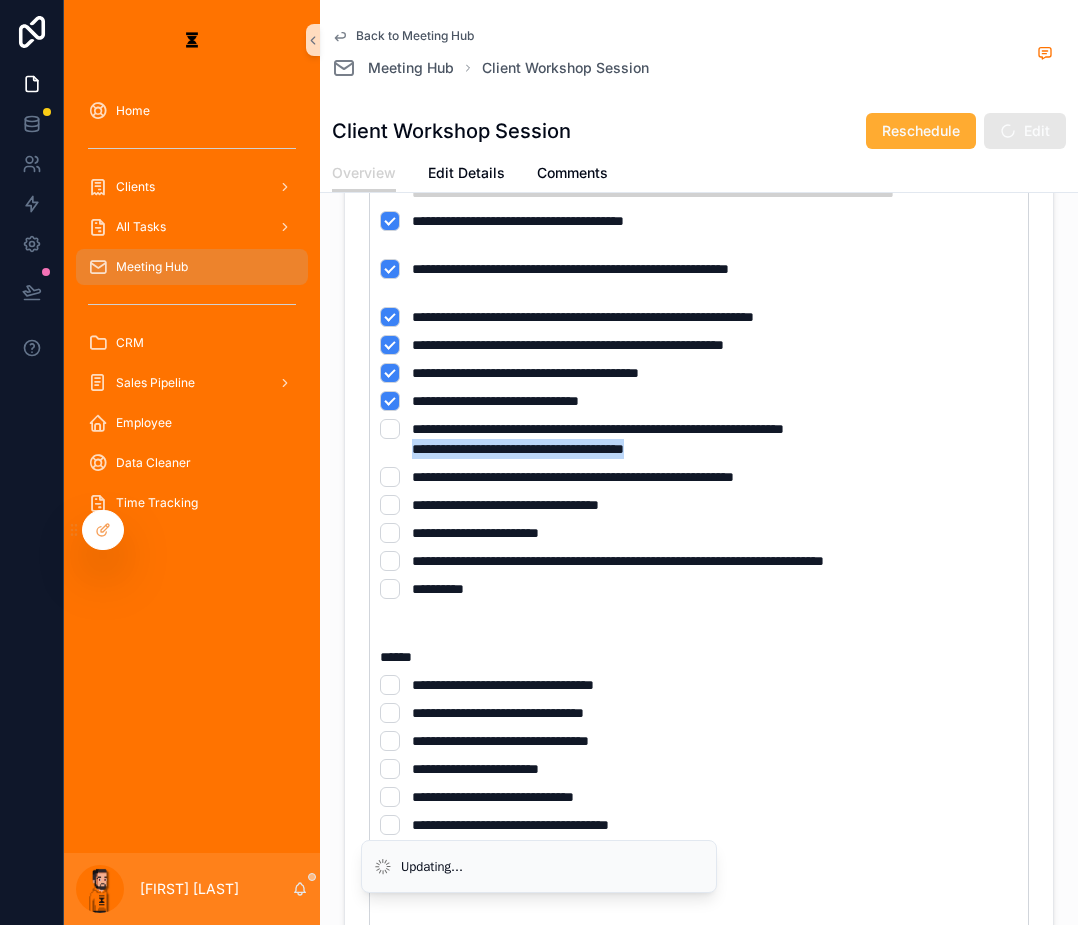 click on "**********" at bounding box center [699, 439] 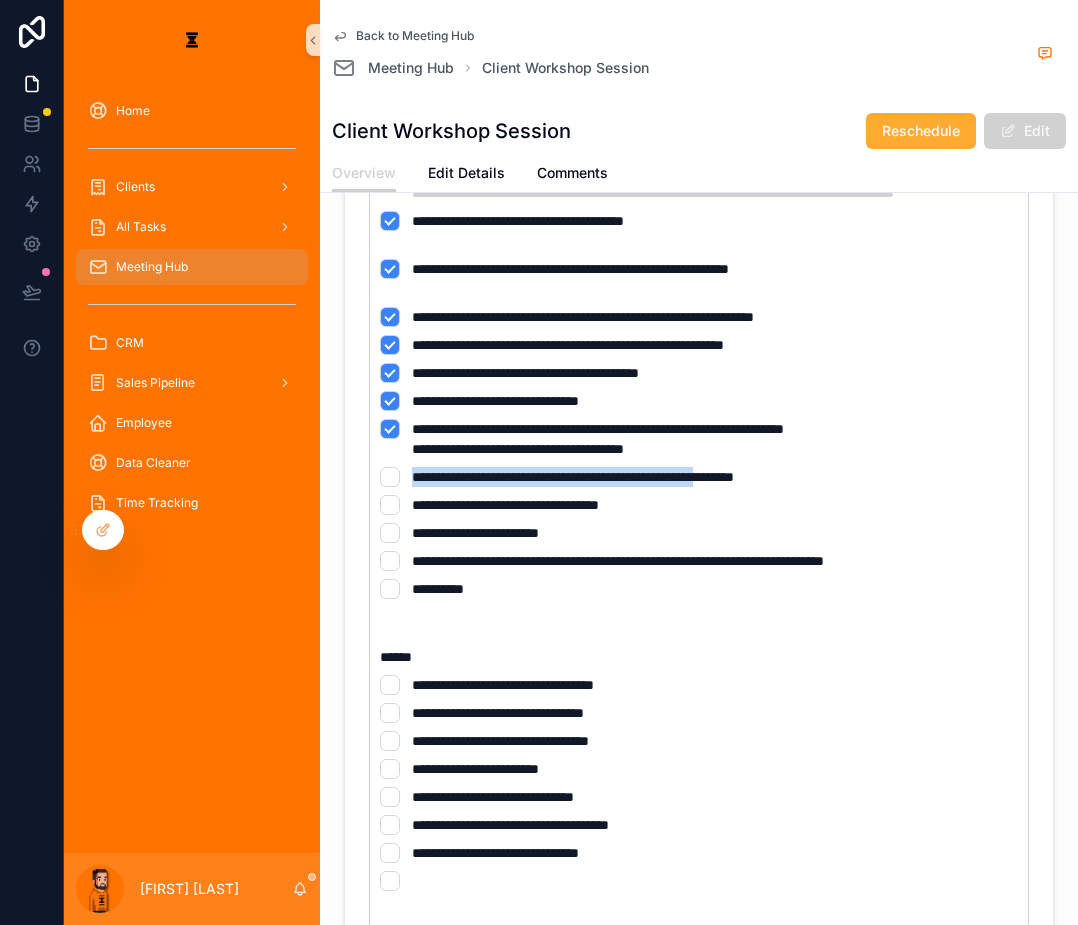 drag, startPoint x: 366, startPoint y: 360, endPoint x: 679, endPoint y: 339, distance: 313.70367 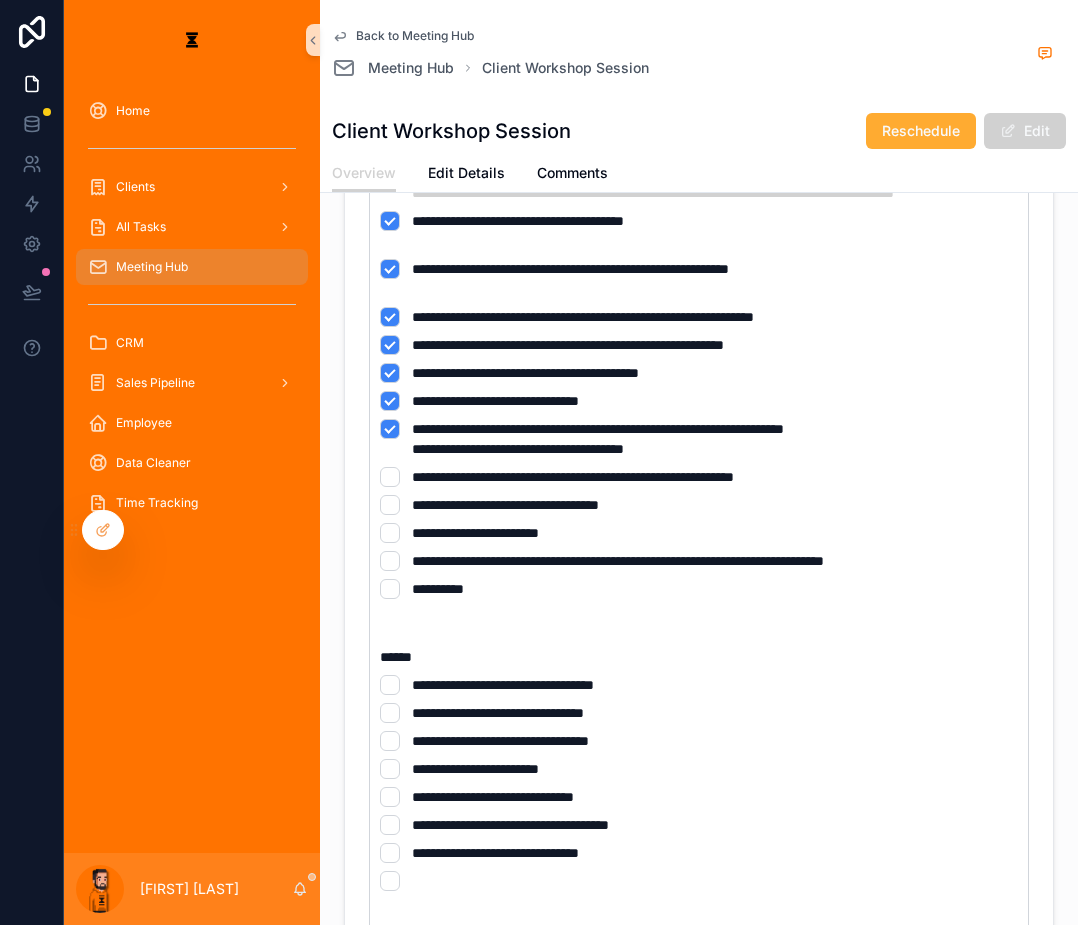 drag, startPoint x: 692, startPoint y: 300, endPoint x: 703, endPoint y: 301, distance: 11.045361 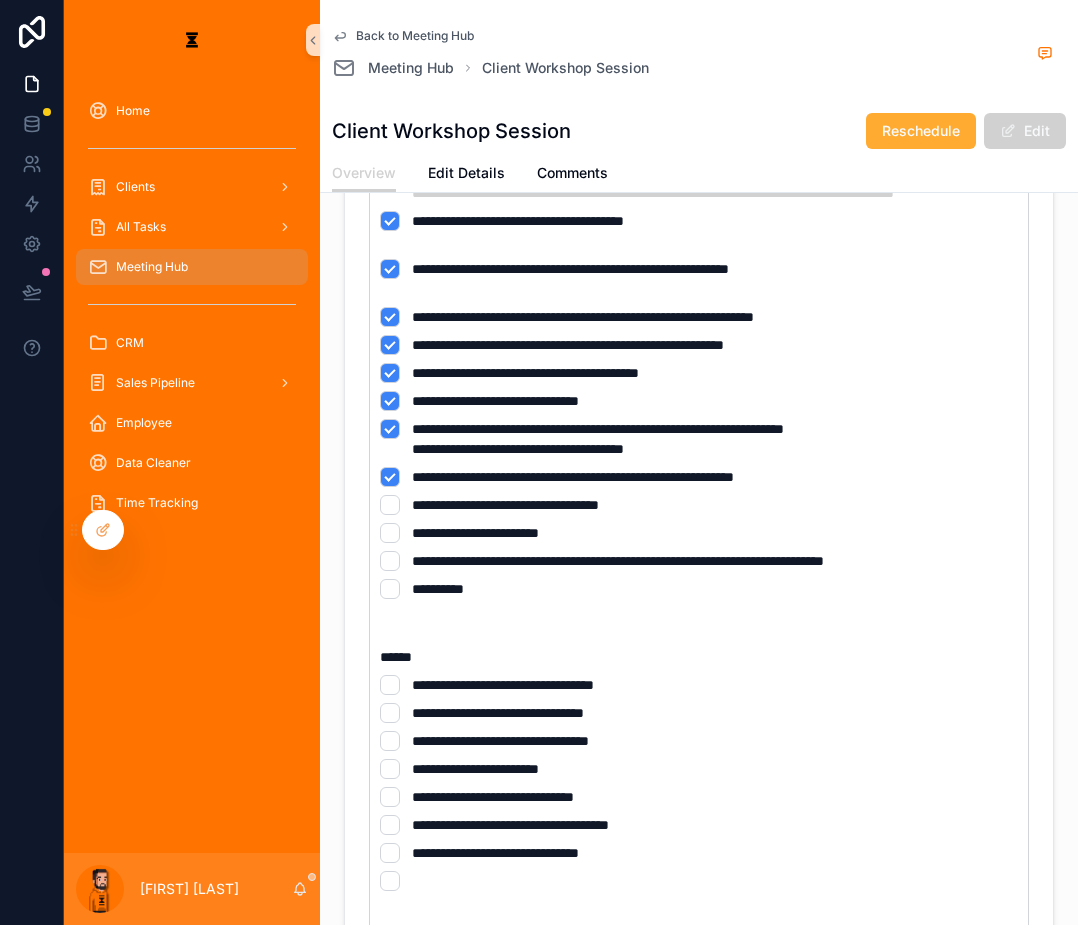 click on "**********" at bounding box center (703, 193) 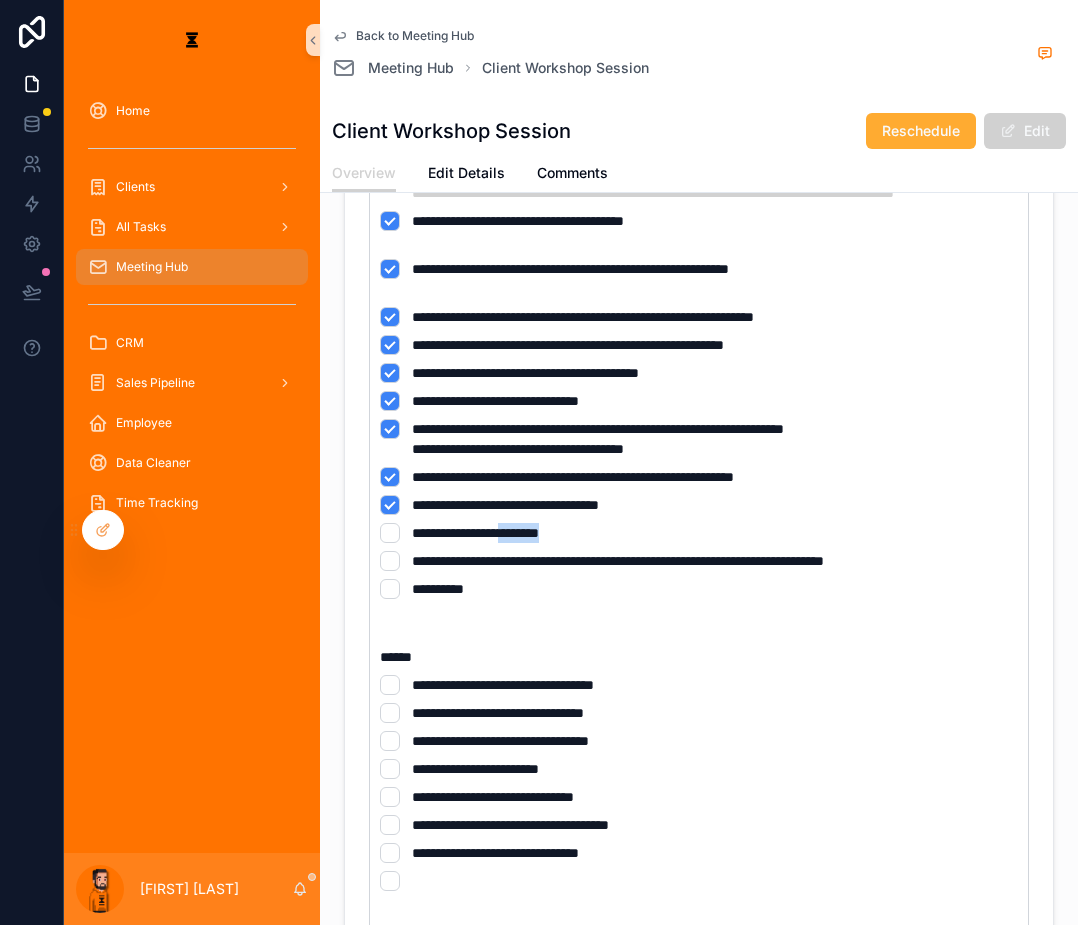 drag, startPoint x: 528, startPoint y: 394, endPoint x: 460, endPoint y: 390, distance: 68.117546 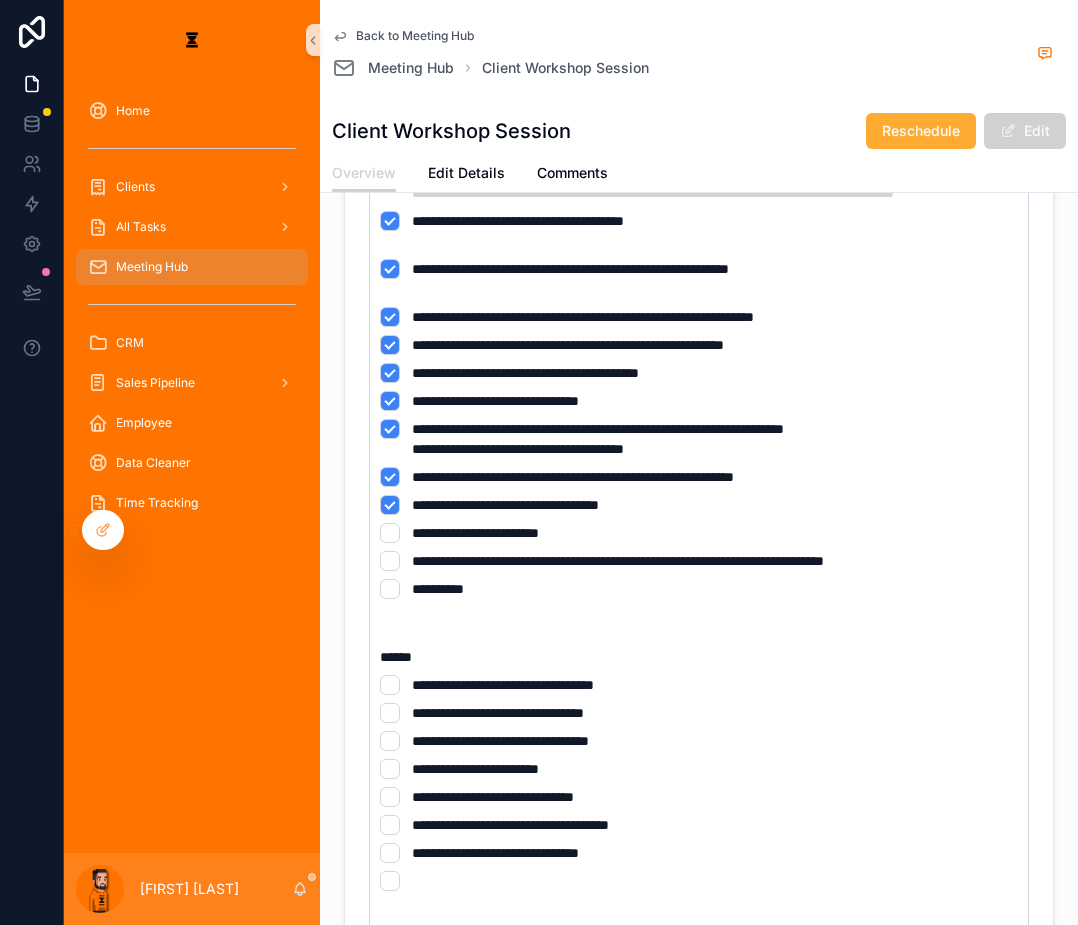 click on "**********" at bounding box center [699, 533] 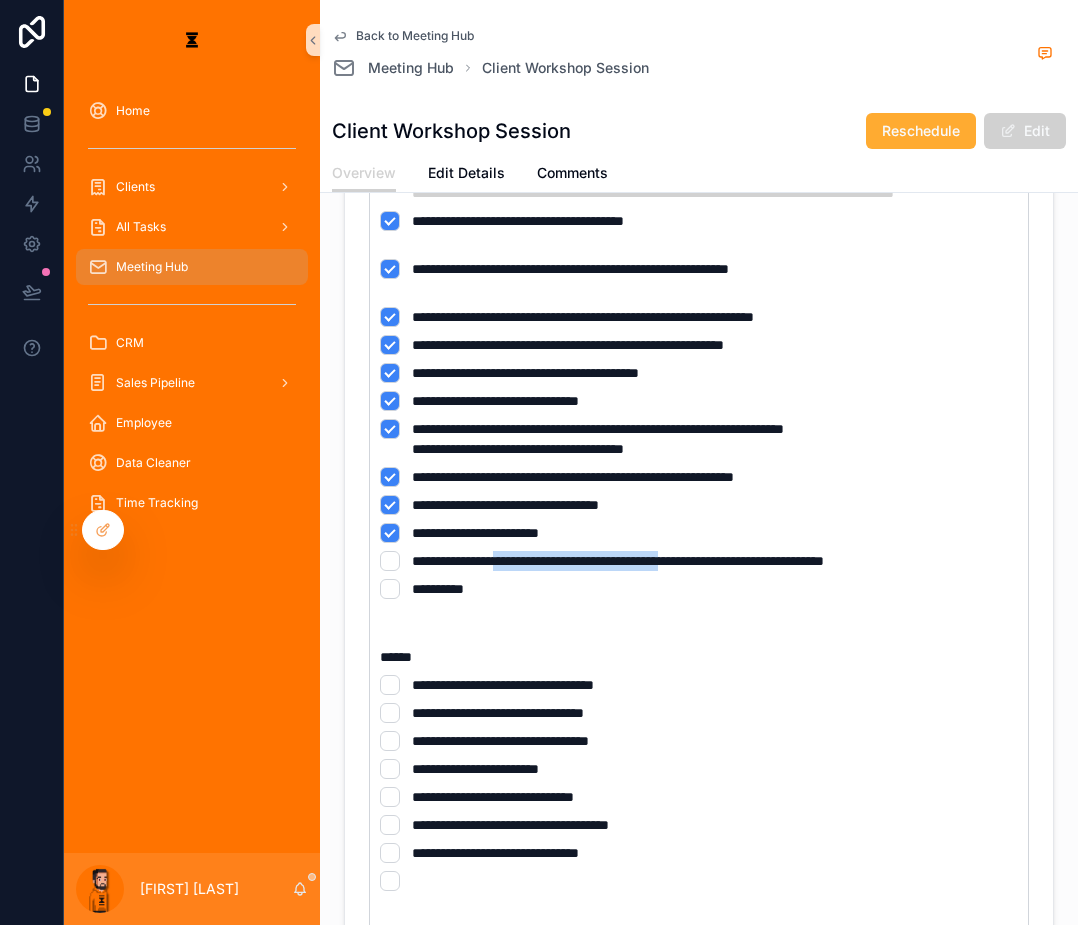 drag, startPoint x: 467, startPoint y: 430, endPoint x: 657, endPoint y: 426, distance: 190.0421 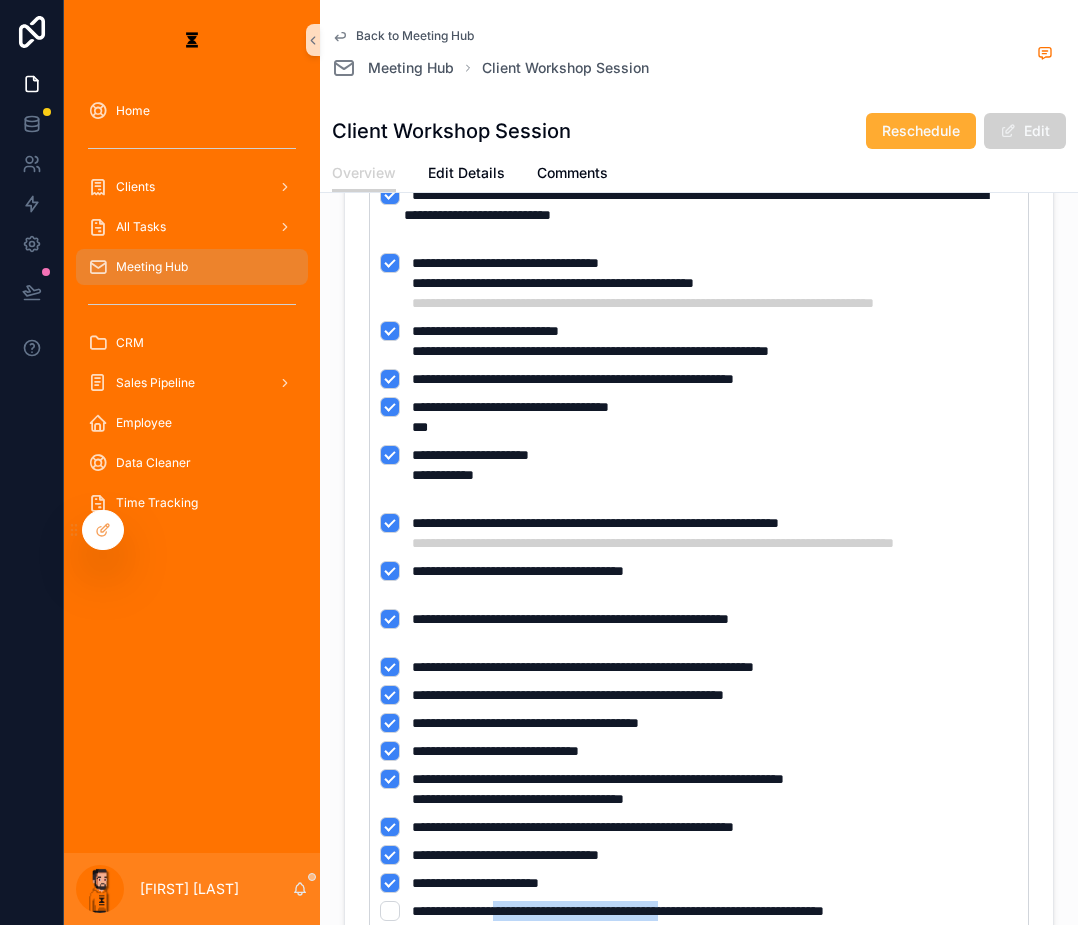 scroll, scrollTop: 500, scrollLeft: 0, axis: vertical 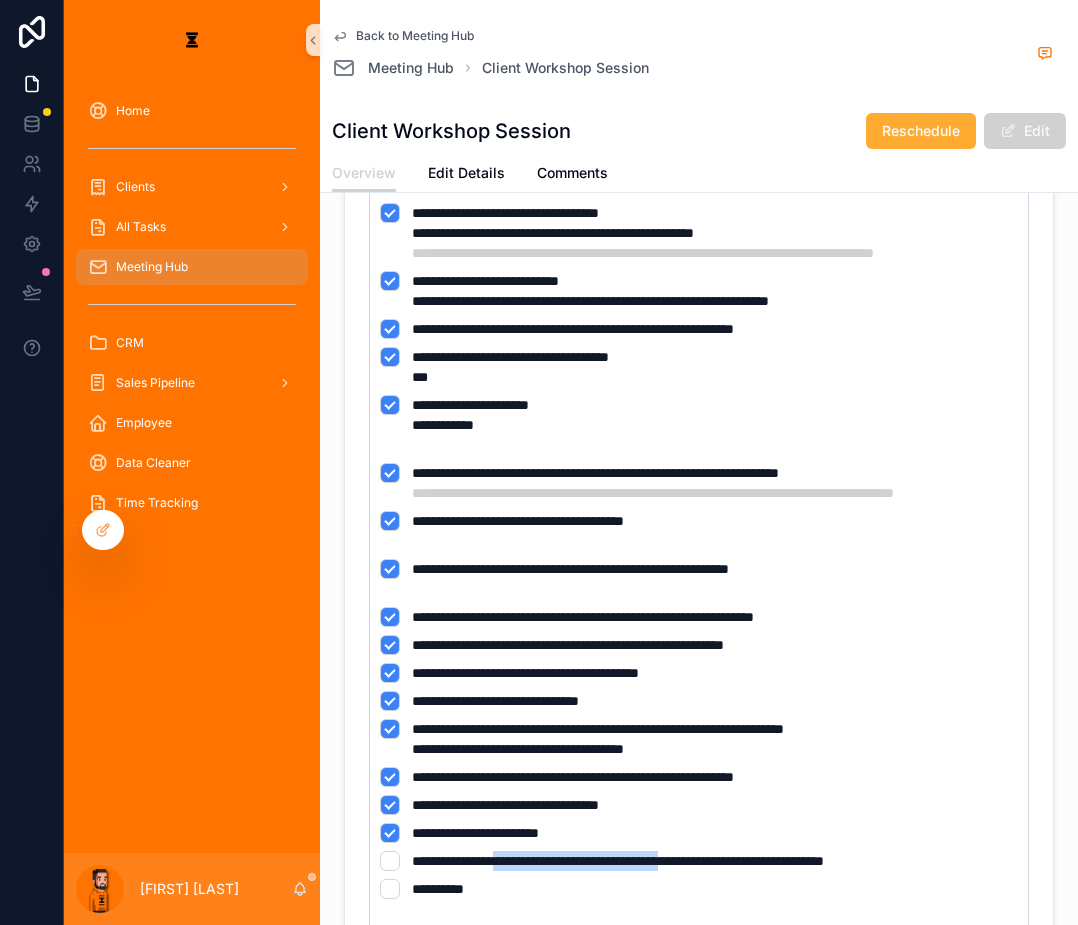 click on "**********" at bounding box center [699, 861] 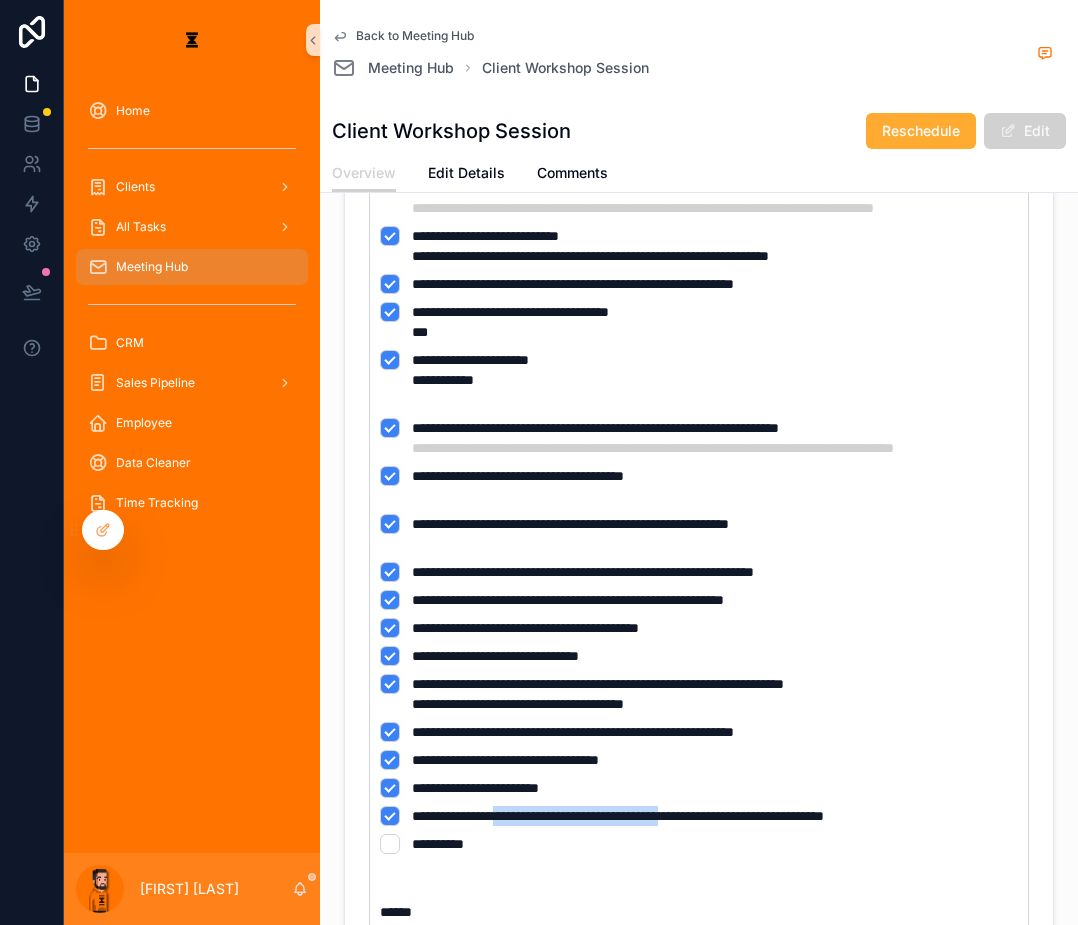 scroll, scrollTop: 600, scrollLeft: 0, axis: vertical 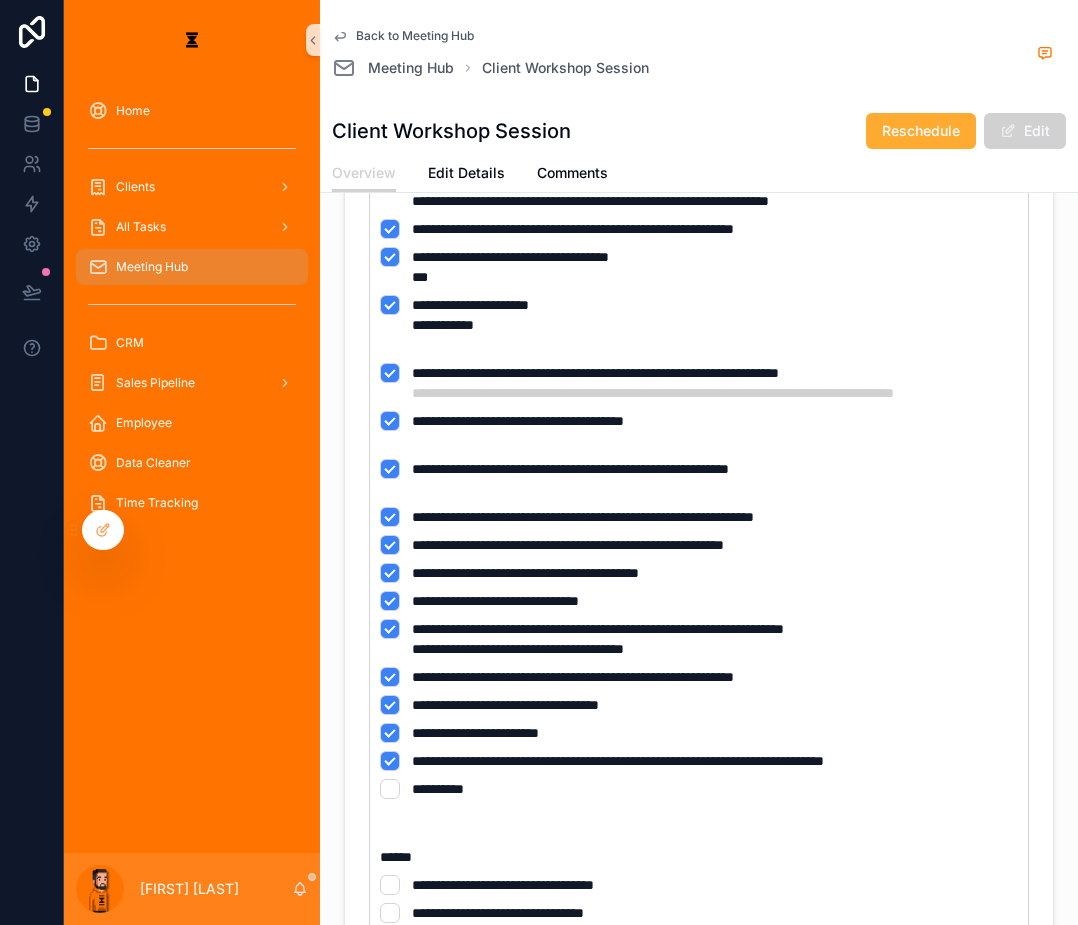 click on "**********" at bounding box center [699, 789] 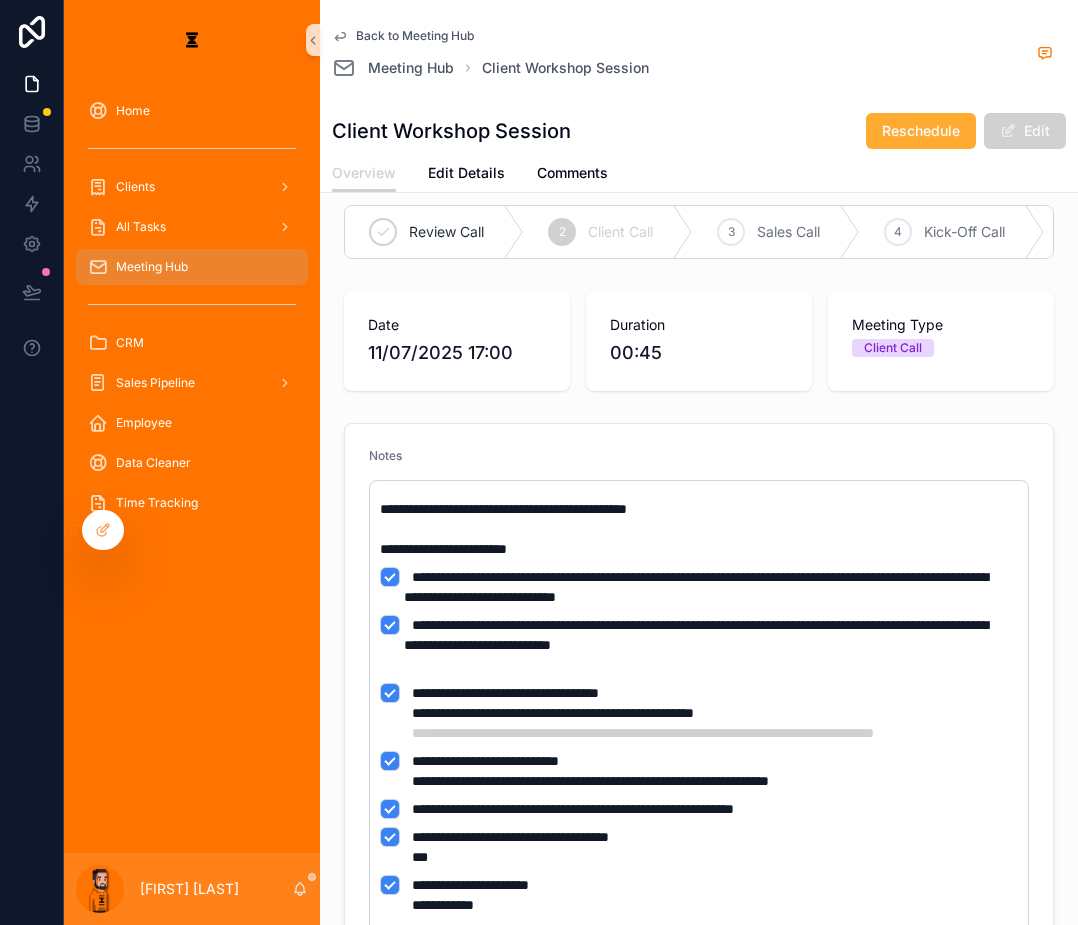 scroll, scrollTop: 0, scrollLeft: 0, axis: both 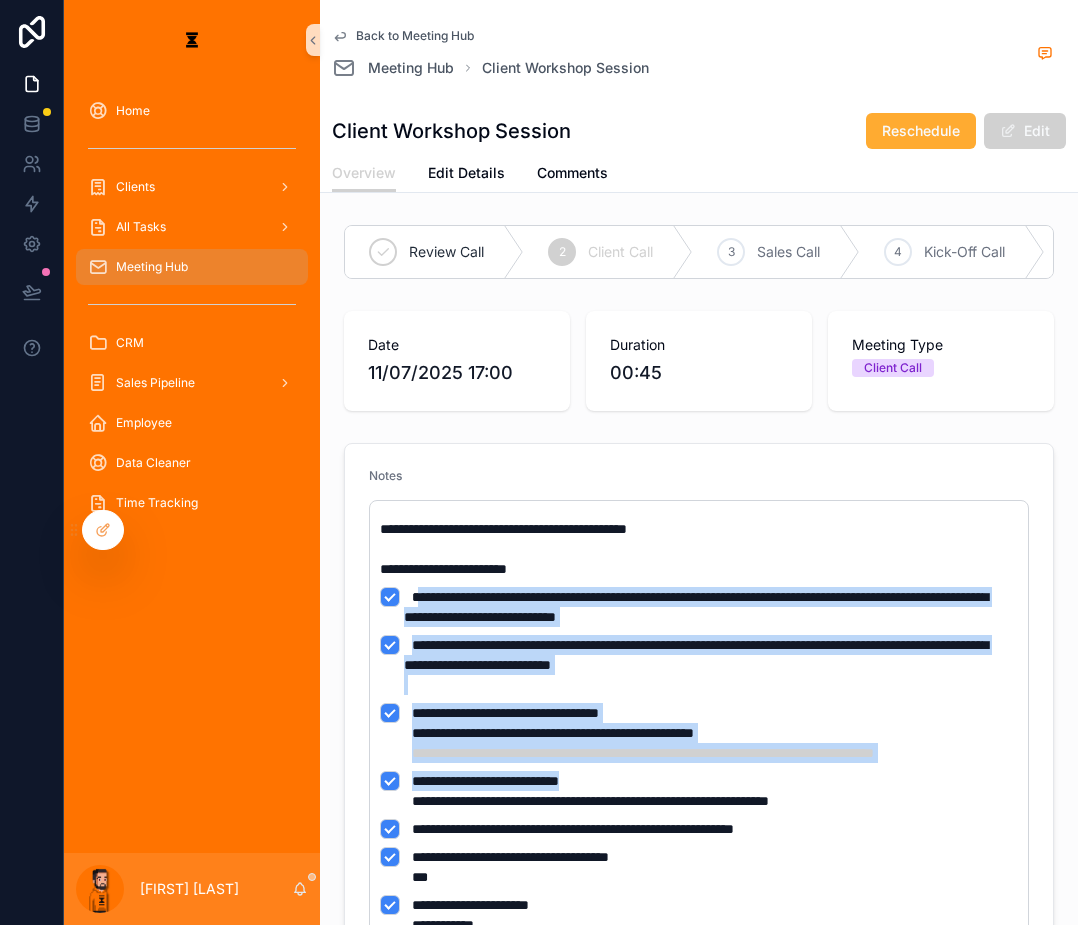drag, startPoint x: 372, startPoint y: 535, endPoint x: 633, endPoint y: 681, distance: 299.06018 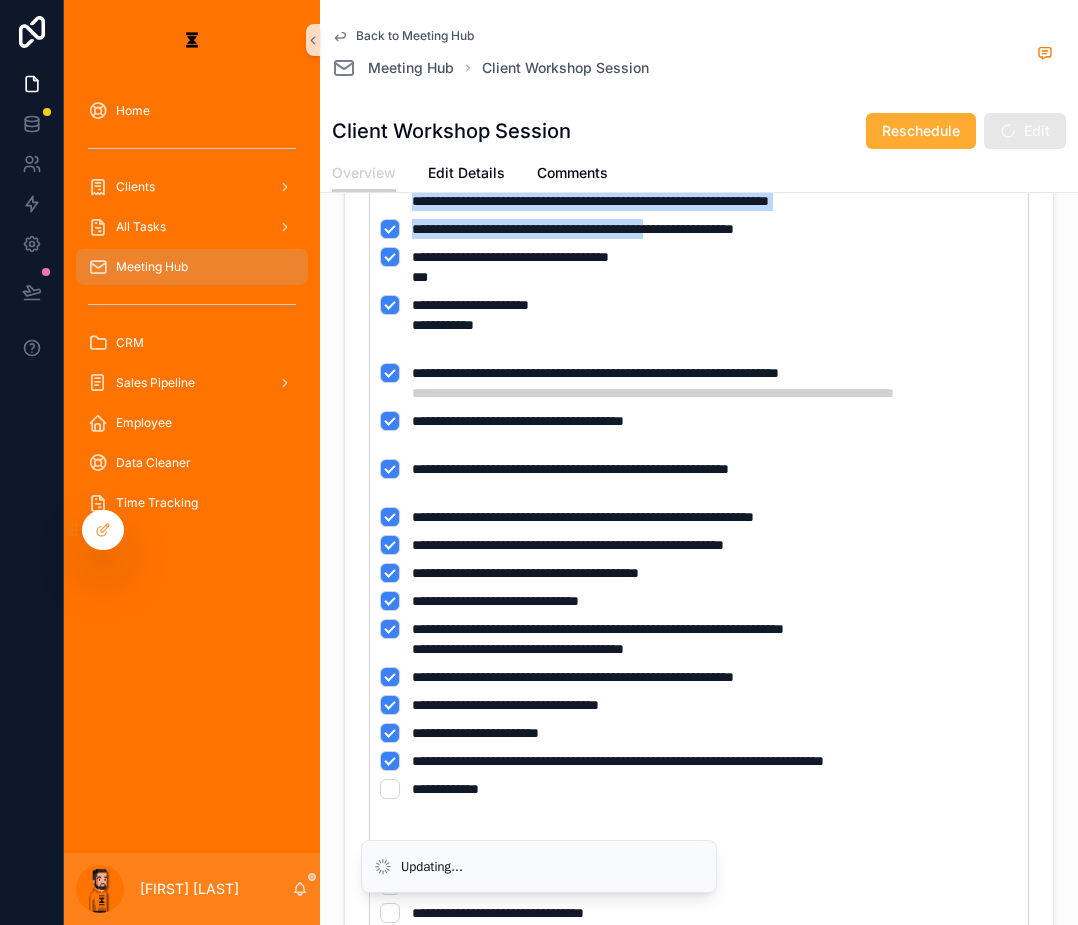 scroll, scrollTop: 700, scrollLeft: 0, axis: vertical 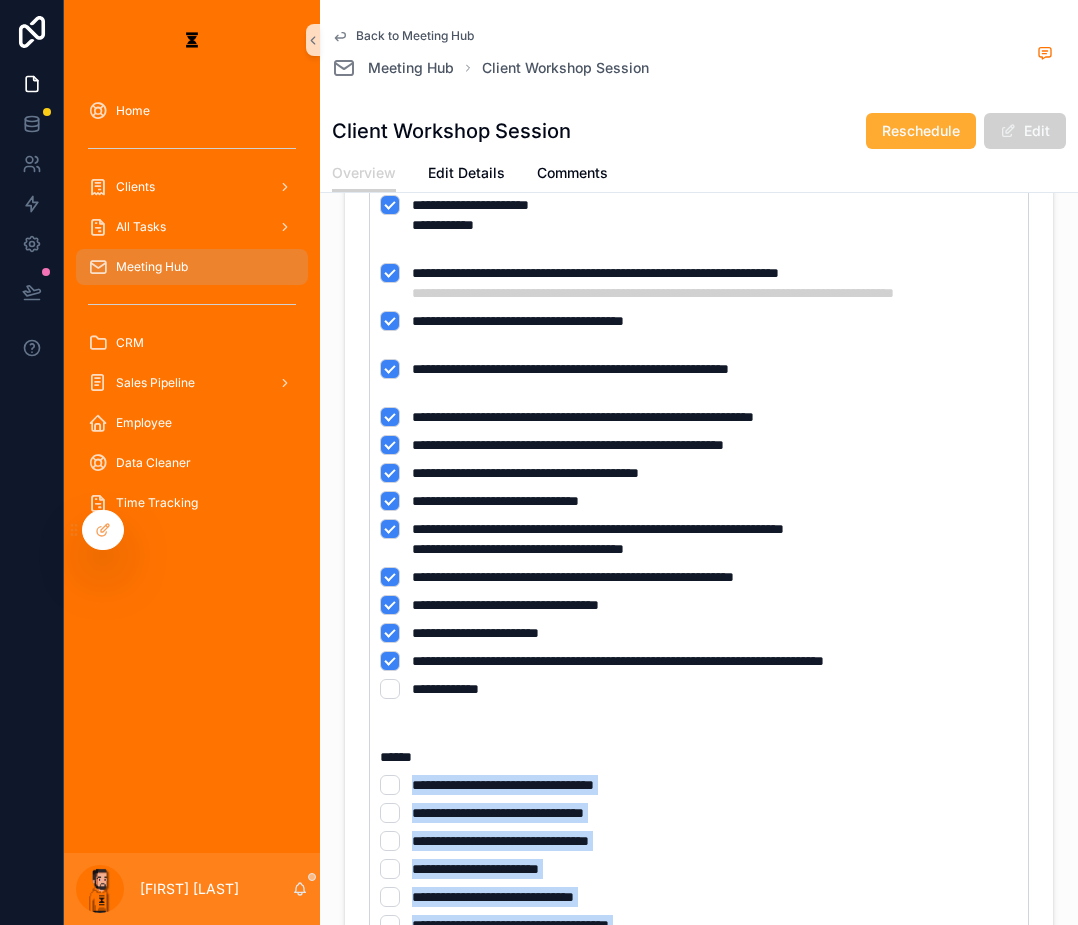 drag, startPoint x: 604, startPoint y: 782, endPoint x: 359, endPoint y: 628, distance: 289.38037 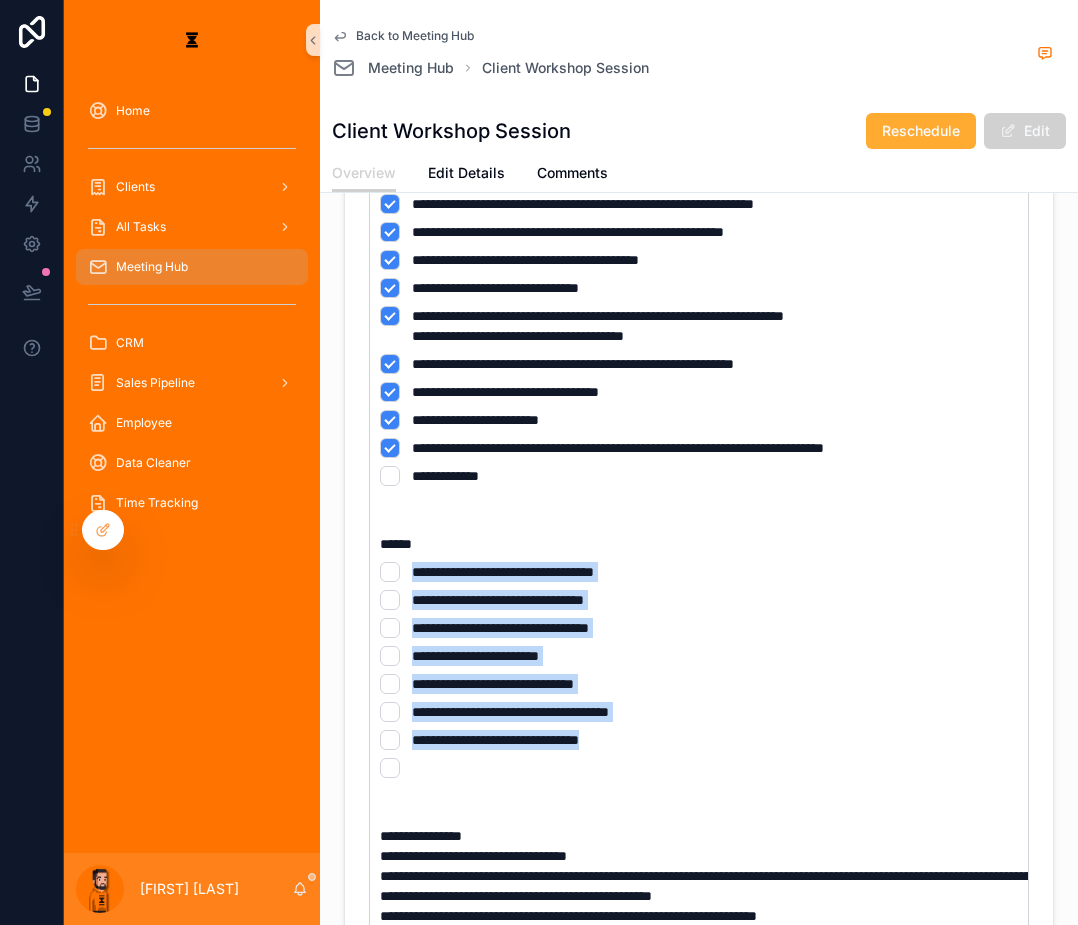 scroll, scrollTop: 1000, scrollLeft: 0, axis: vertical 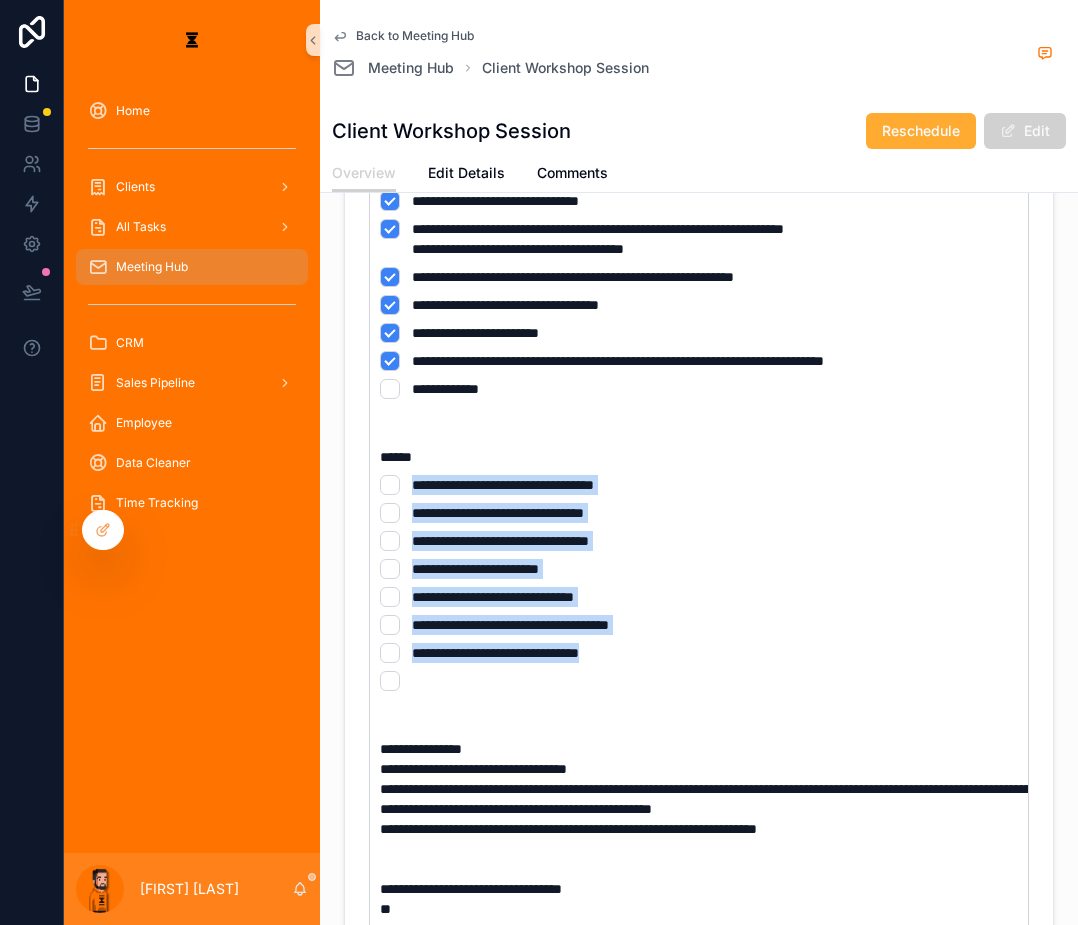 click on "**********" at bounding box center [495, 653] 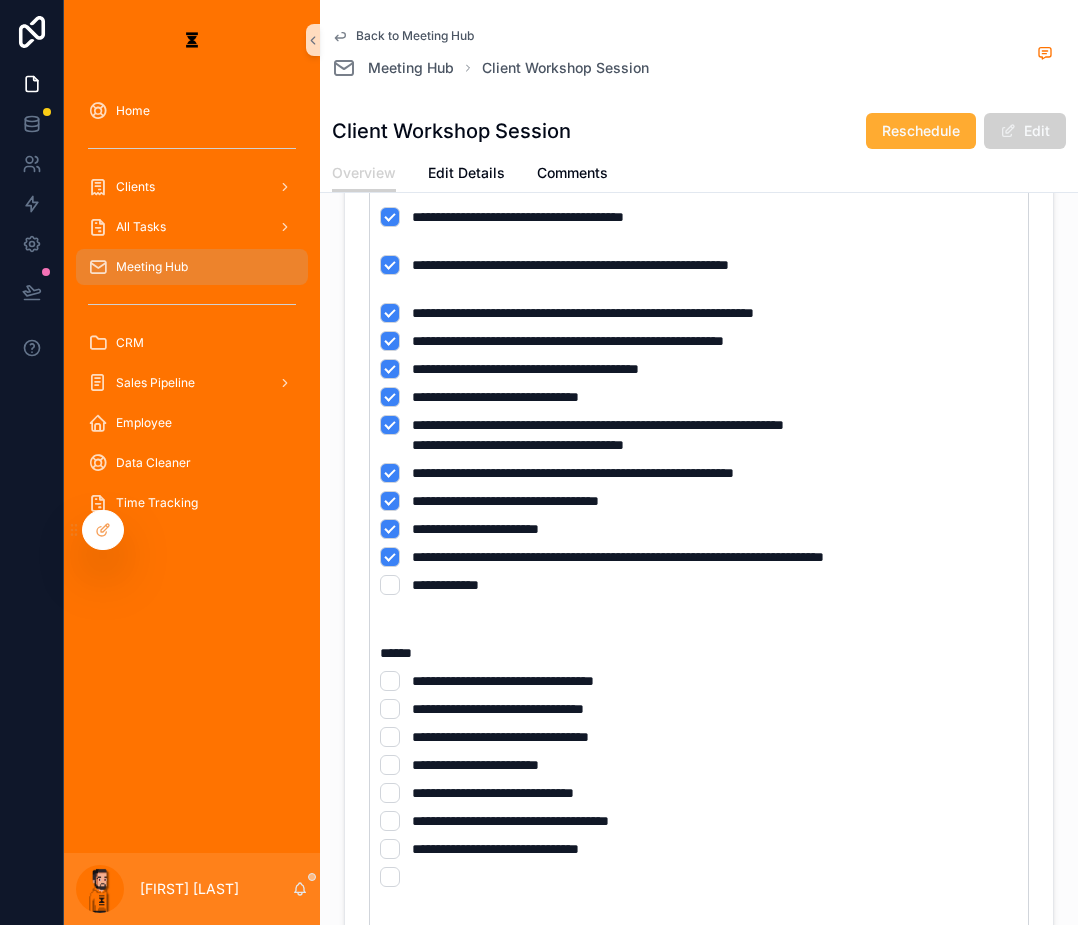 scroll, scrollTop: 800, scrollLeft: 0, axis: vertical 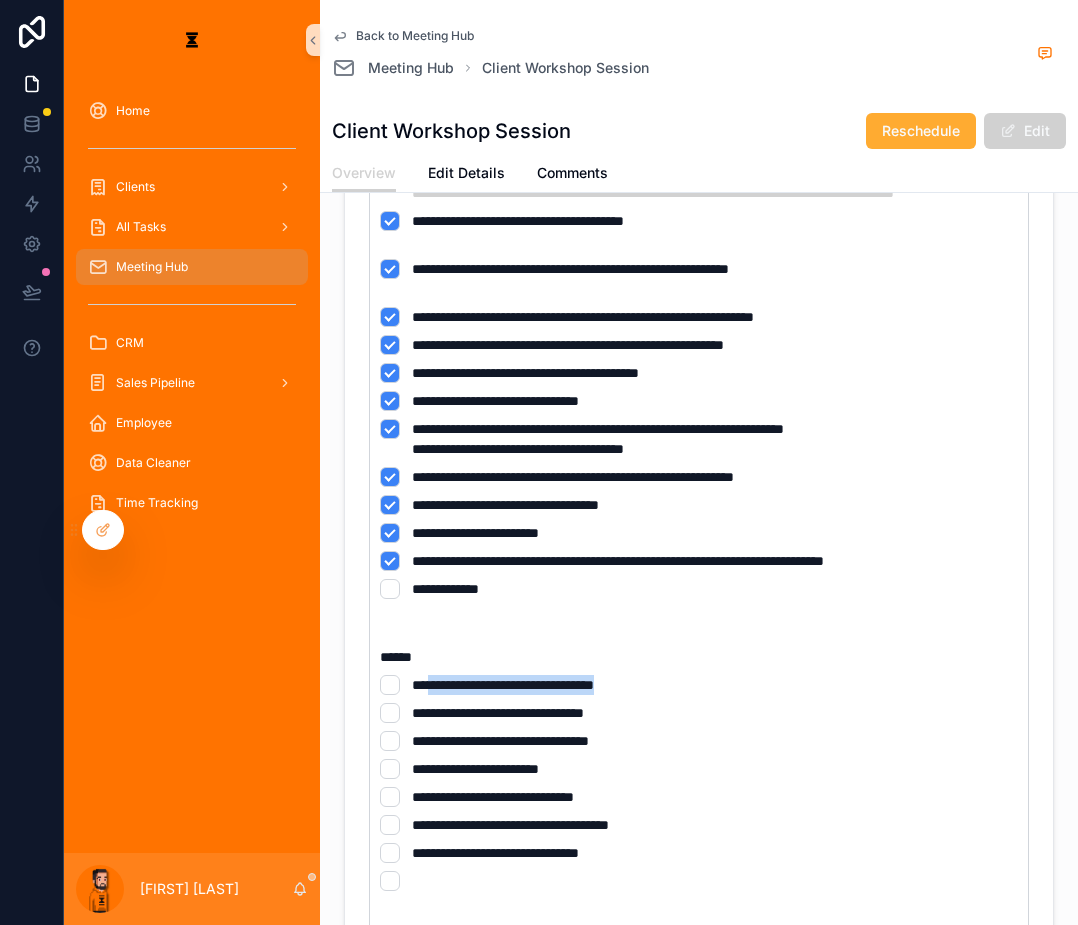 drag, startPoint x: 407, startPoint y: 534, endPoint x: 581, endPoint y: 539, distance: 174.07182 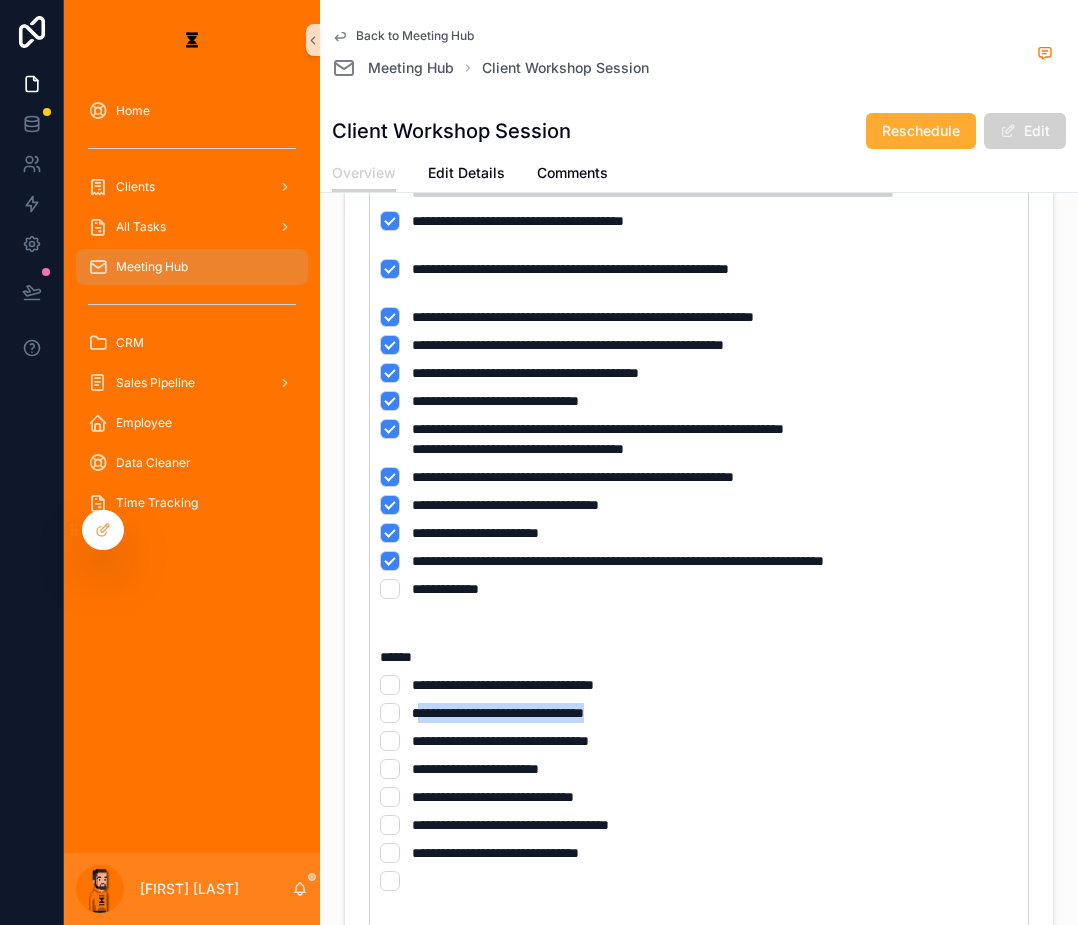 drag, startPoint x: 572, startPoint y: 559, endPoint x: 369, endPoint y: 559, distance: 203 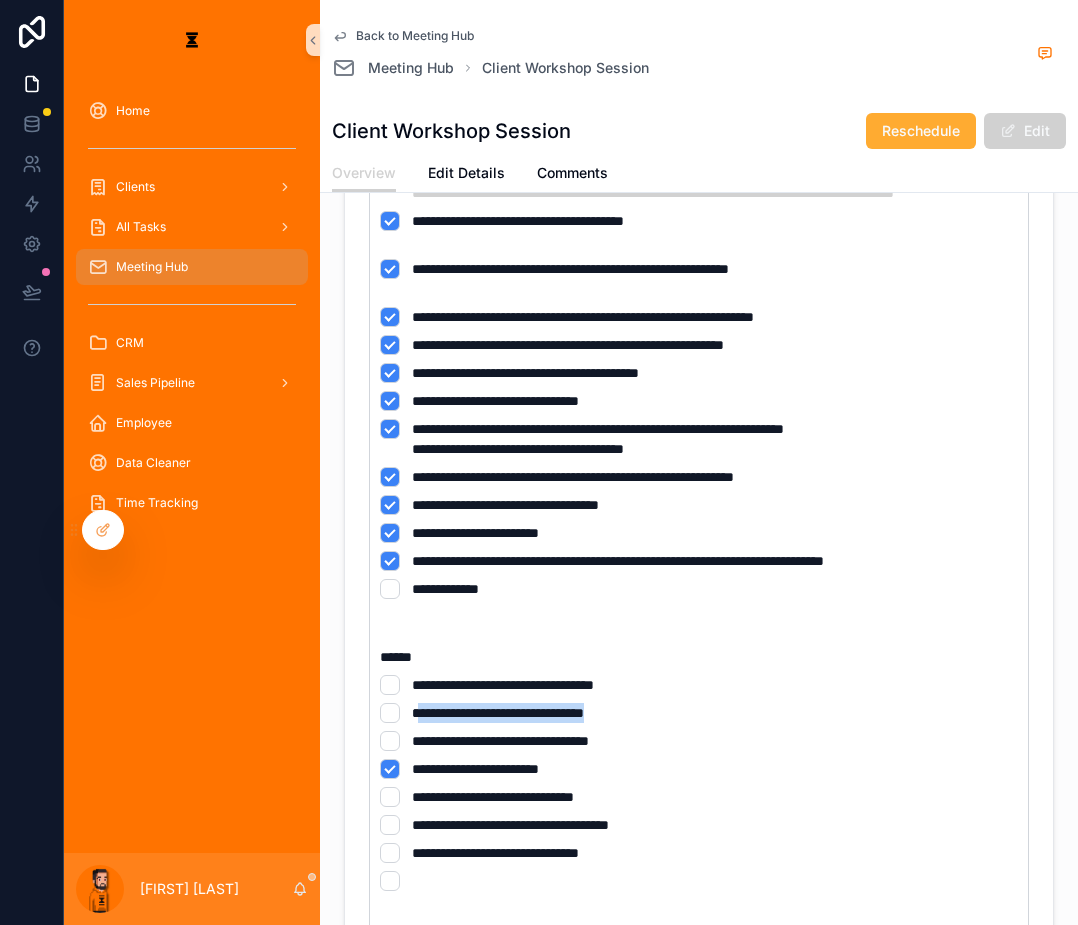 click on "**********" at bounding box center [699, 741] 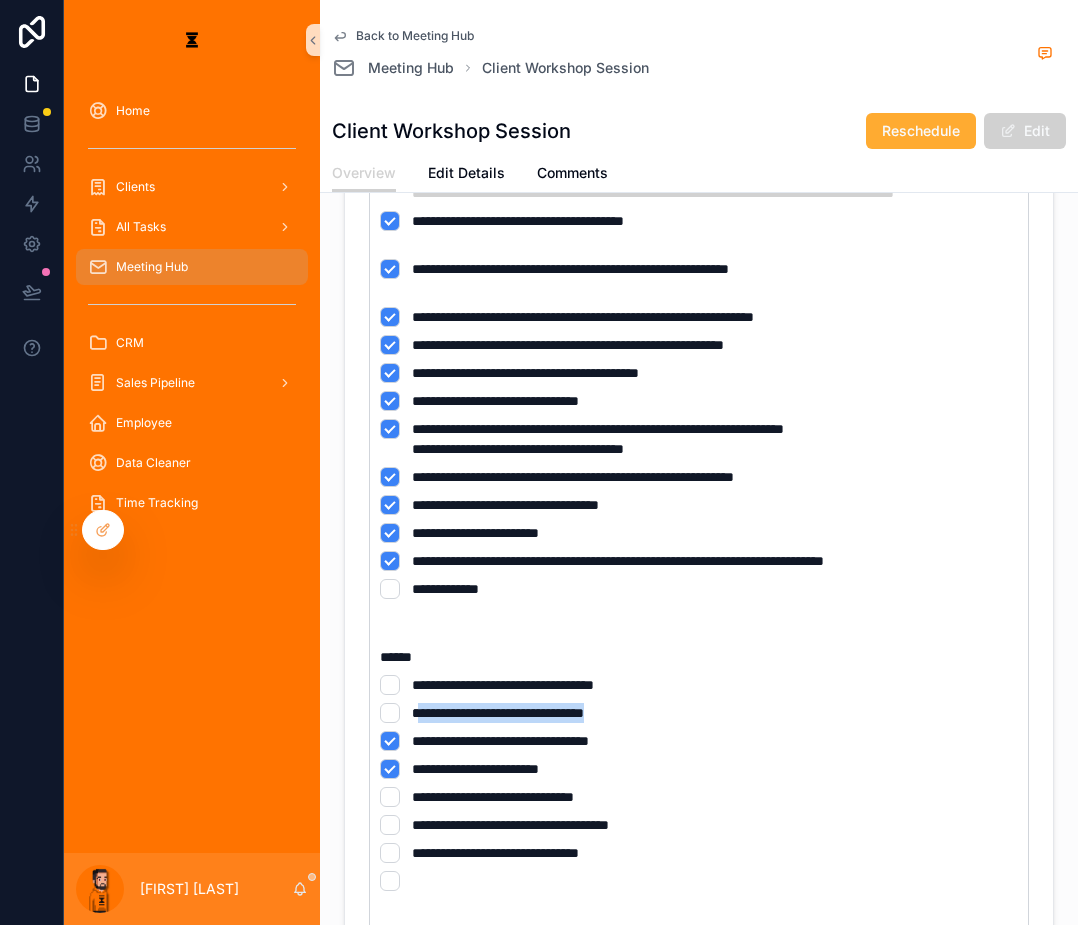 click on "**********" at bounding box center [699, 713] 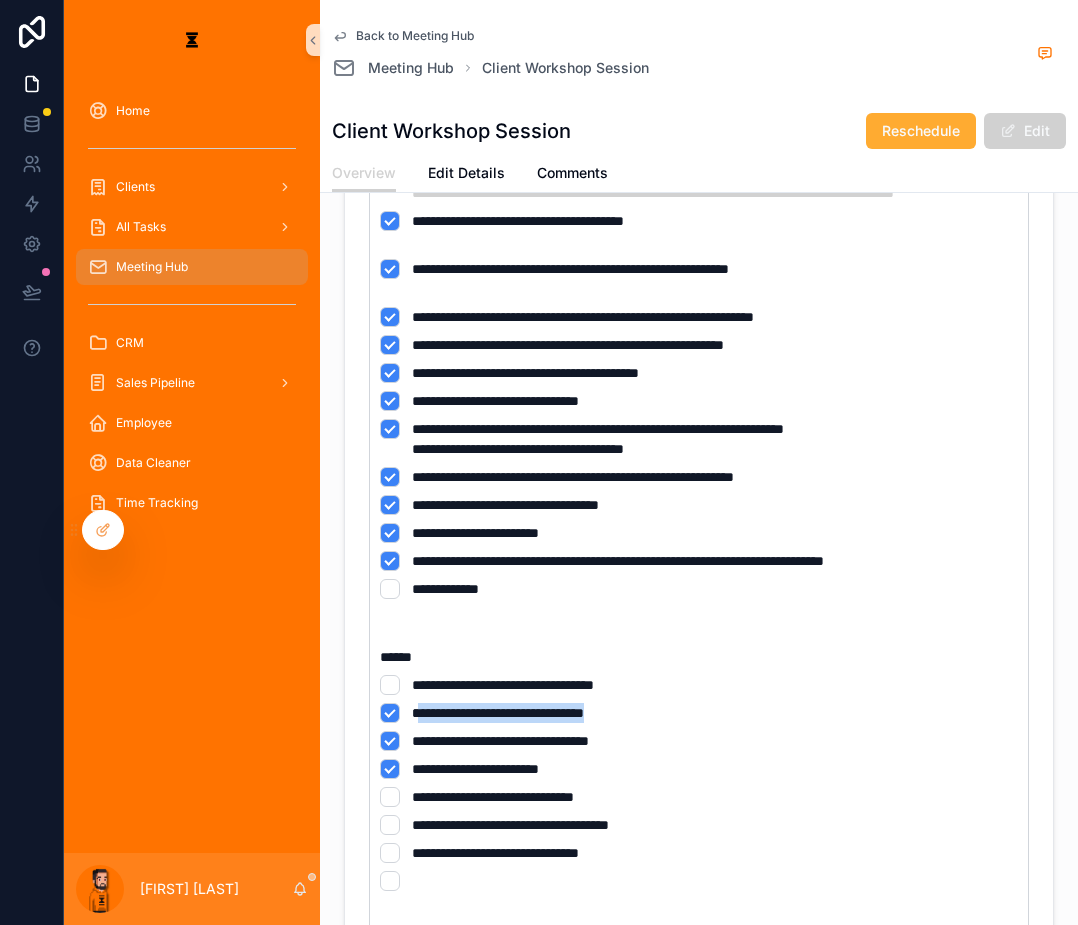 click on "**********" at bounding box center (699, 685) 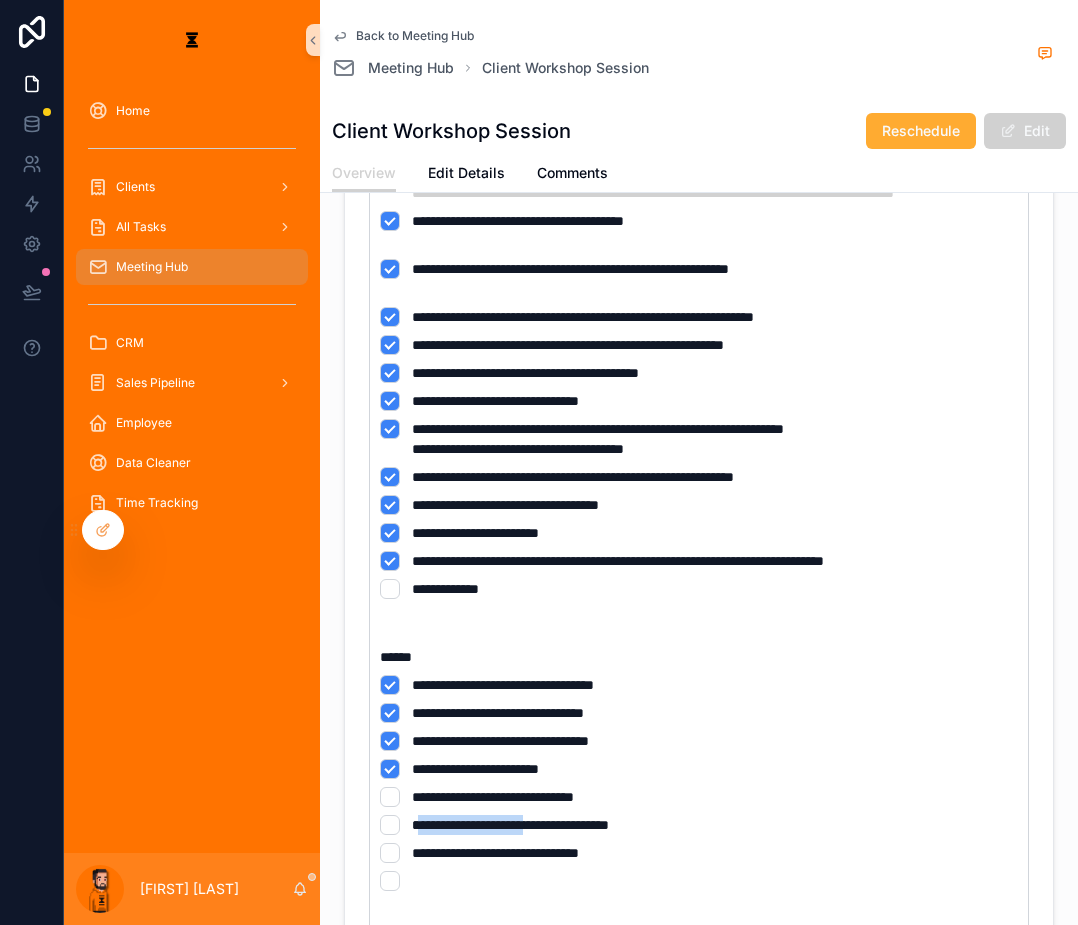 drag, startPoint x: 370, startPoint y: 652, endPoint x: 495, endPoint y: 666, distance: 125.781555 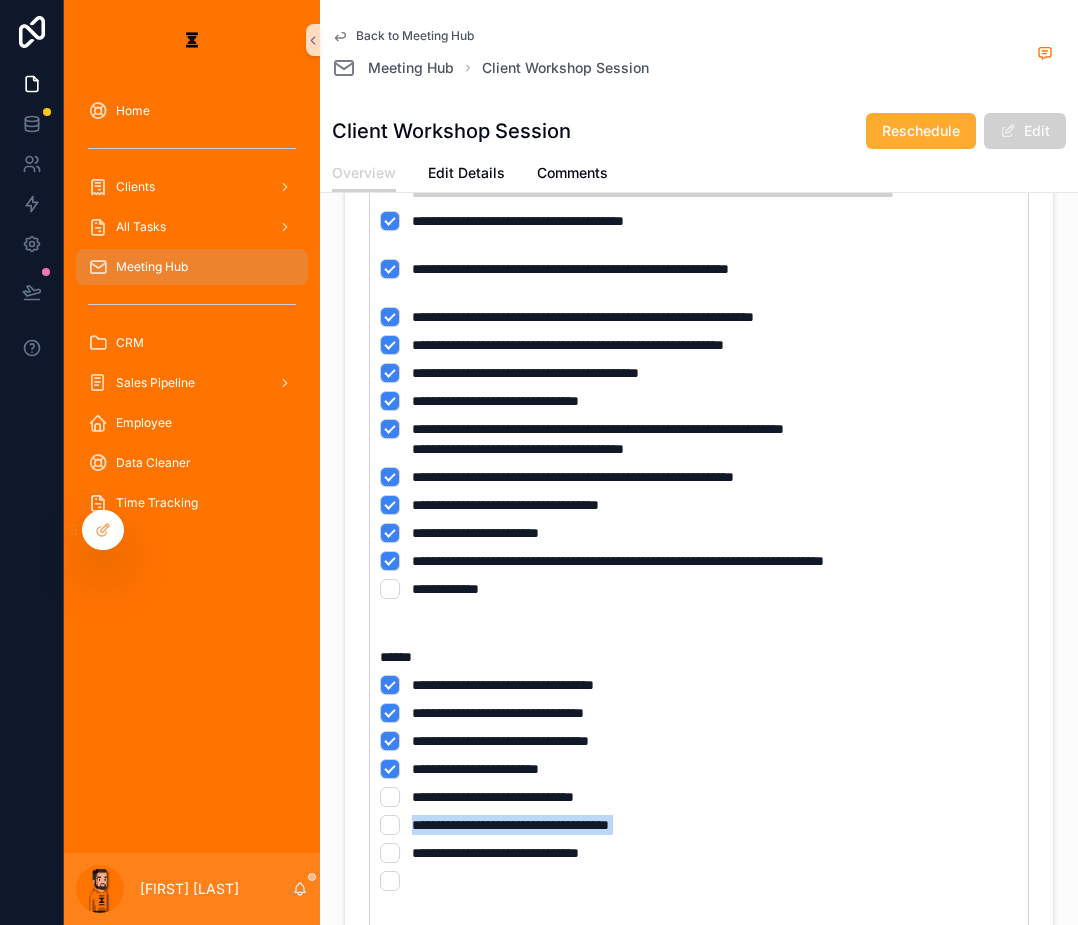 click on "**********" at bounding box center [510, 825] 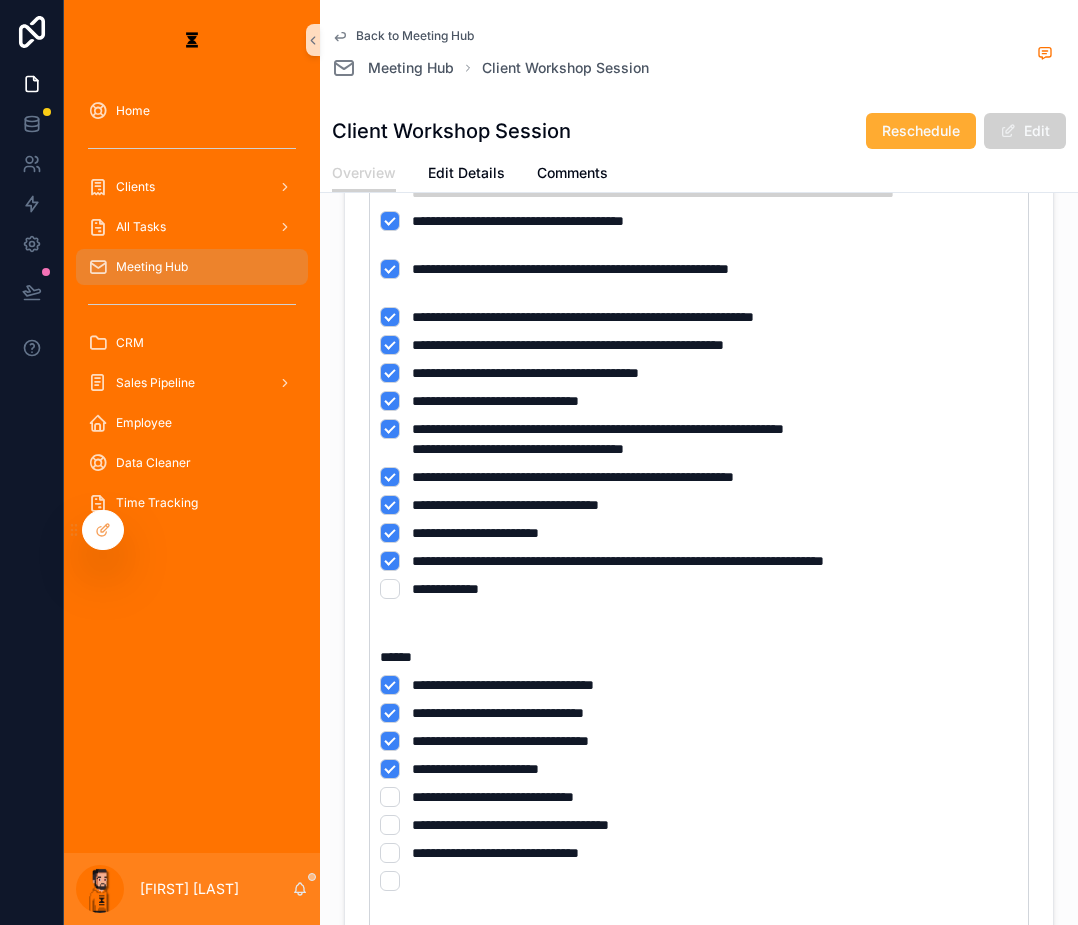 click on "**********" at bounding box center (699, 797) 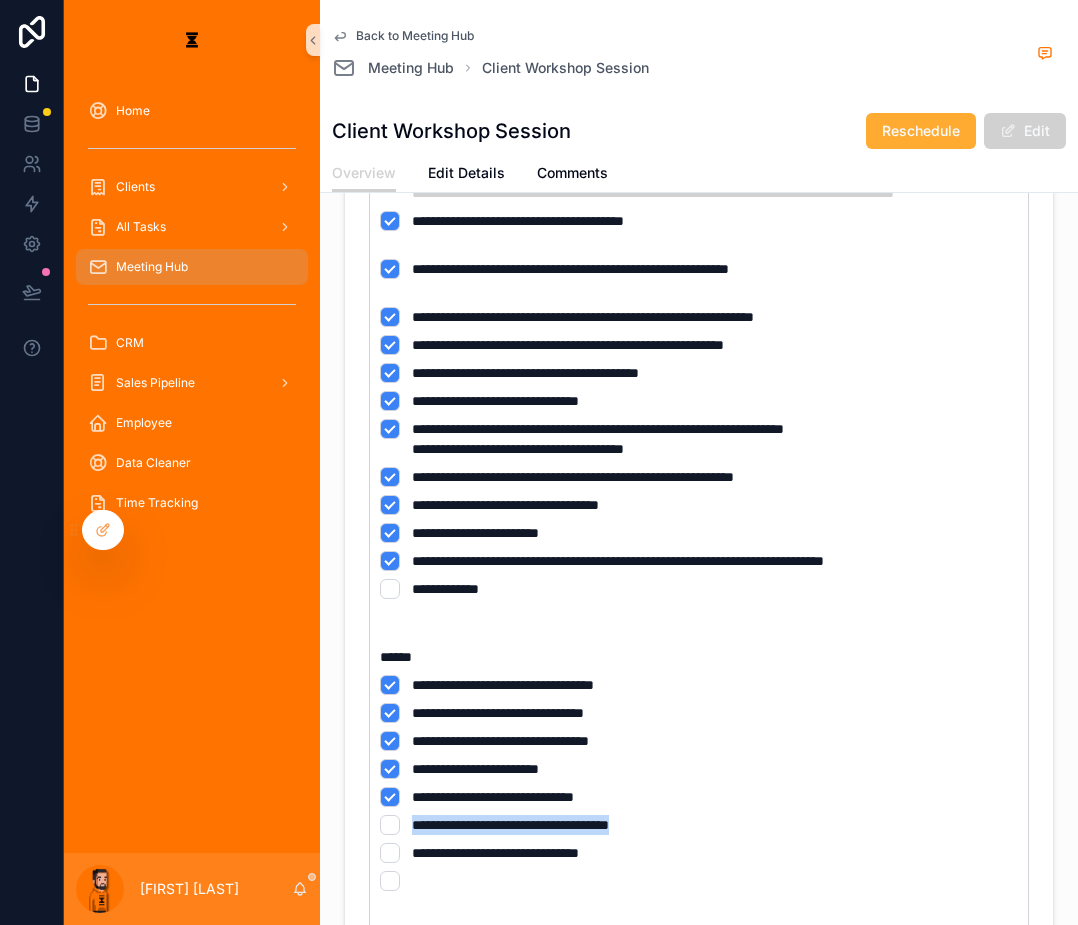 click on "**********" at bounding box center (699, 825) 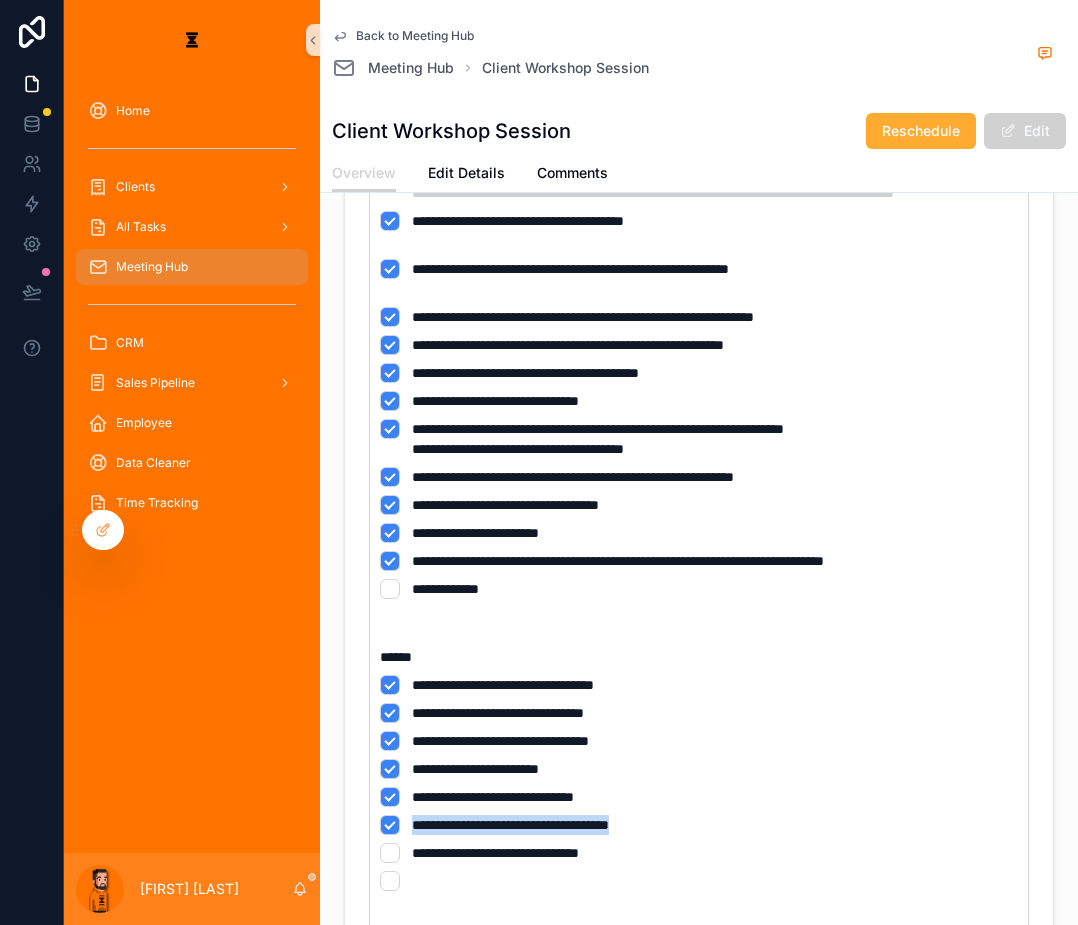 click on "**********" at bounding box center (699, 825) 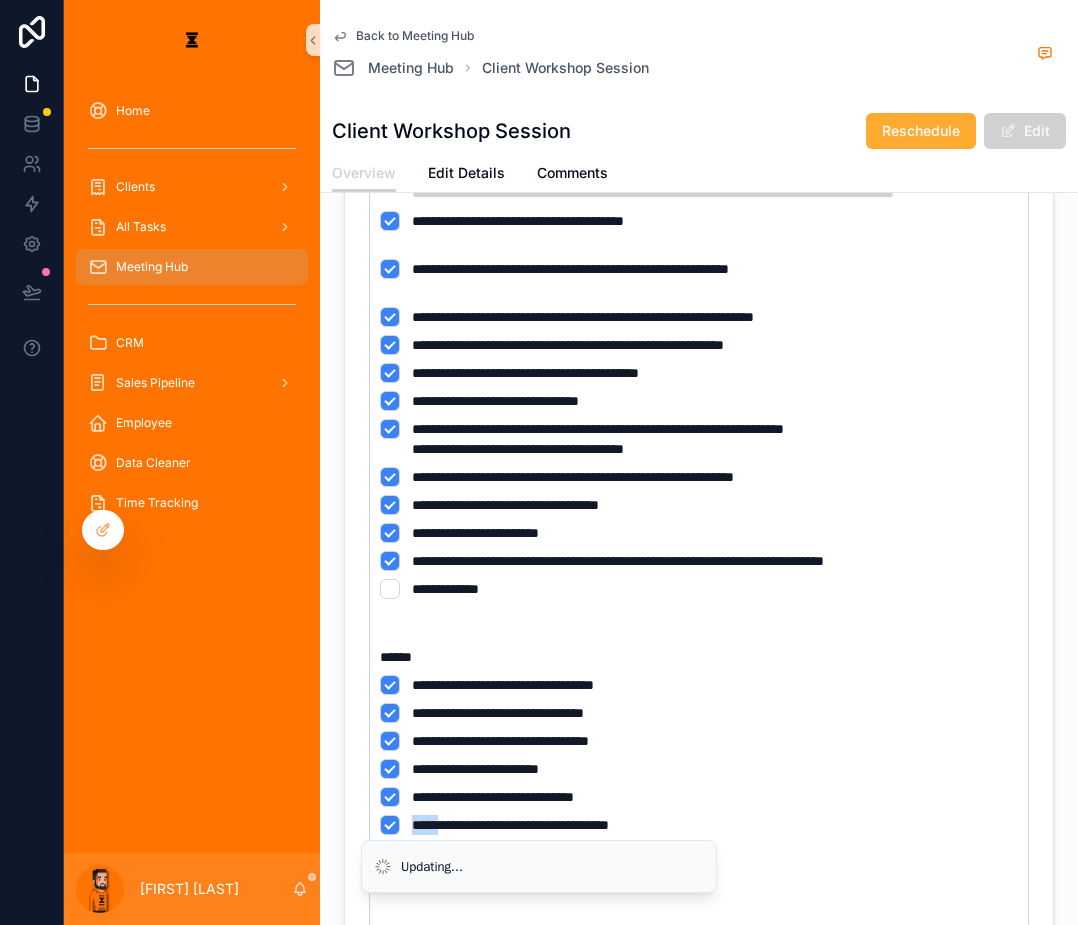 click on "**********" at bounding box center (699, 825) 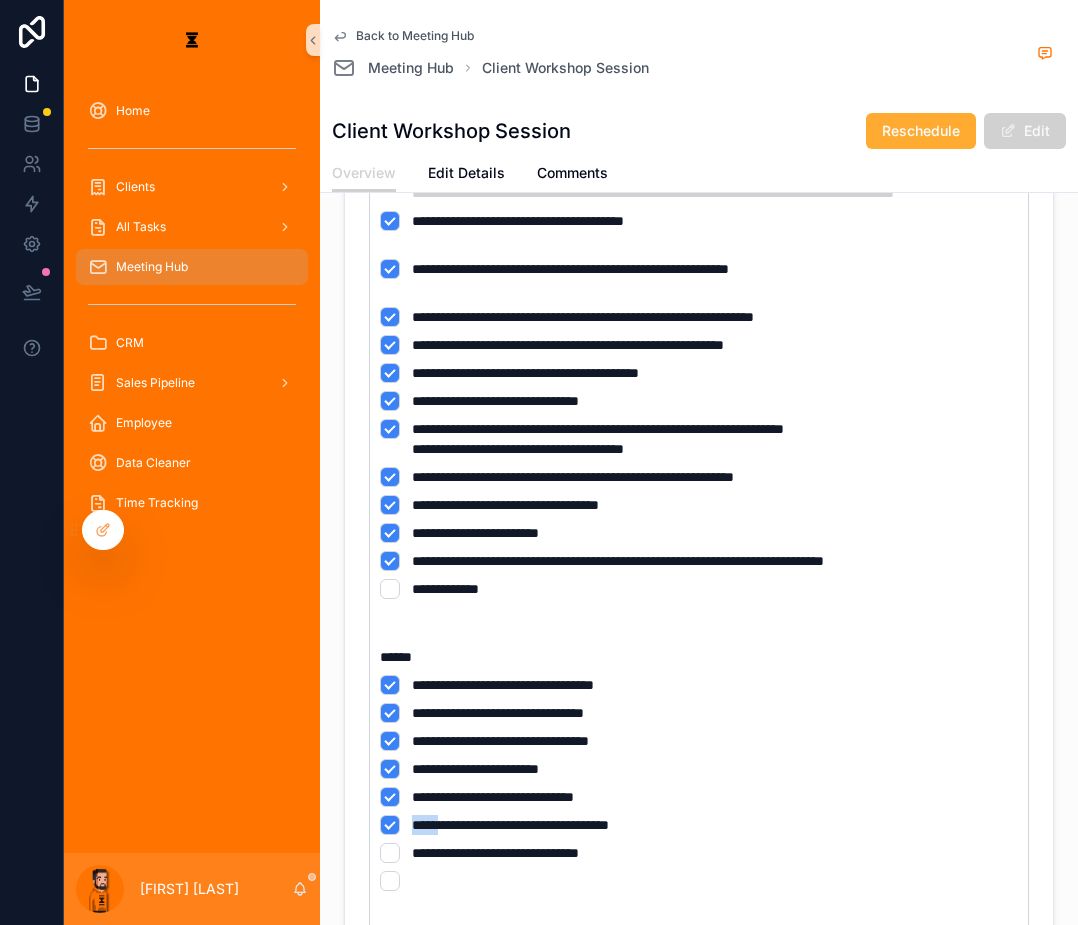 click on "**********" at bounding box center (699, 853) 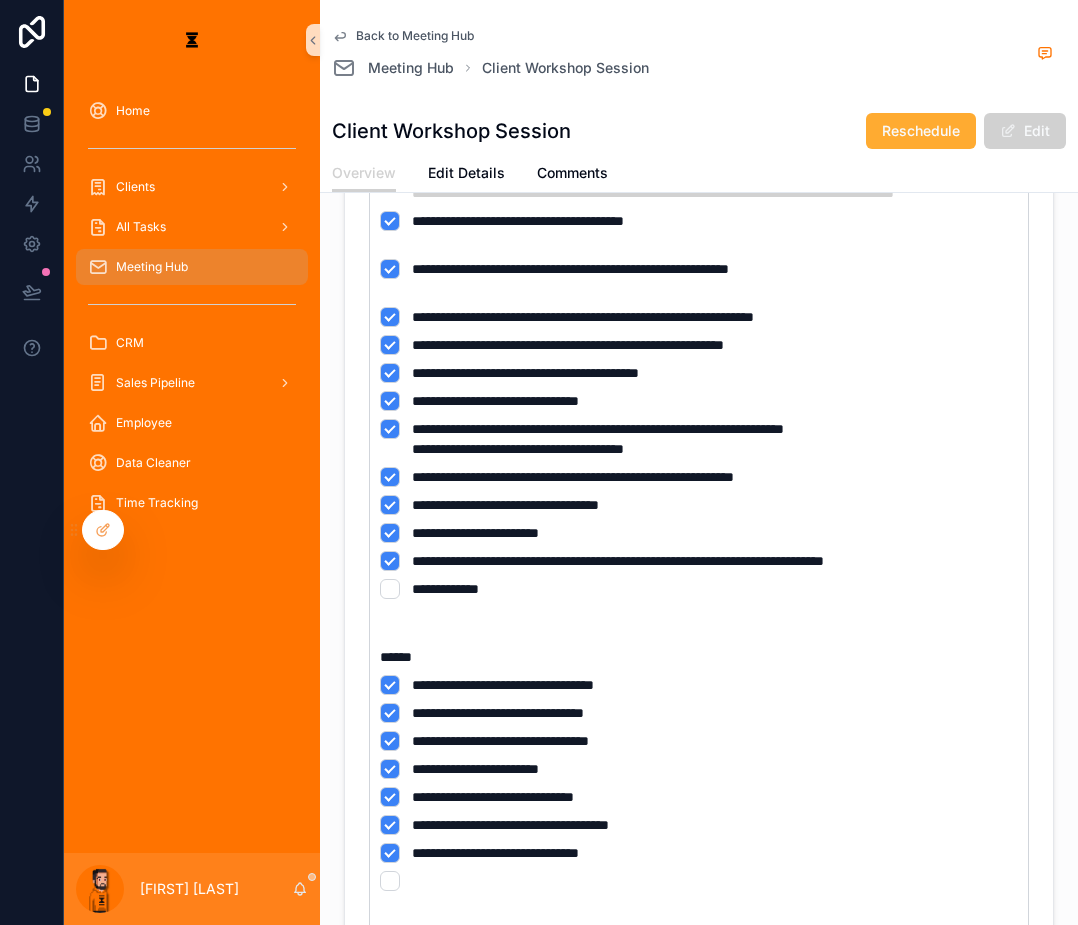 click at bounding box center [699, 881] 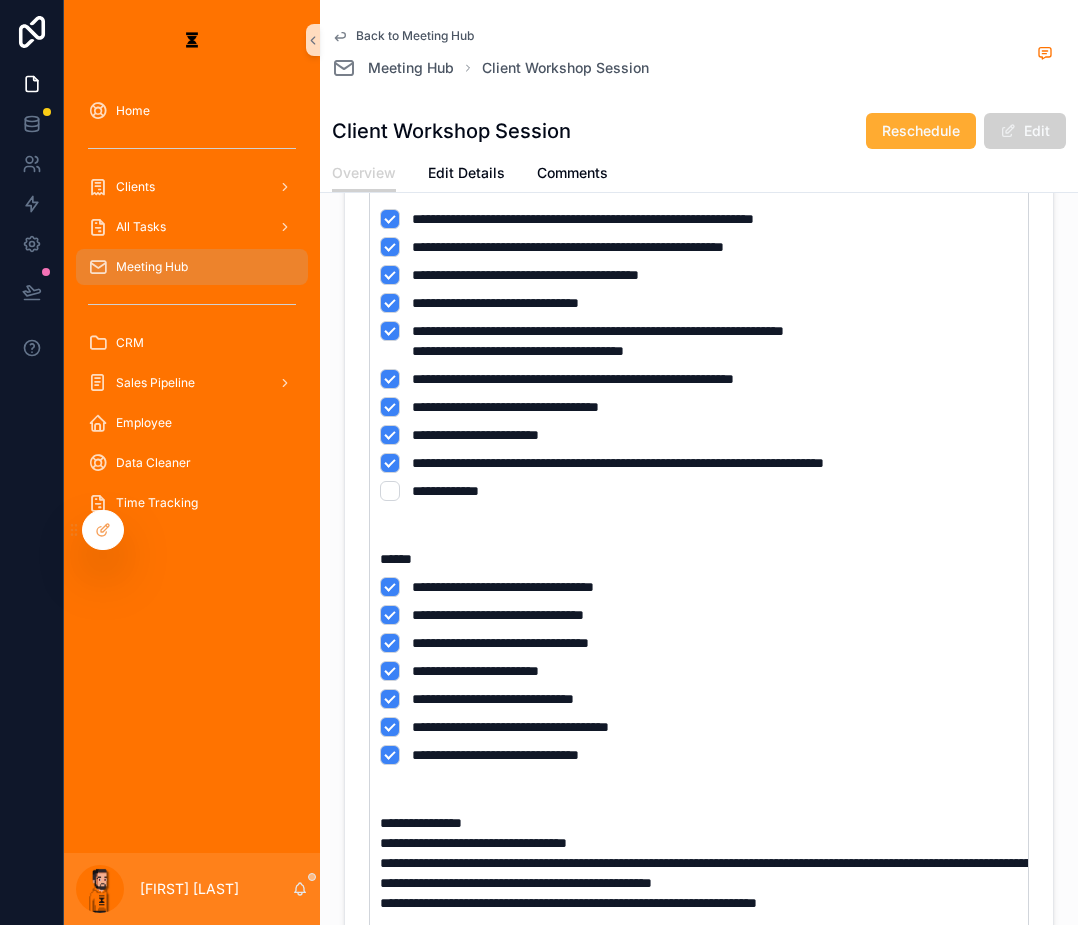 scroll, scrollTop: 900, scrollLeft: 0, axis: vertical 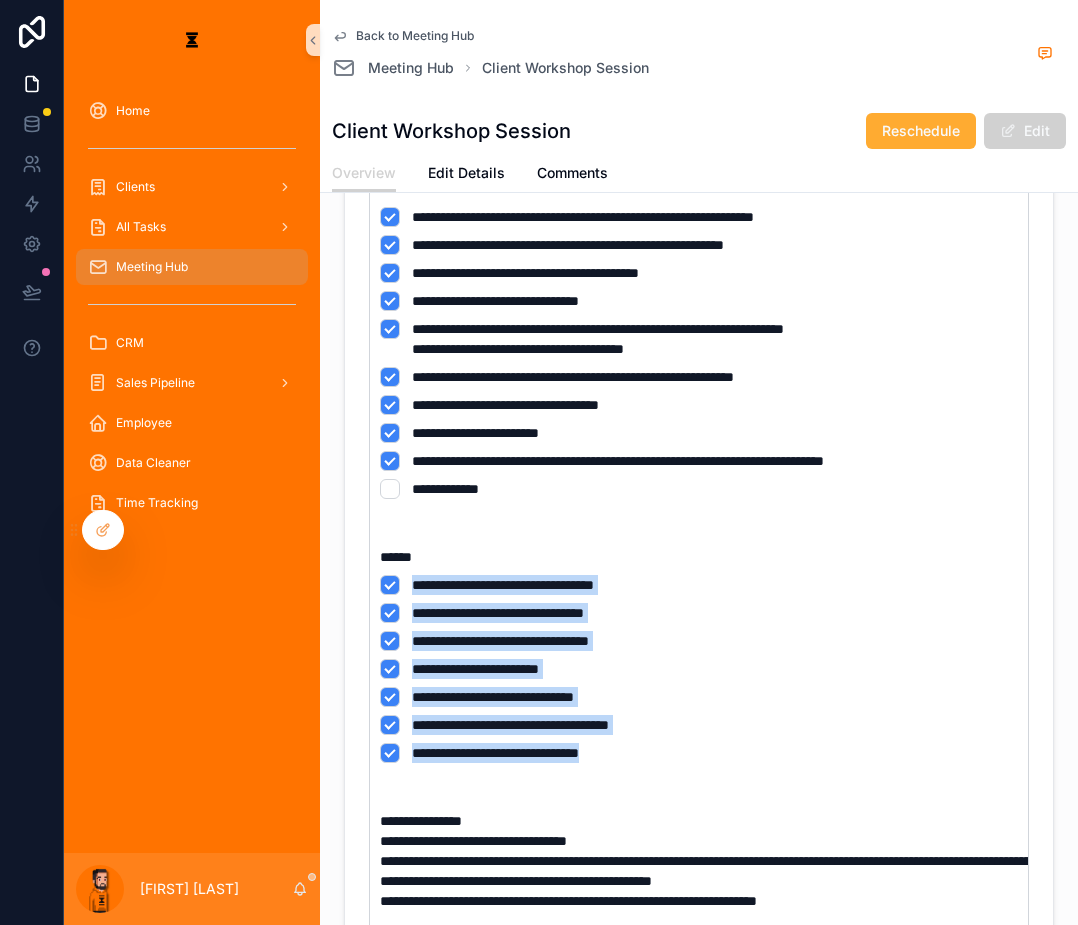 drag, startPoint x: 577, startPoint y: 575, endPoint x: 358, endPoint y: 430, distance: 262.65186 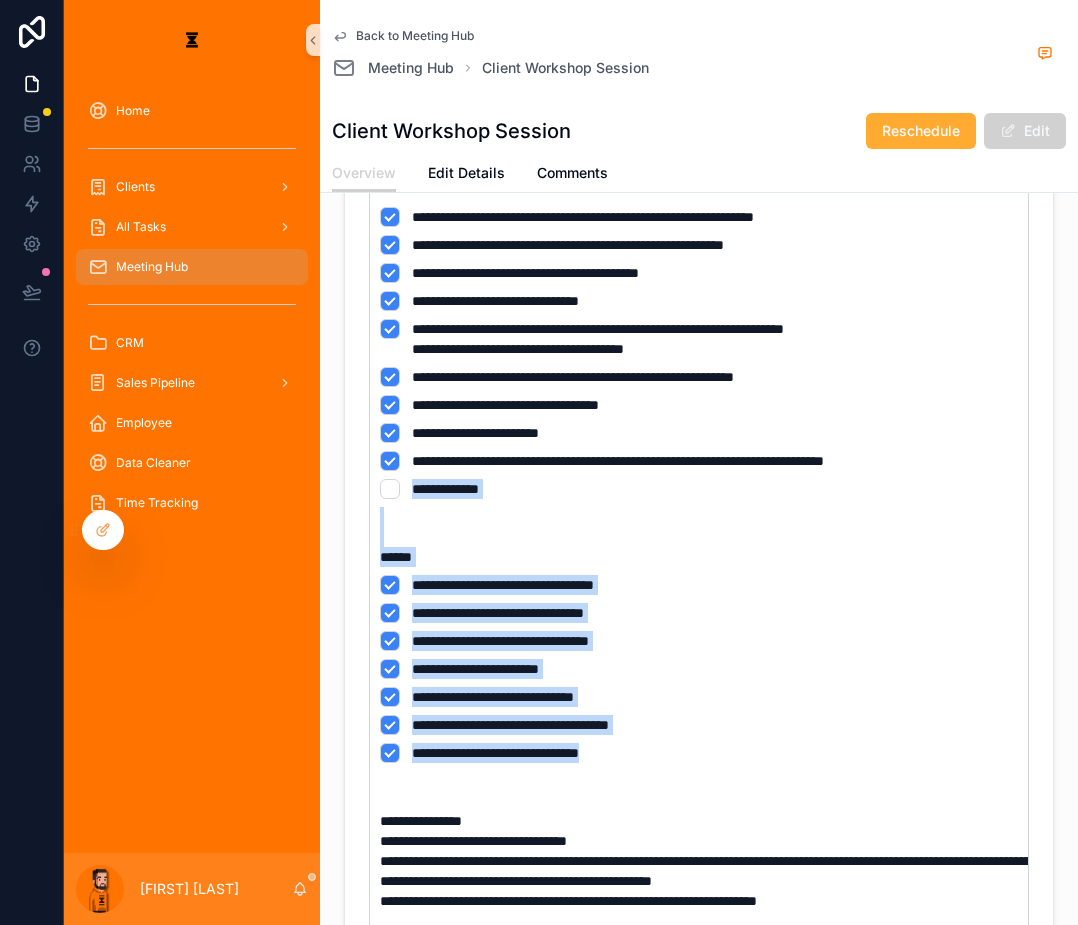drag, startPoint x: 598, startPoint y: 583, endPoint x: 354, endPoint y: 358, distance: 331.90512 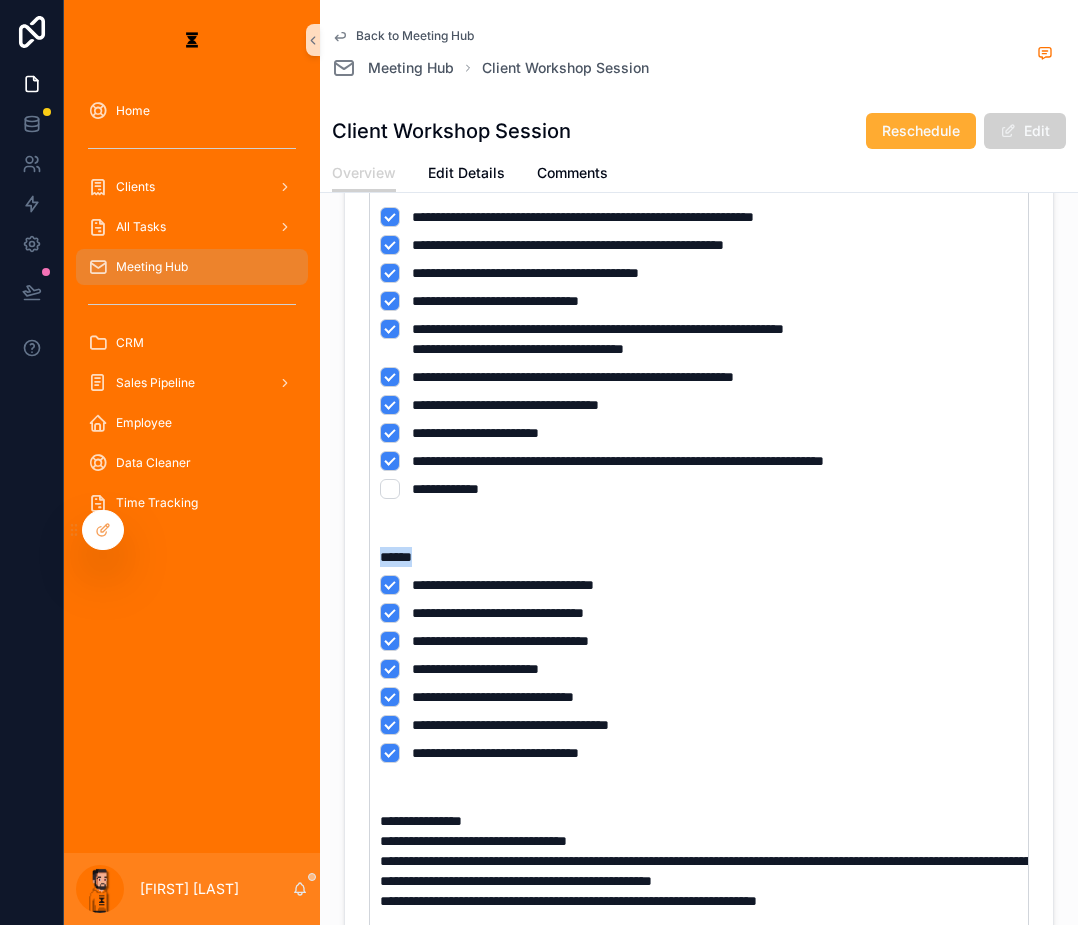 click on "*****" at bounding box center [396, 557] 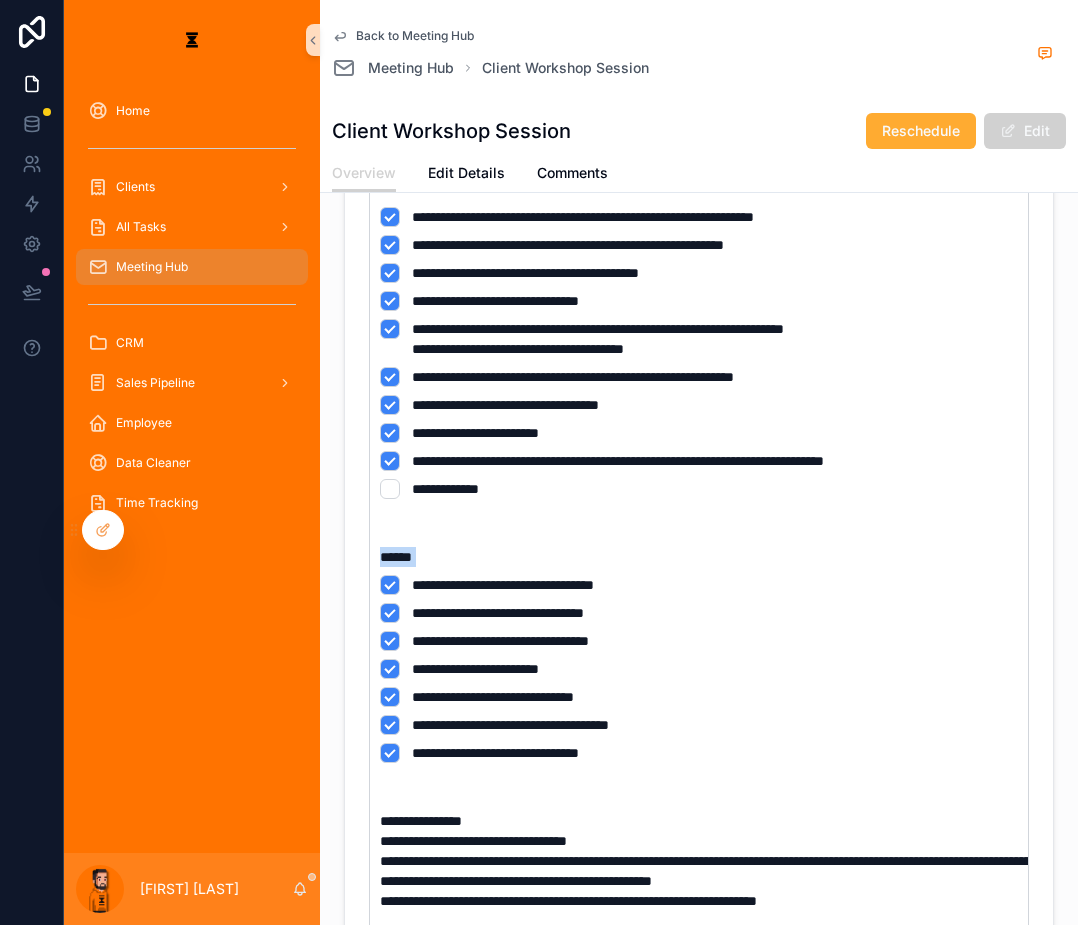 click on "*****" at bounding box center (396, 557) 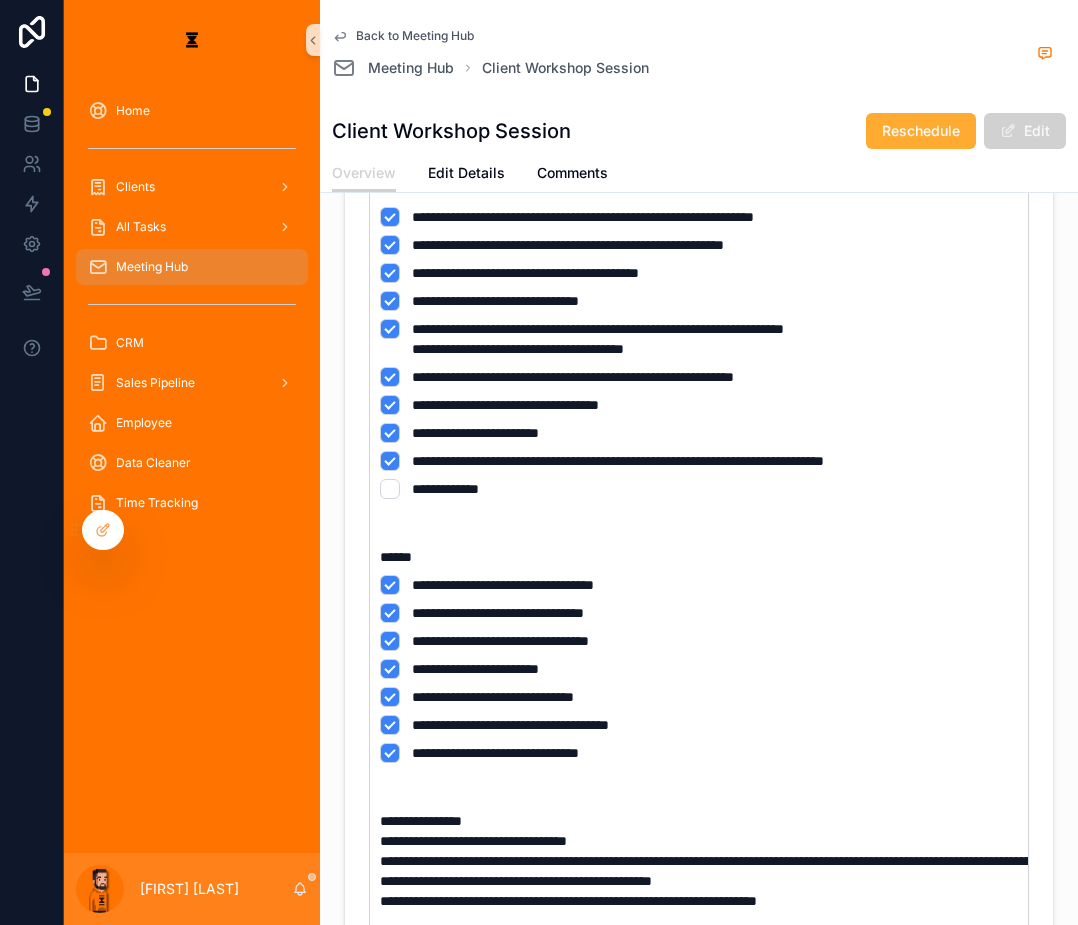 click on "**********" at bounding box center (699, 489) 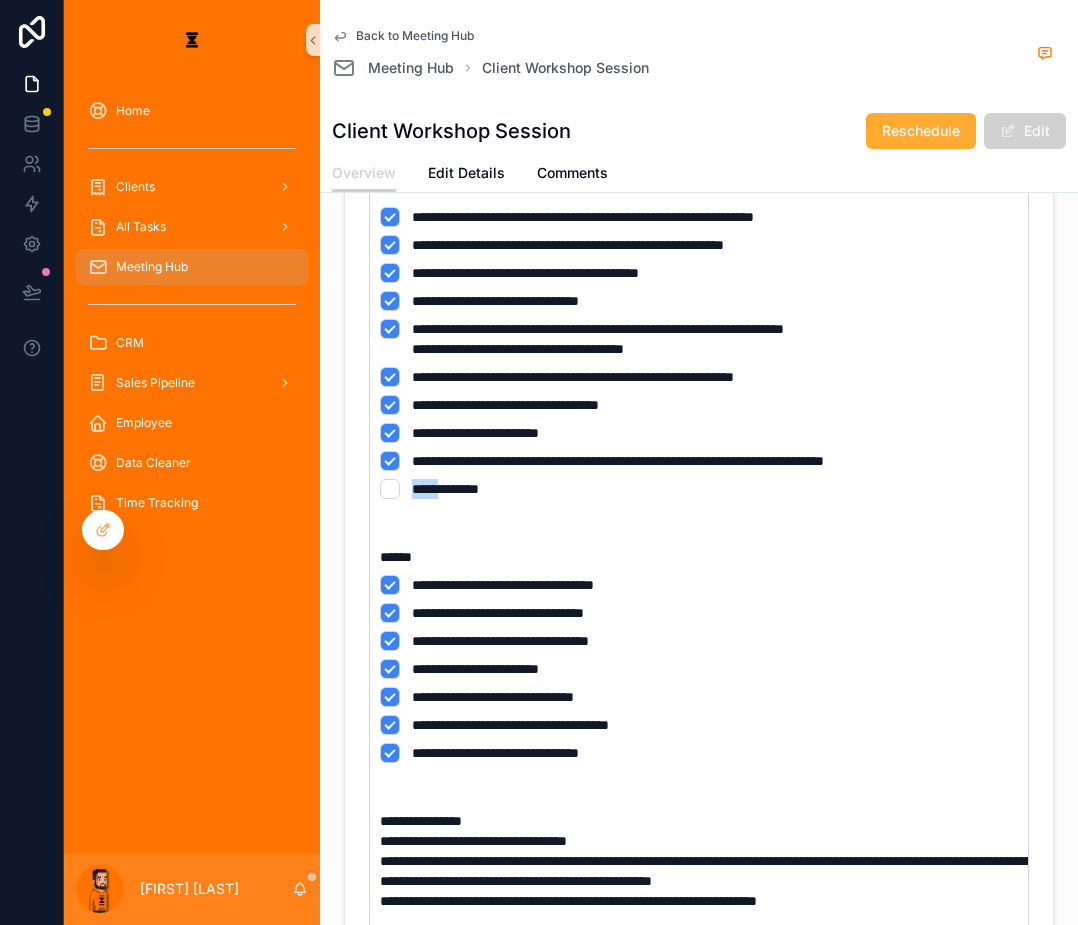 click on "**********" at bounding box center (699, 489) 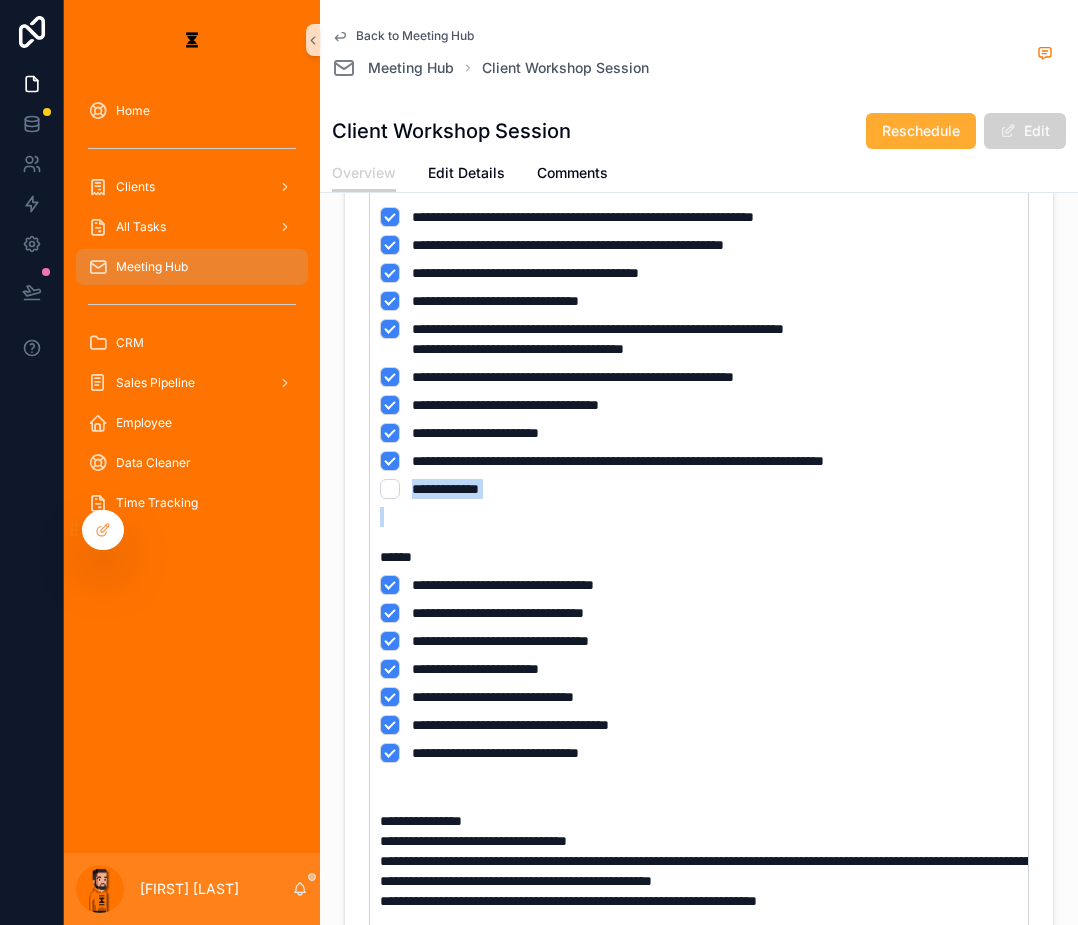 click on "**********" at bounding box center [699, 489] 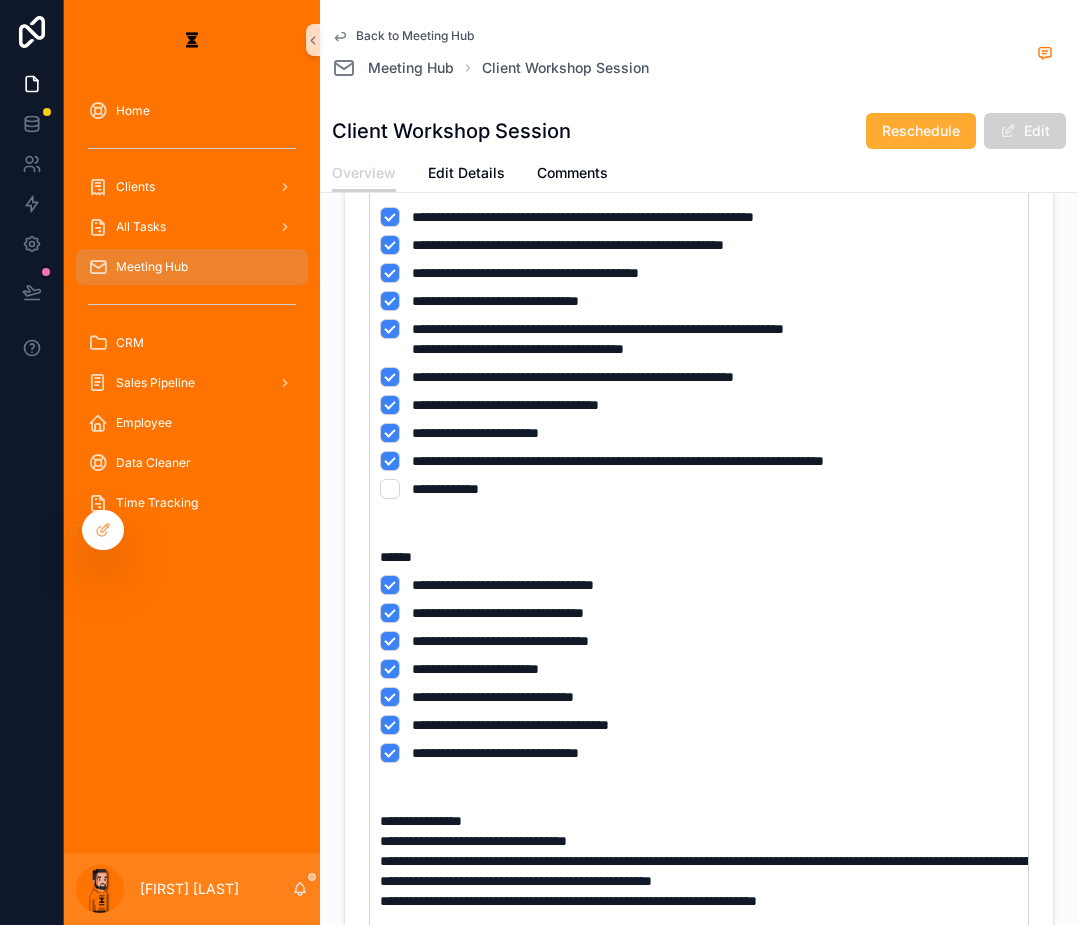 click on "**********" at bounding box center [503, 585] 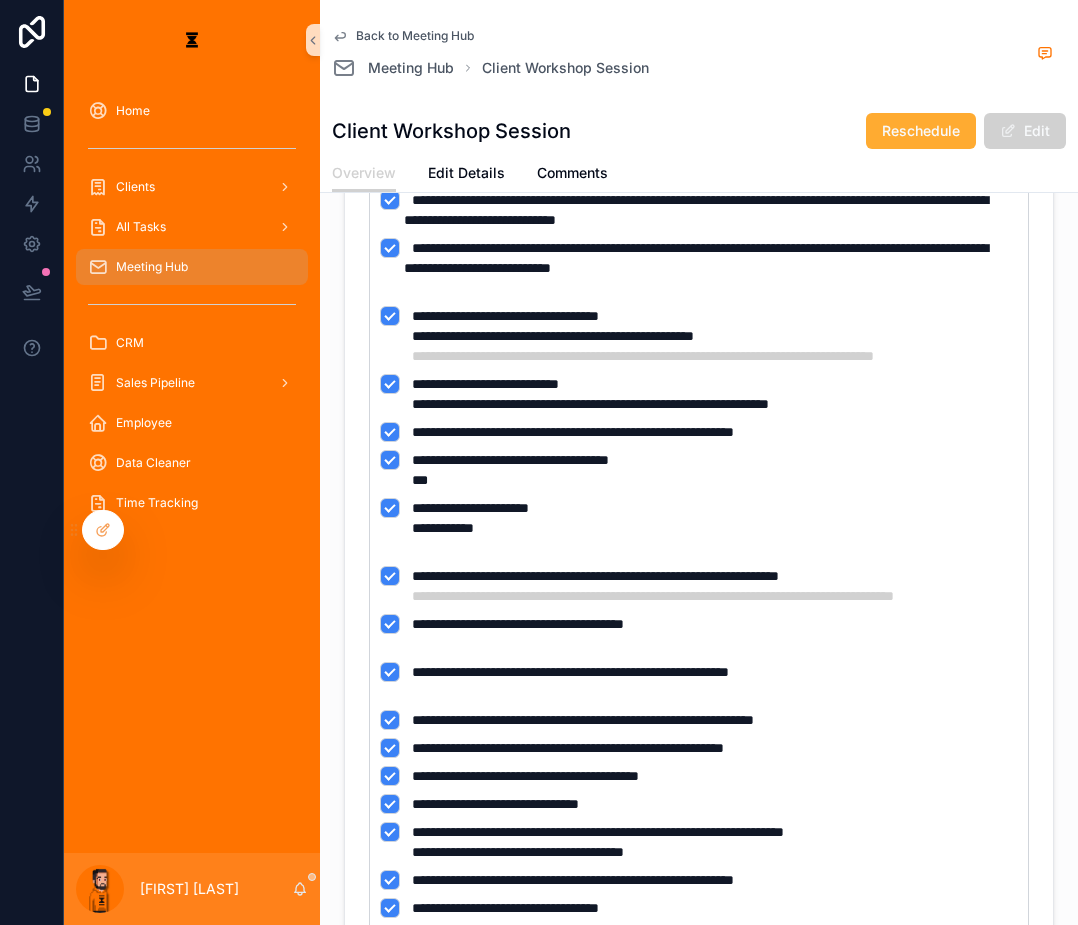 scroll, scrollTop: 400, scrollLeft: 0, axis: vertical 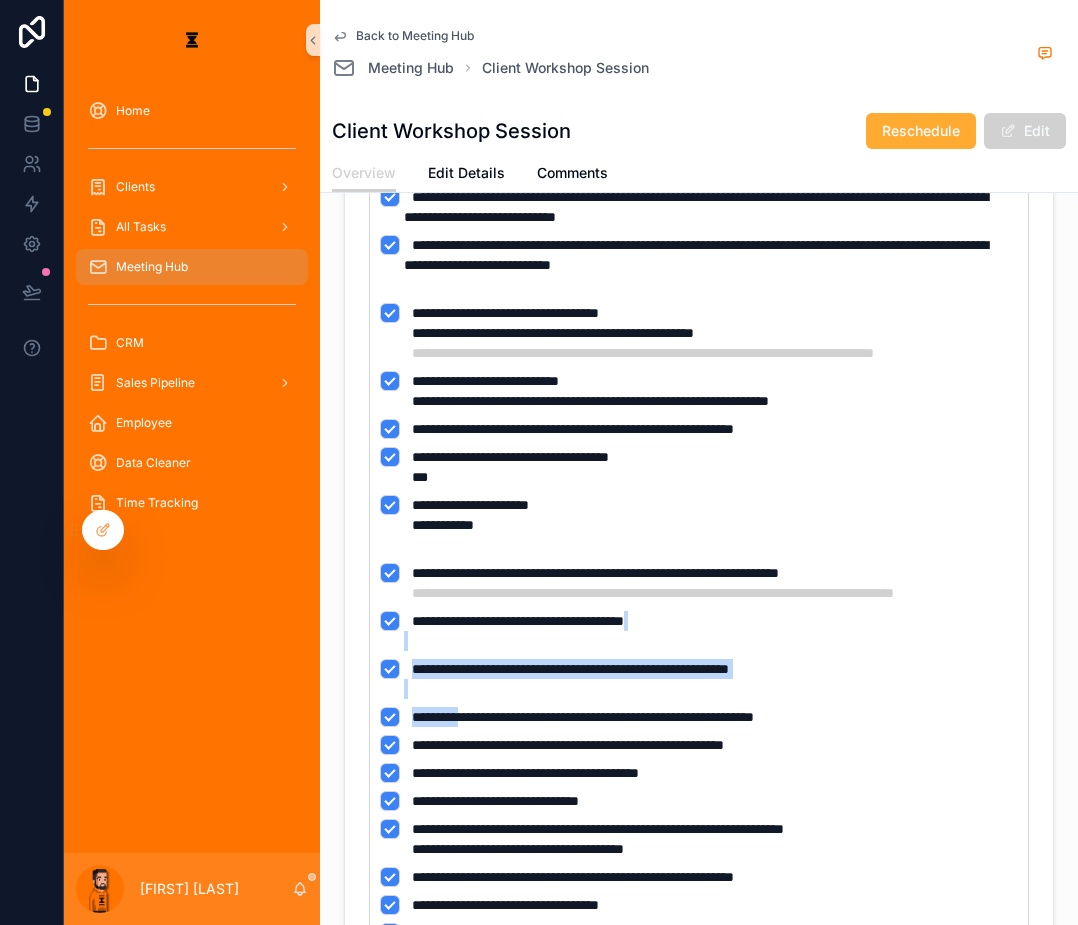 drag, startPoint x: 486, startPoint y: 550, endPoint x: 424, endPoint y: 622, distance: 95.015785 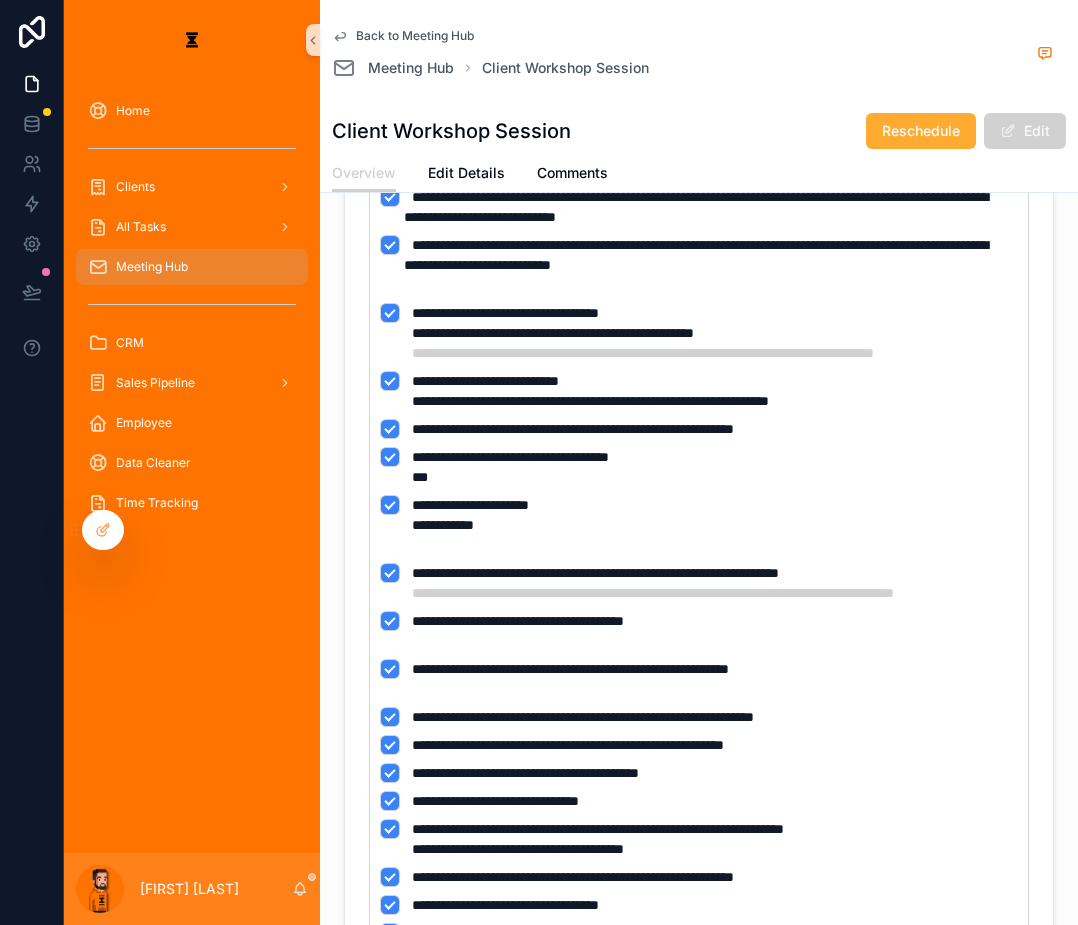 click on "**********" at bounding box center (618, 961) 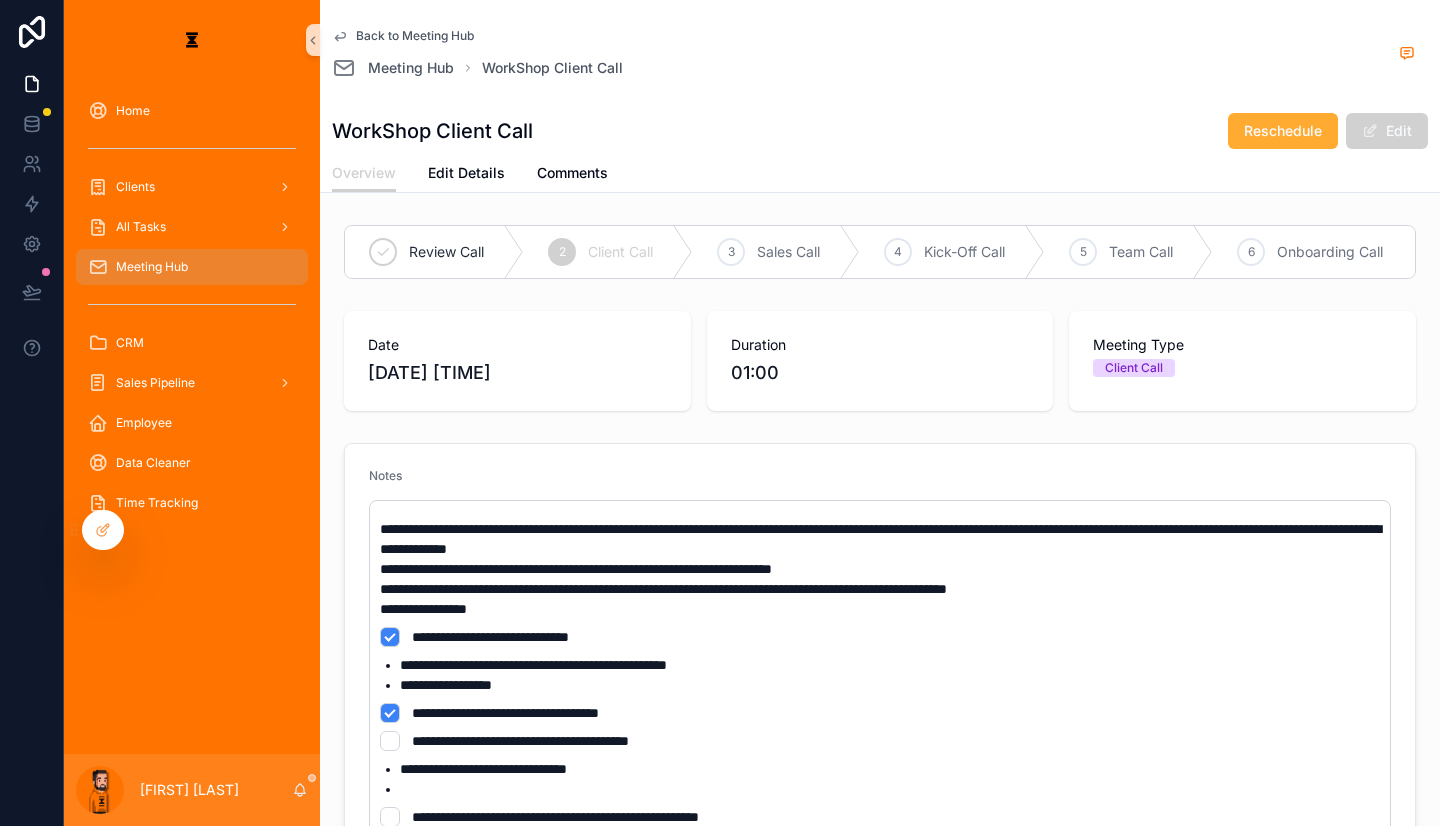 scroll, scrollTop: 0, scrollLeft: 0, axis: both 